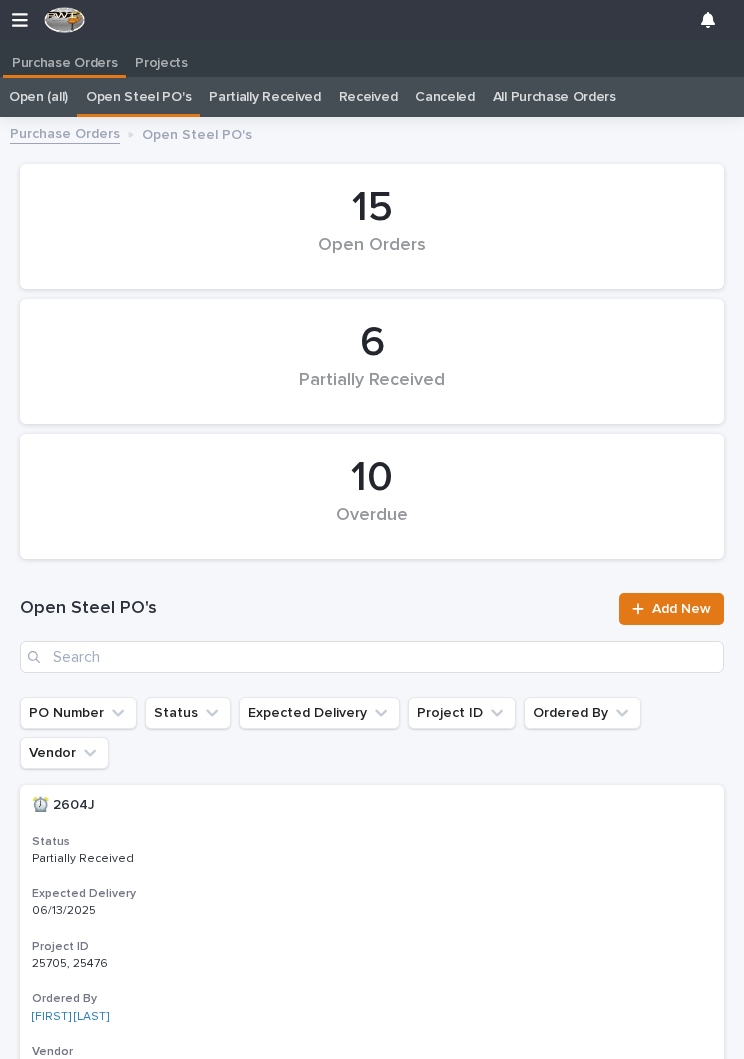 scroll, scrollTop: 0, scrollLeft: 0, axis: both 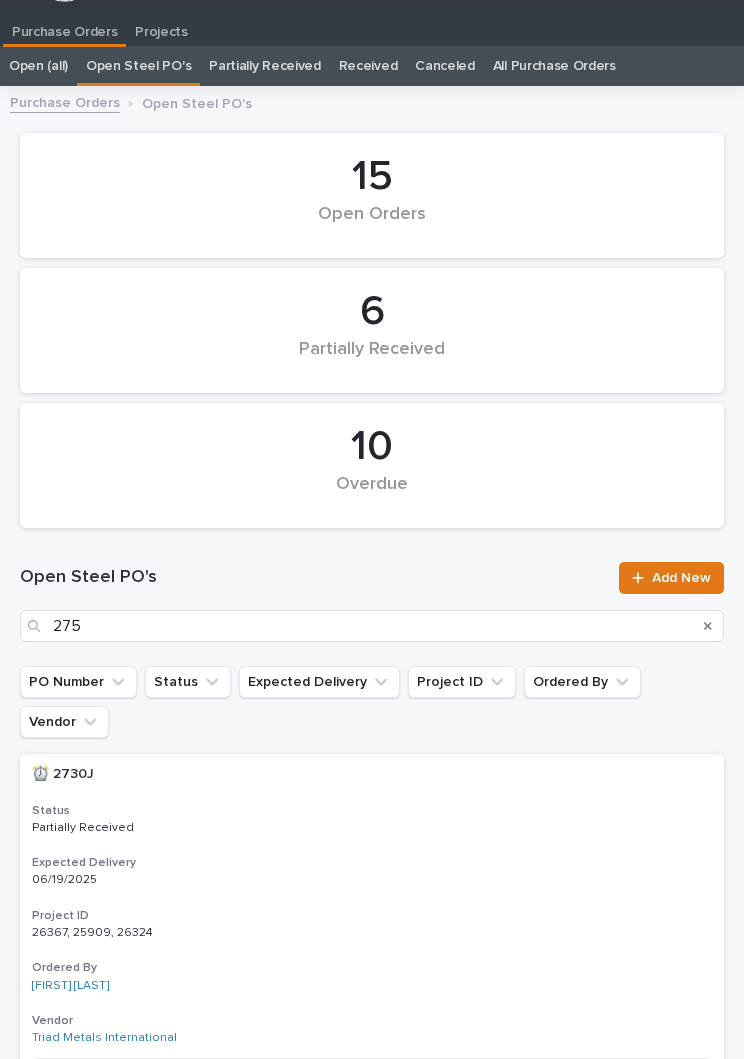 type on "2755" 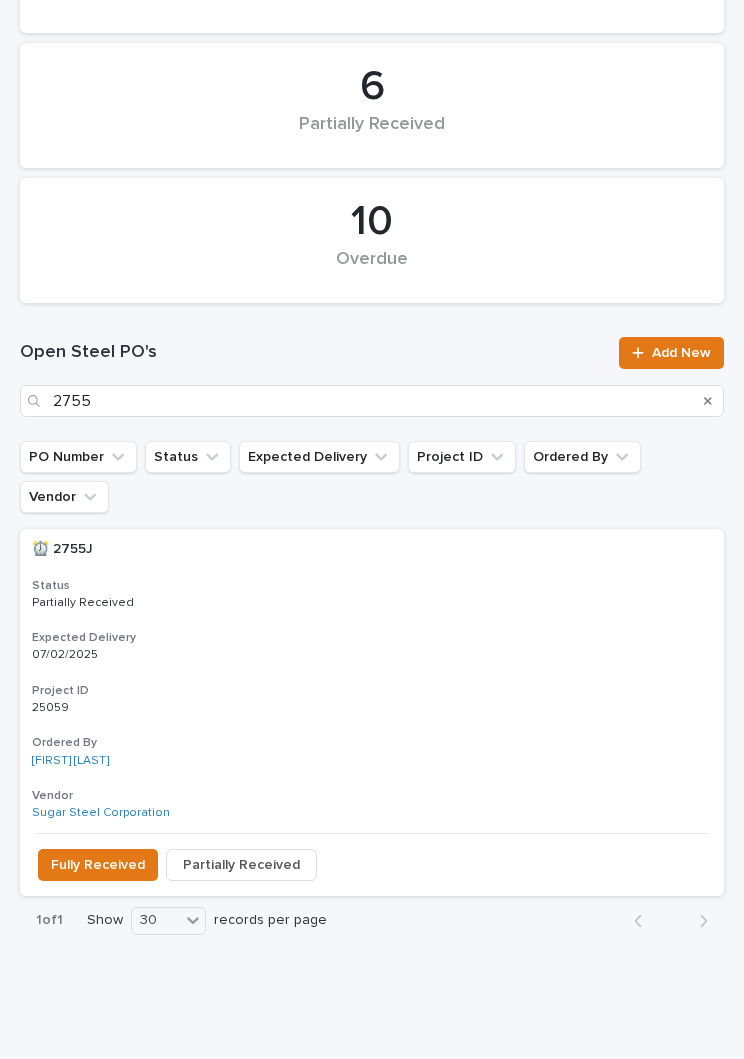 scroll, scrollTop: 255, scrollLeft: 0, axis: vertical 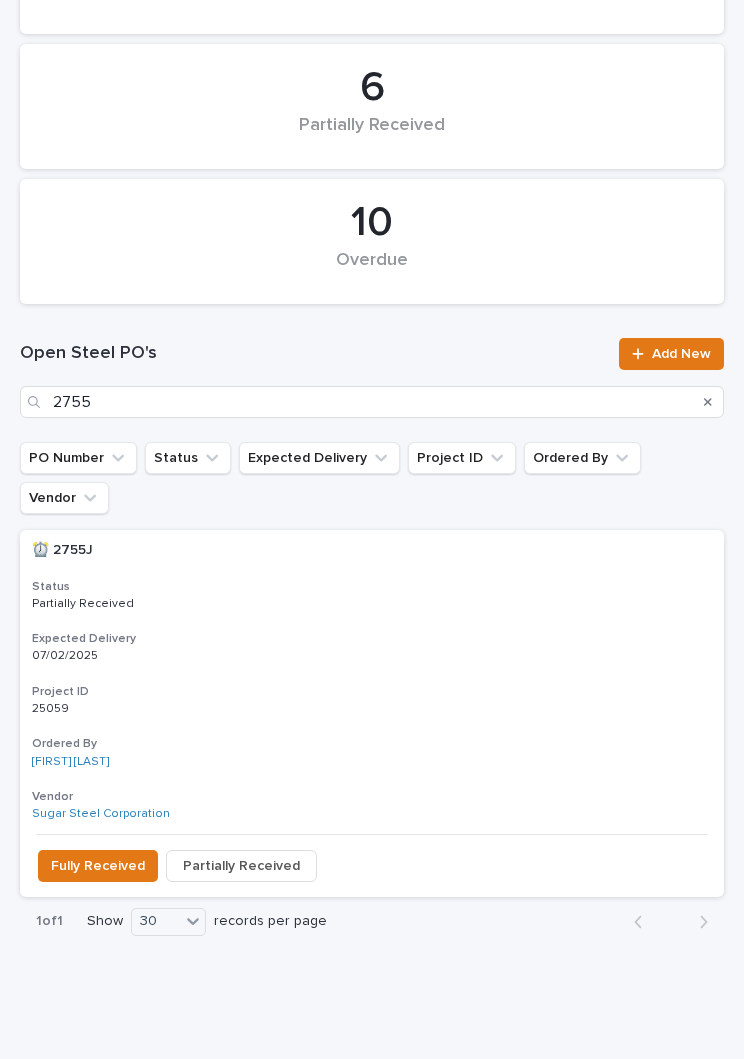 click on "⏰ 2755J ⏰ 2755J   Status Partially Received Expected Delivery 07/02/2025 Project ID 25059 25059   Ordered By [FIRST] [LAST]   Vendor Sugar Steel Corporation" at bounding box center [372, 682] 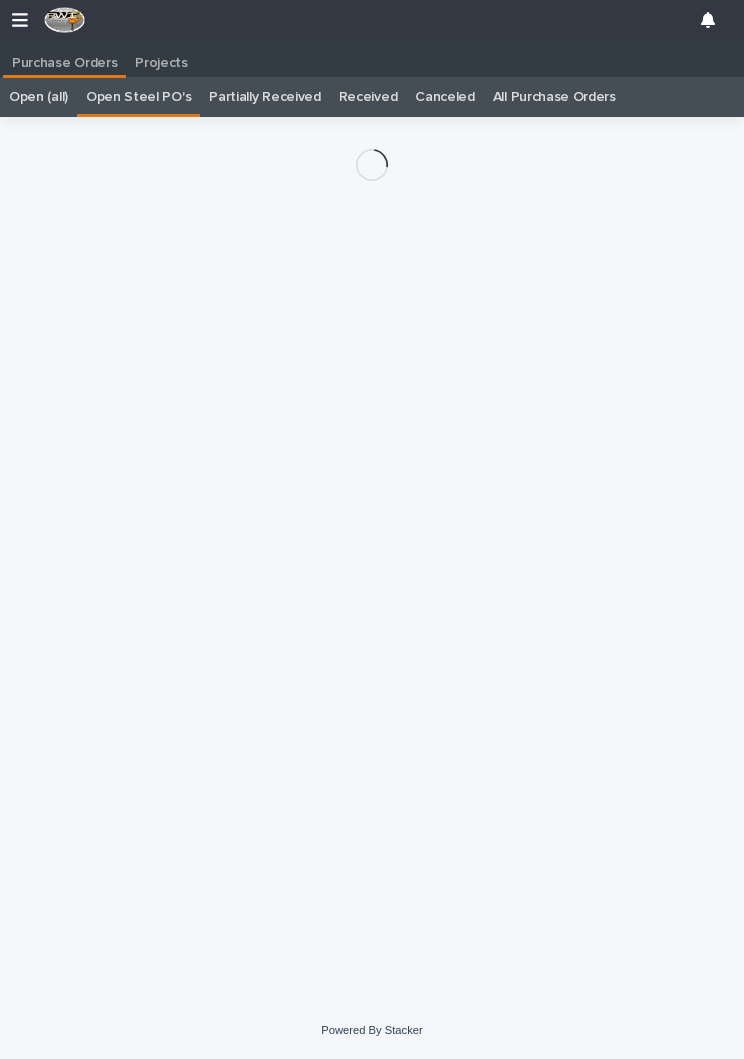 scroll, scrollTop: 13, scrollLeft: 0, axis: vertical 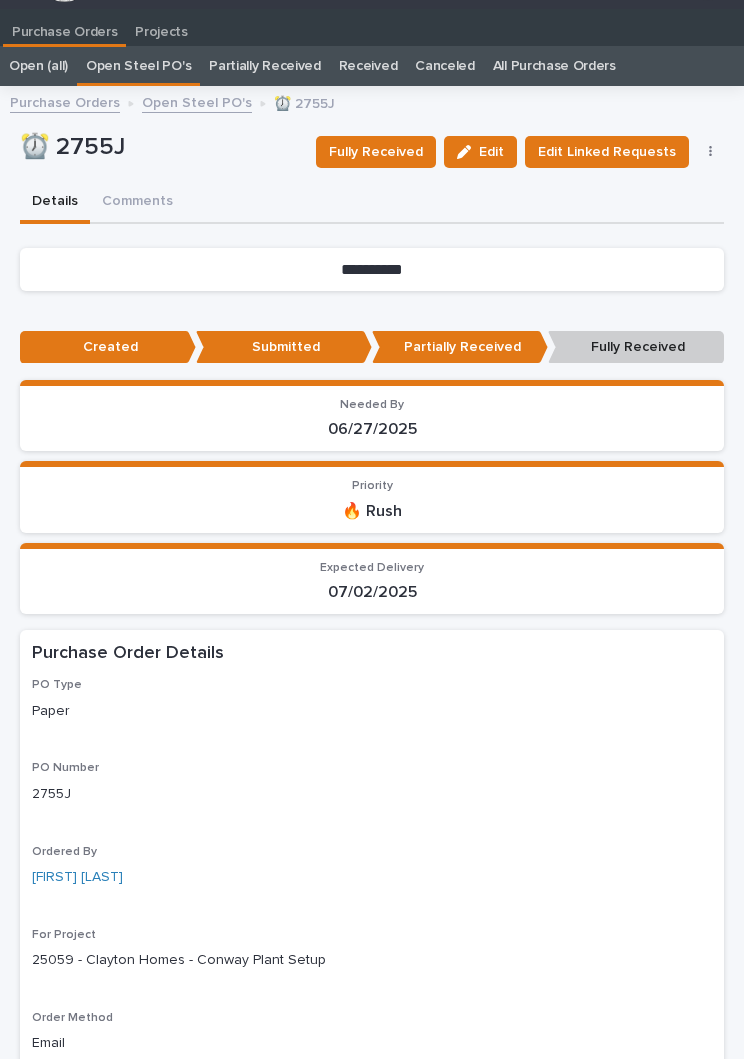 click on "Fully Received" at bounding box center (376, 152) 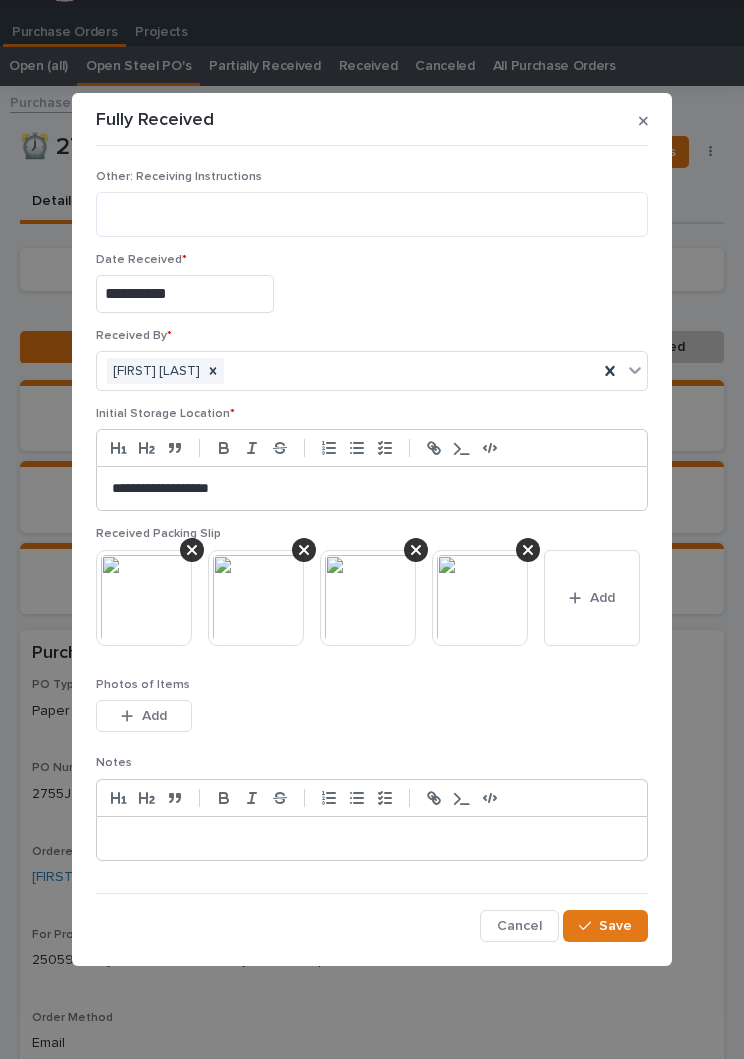click on "Add" at bounding box center [602, 598] 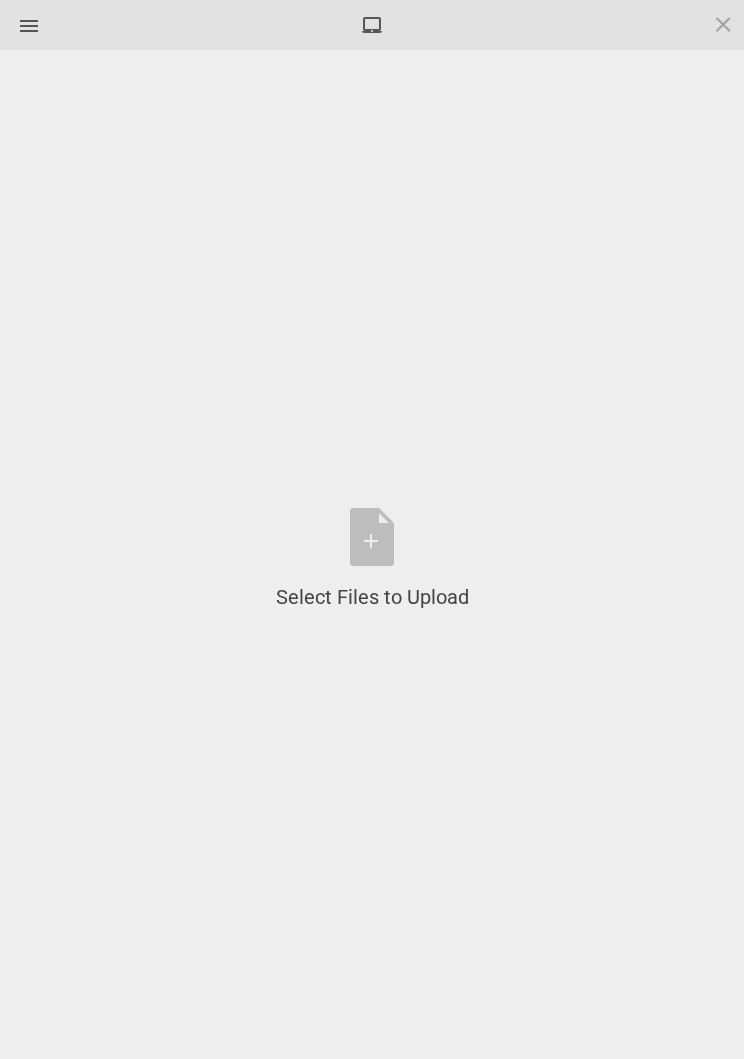 click on "Select Files to Upload
or Drag and Drop, Copy and Paste Files" at bounding box center [372, 559] 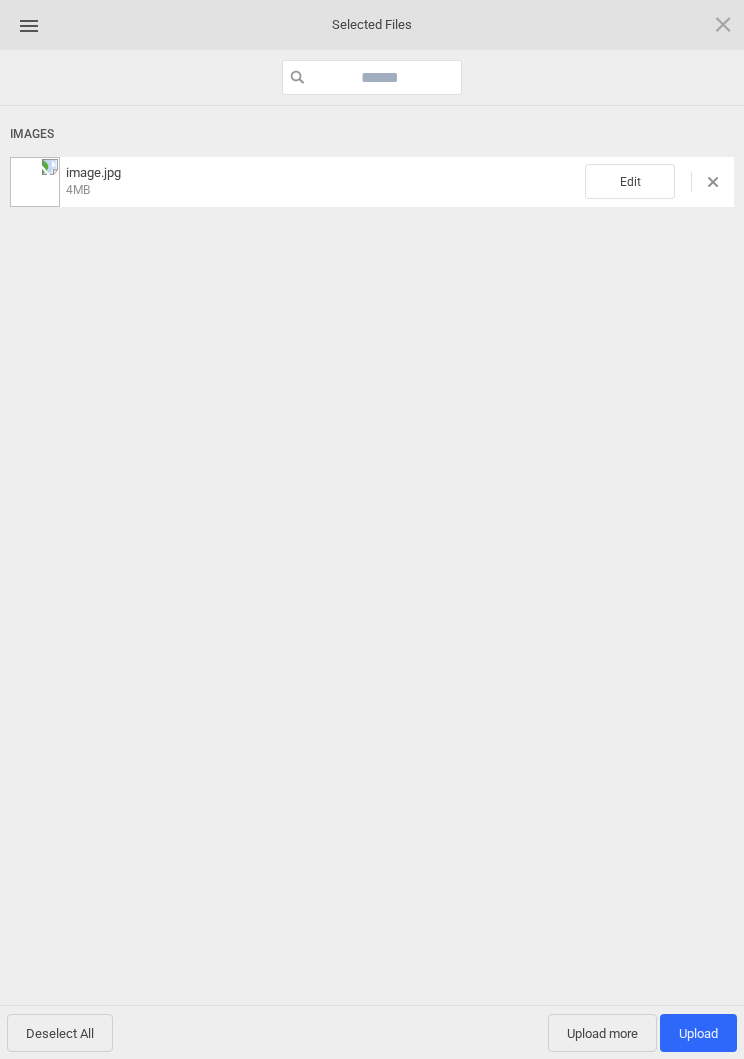 click on "Edit" at bounding box center [630, 181] 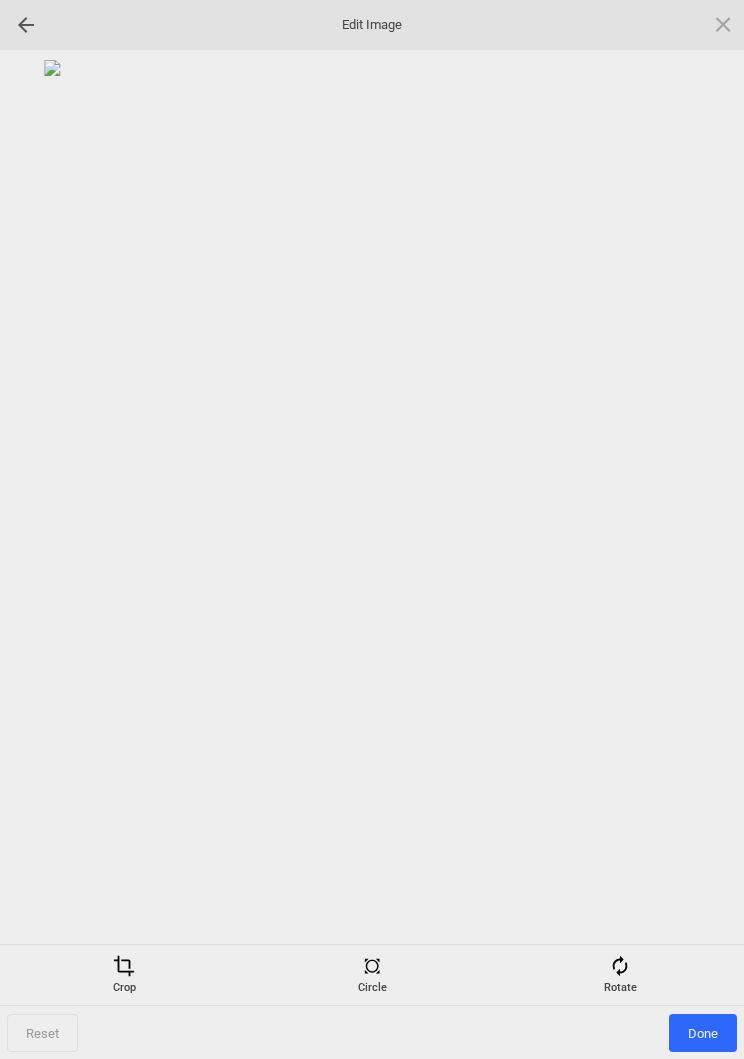click on "Rotate" at bounding box center (620, 975) 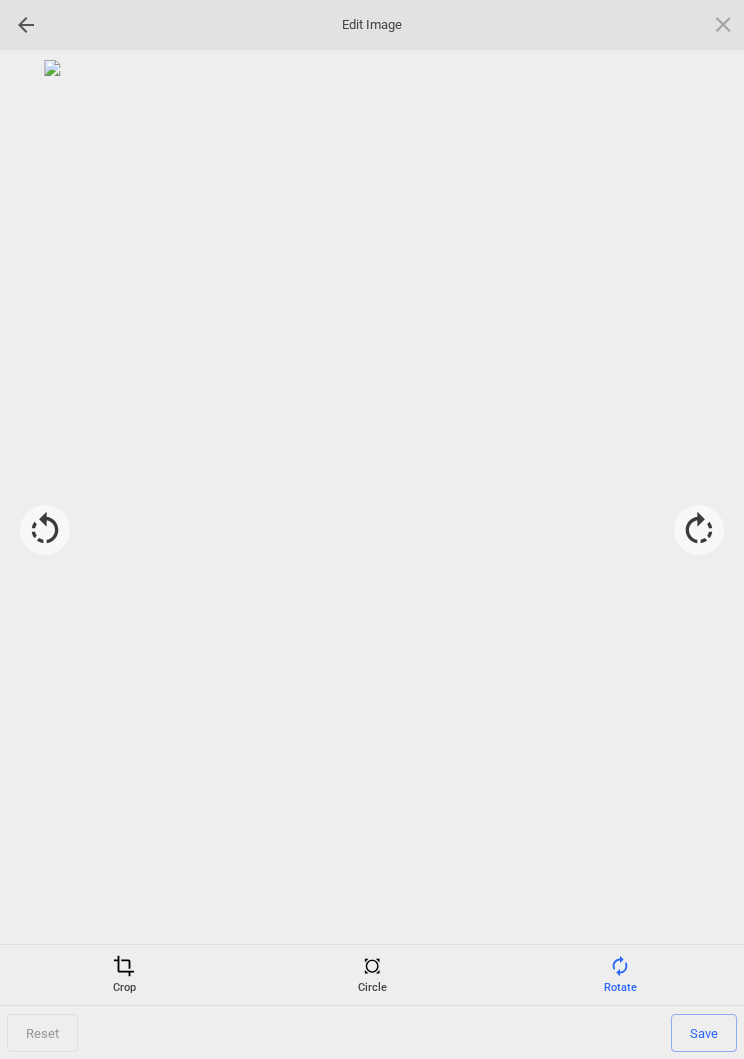 click at bounding box center (372, 497) 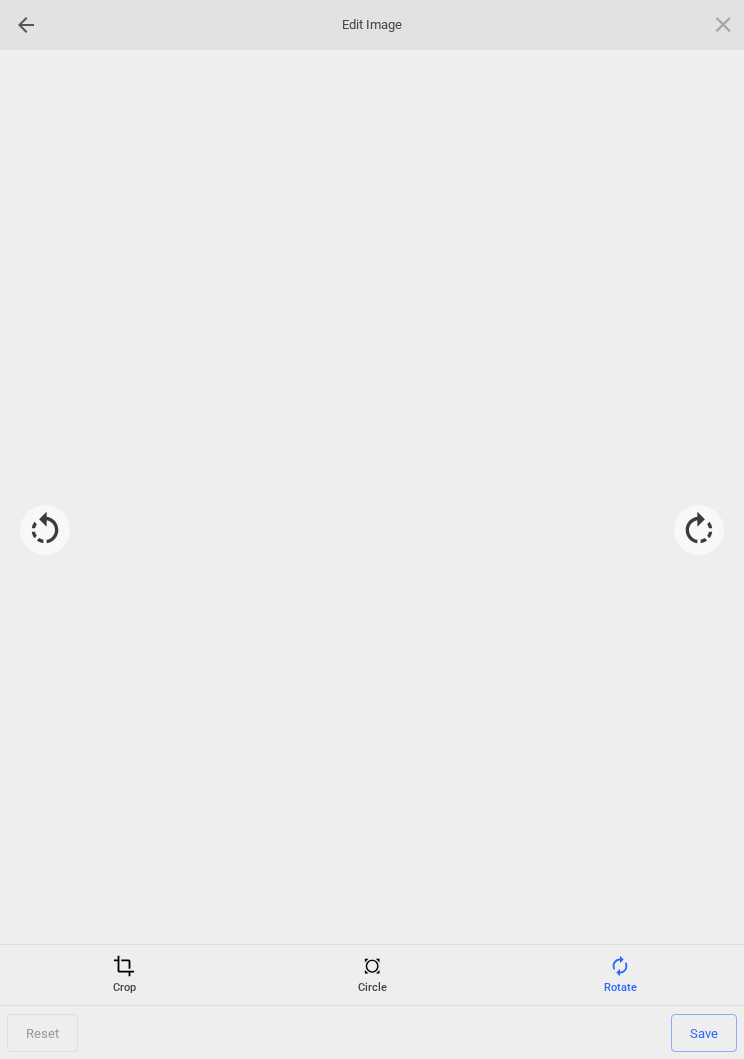click at bounding box center (699, 530) 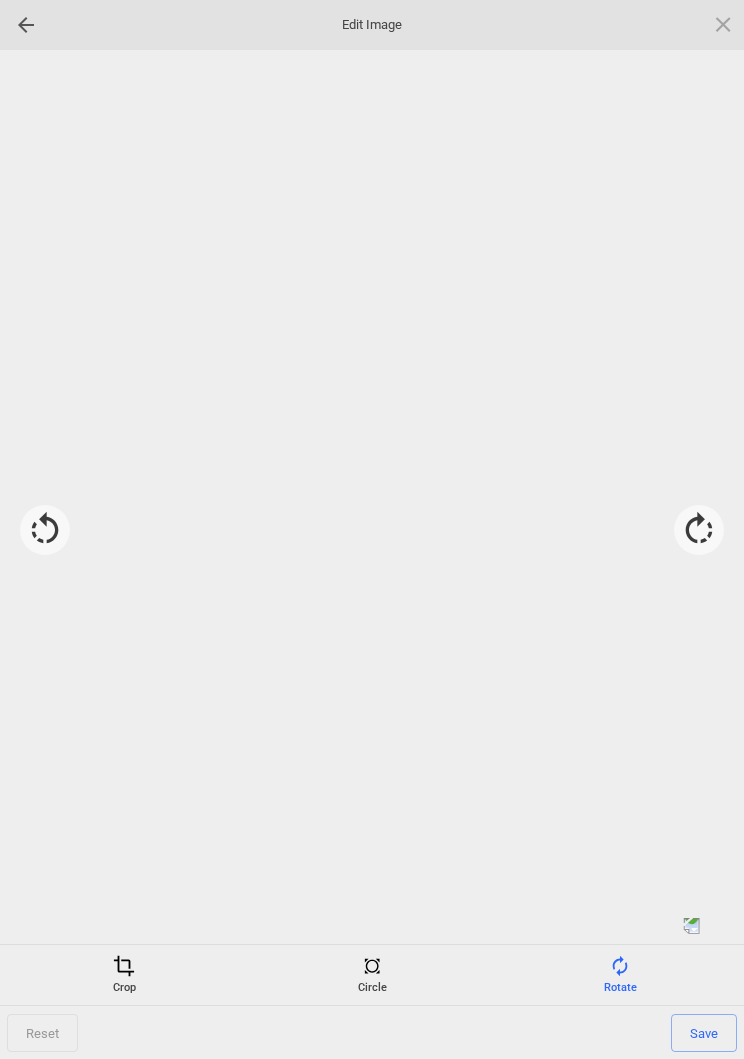 click at bounding box center [699, 530] 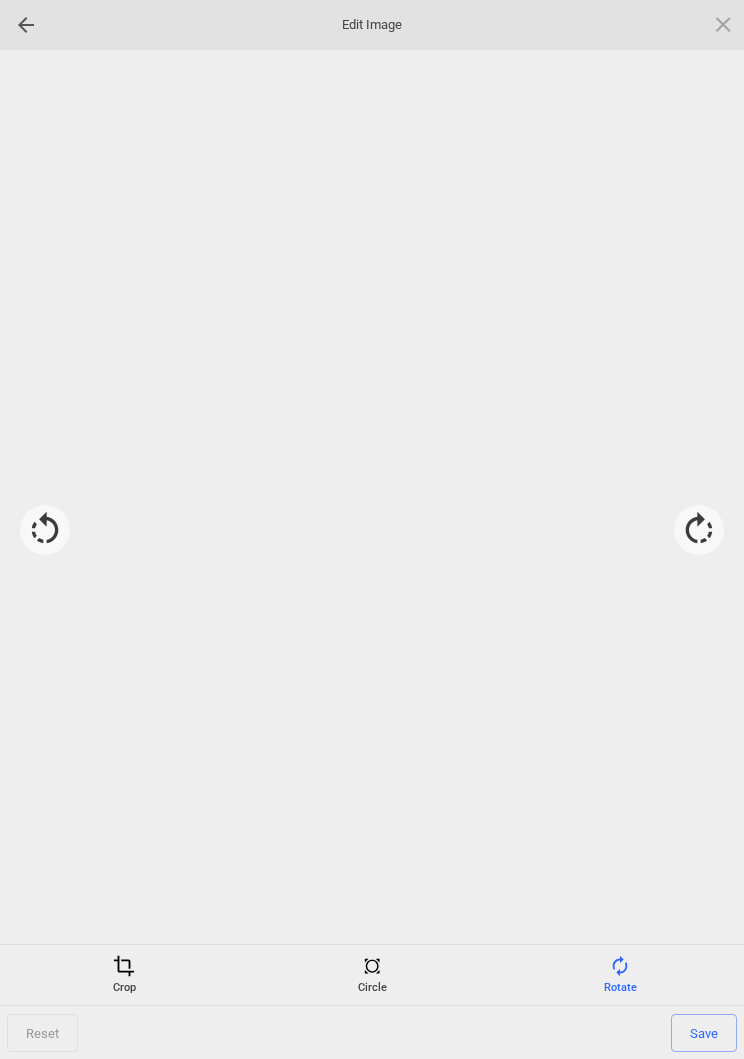 click at bounding box center (699, 530) 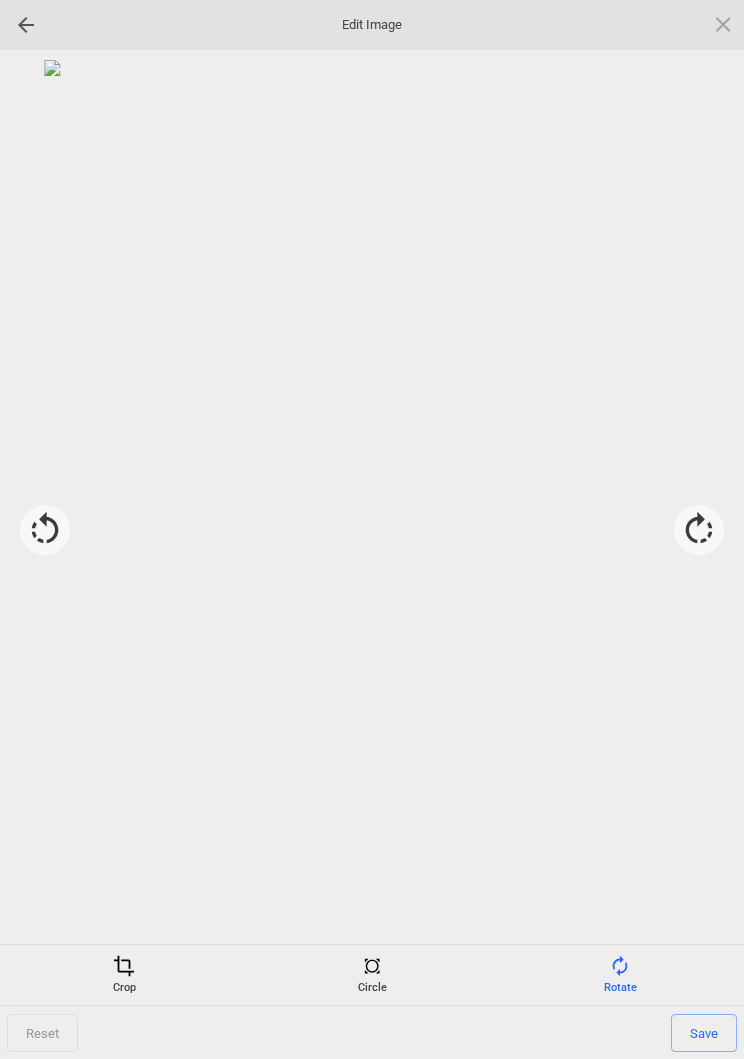click on "Save" at bounding box center [704, 1033] 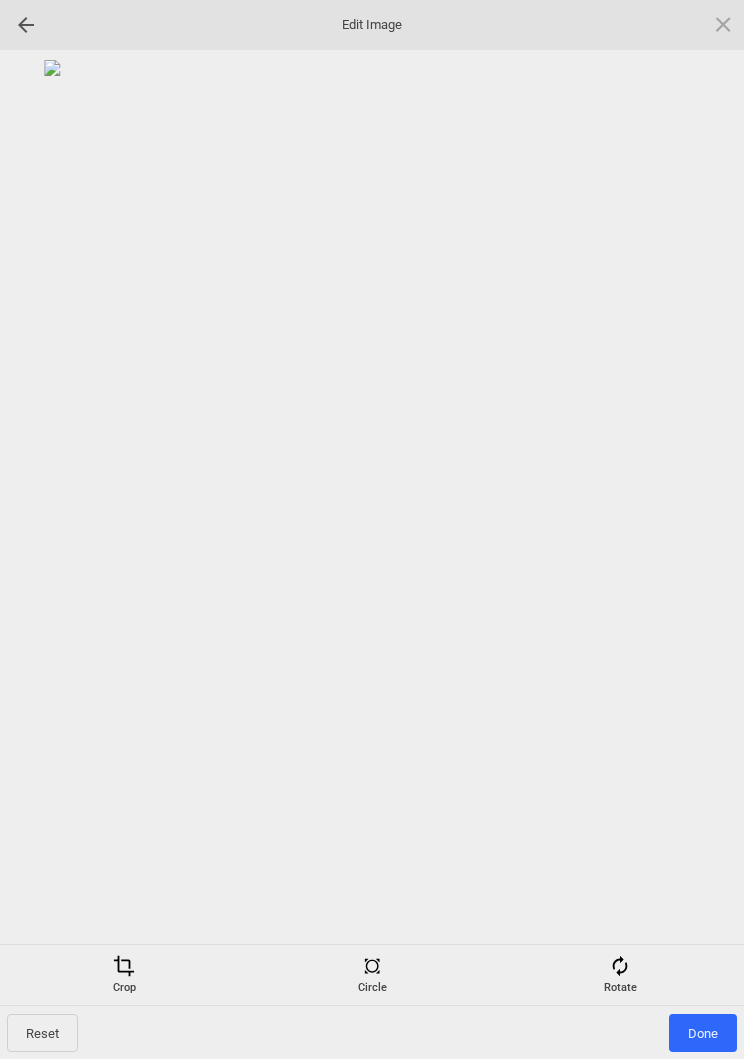 click on "Done" at bounding box center (703, 1033) 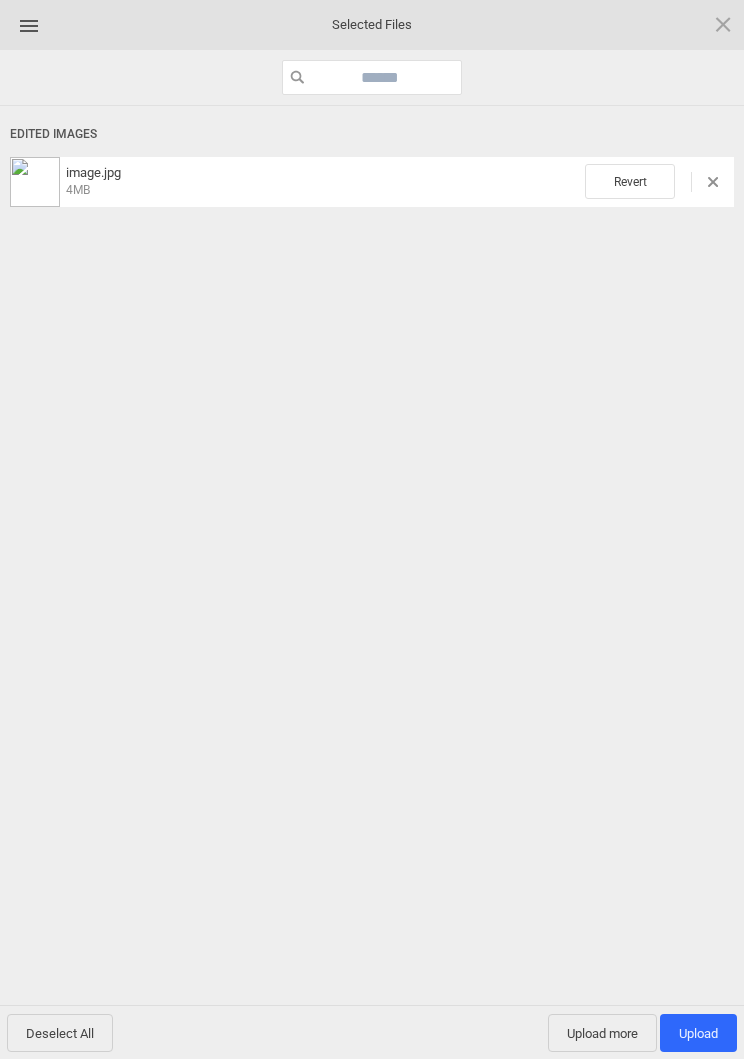 click on "Upload
1" at bounding box center (698, 1033) 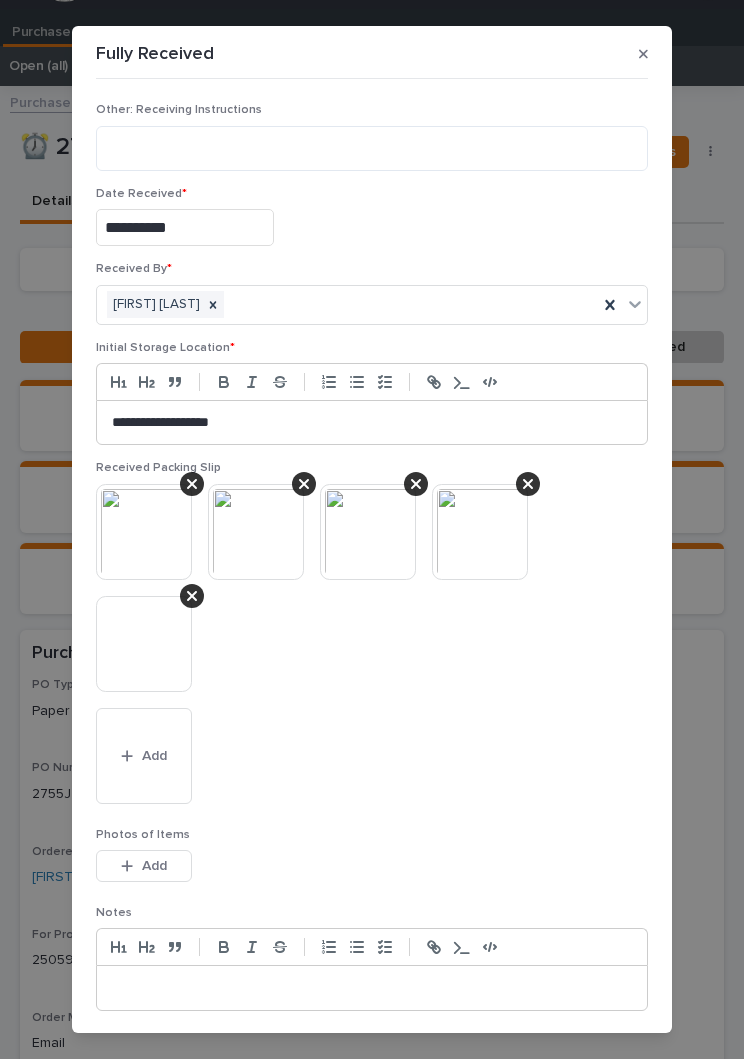 scroll, scrollTop: 81, scrollLeft: 0, axis: vertical 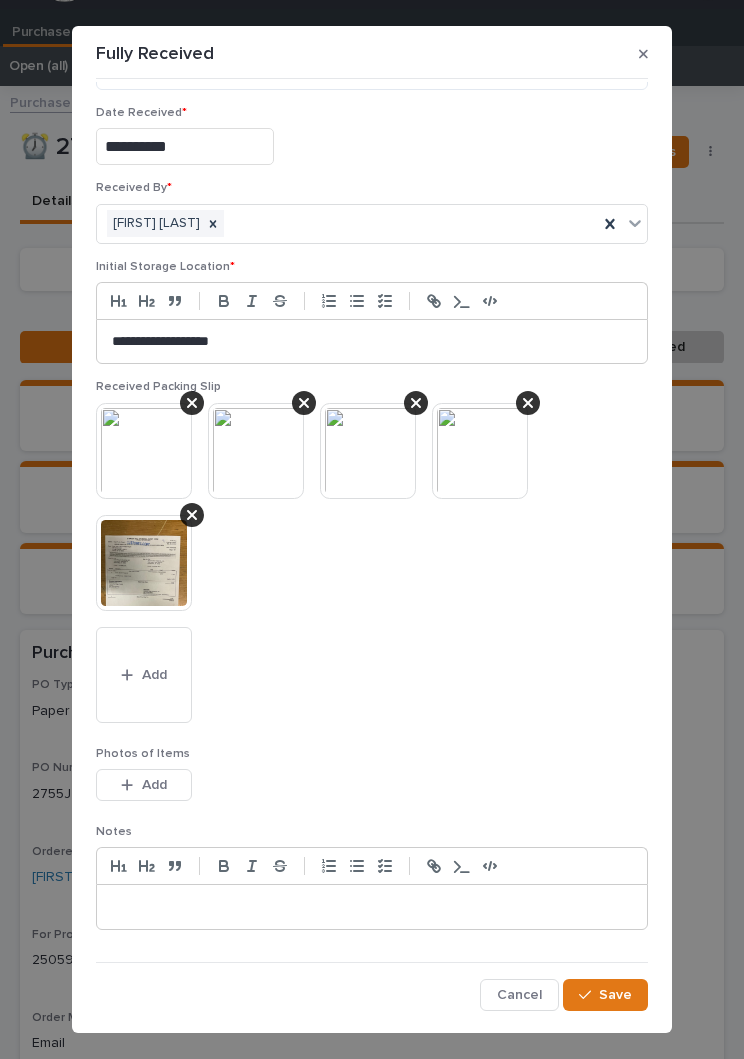 click on "Save" at bounding box center (615, 995) 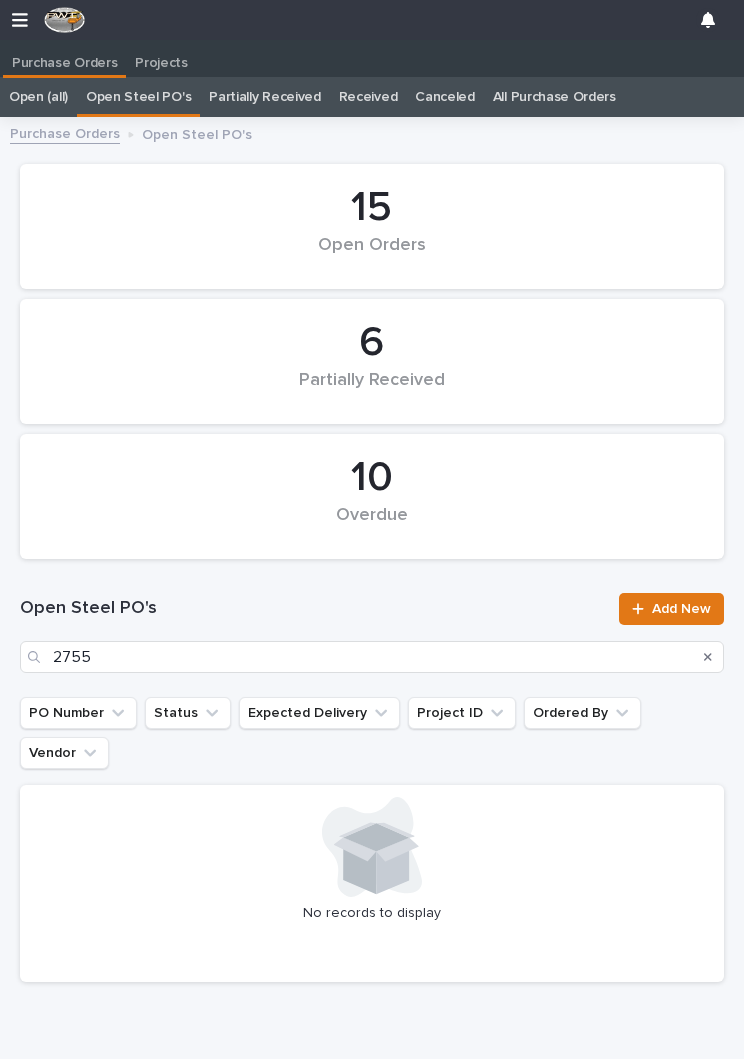 scroll, scrollTop: 0, scrollLeft: 9, axis: horizontal 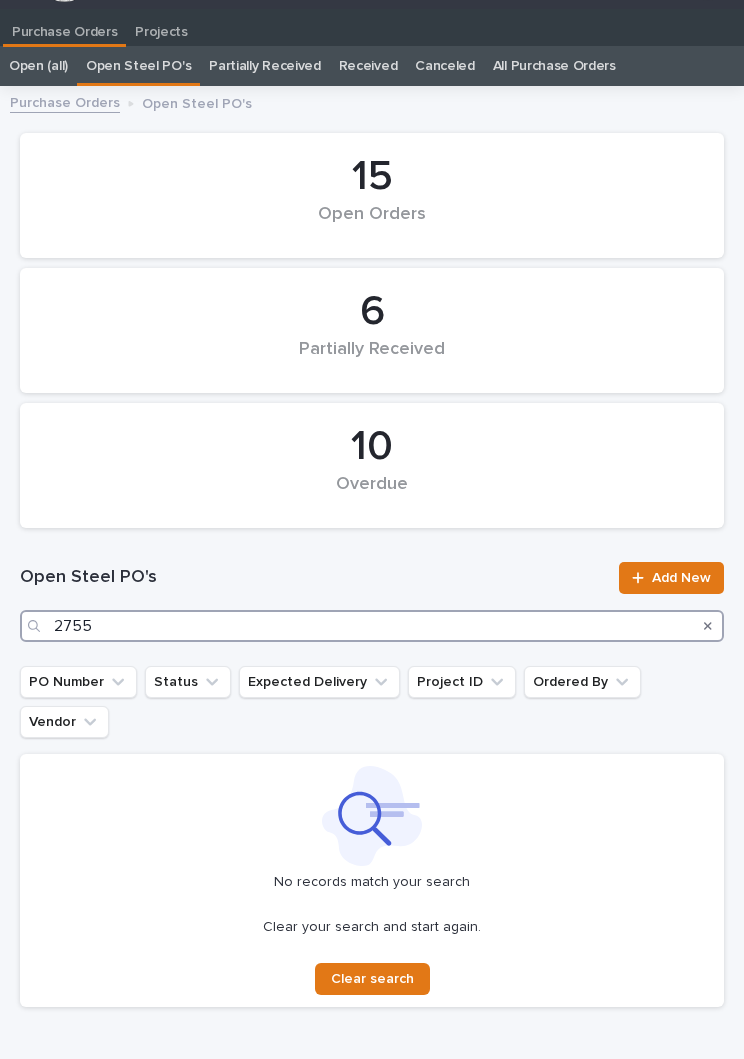 click on "2755" at bounding box center [372, 626] 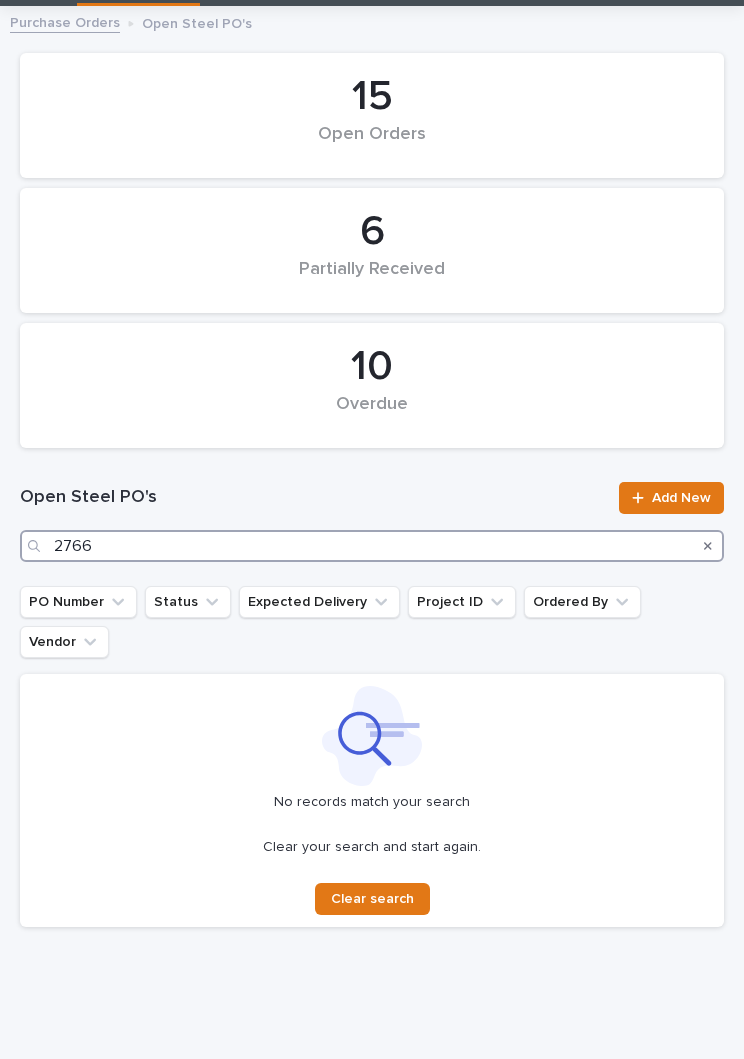 scroll, scrollTop: 110, scrollLeft: 0, axis: vertical 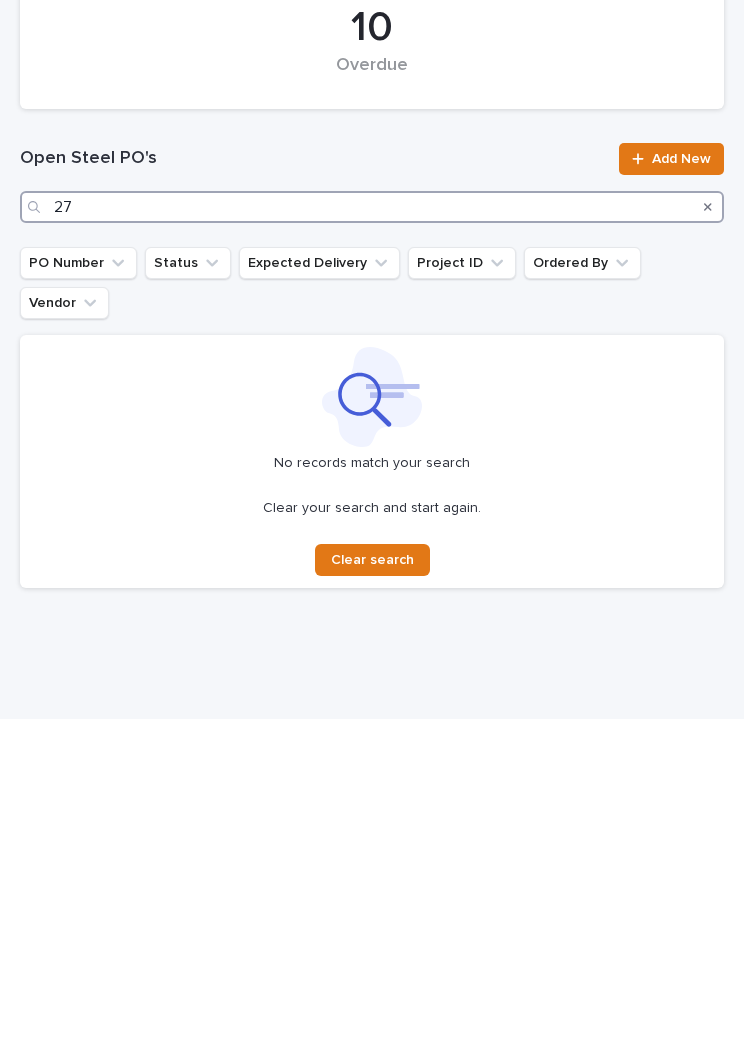 type on "2" 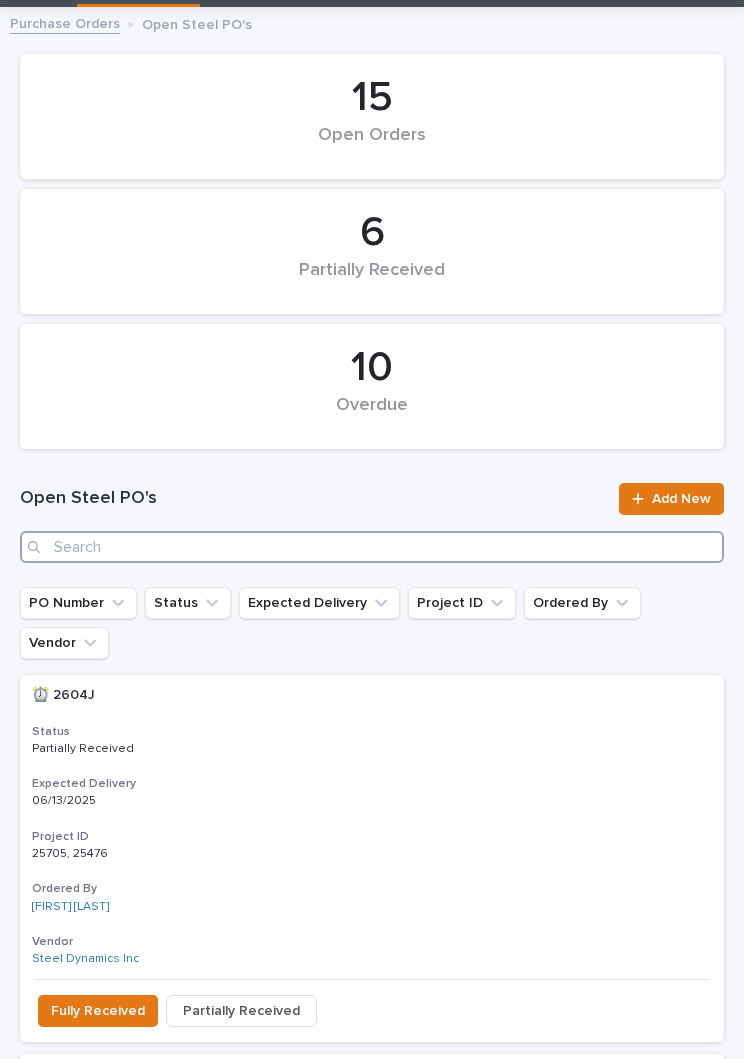 scroll, scrollTop: 54, scrollLeft: 0, axis: vertical 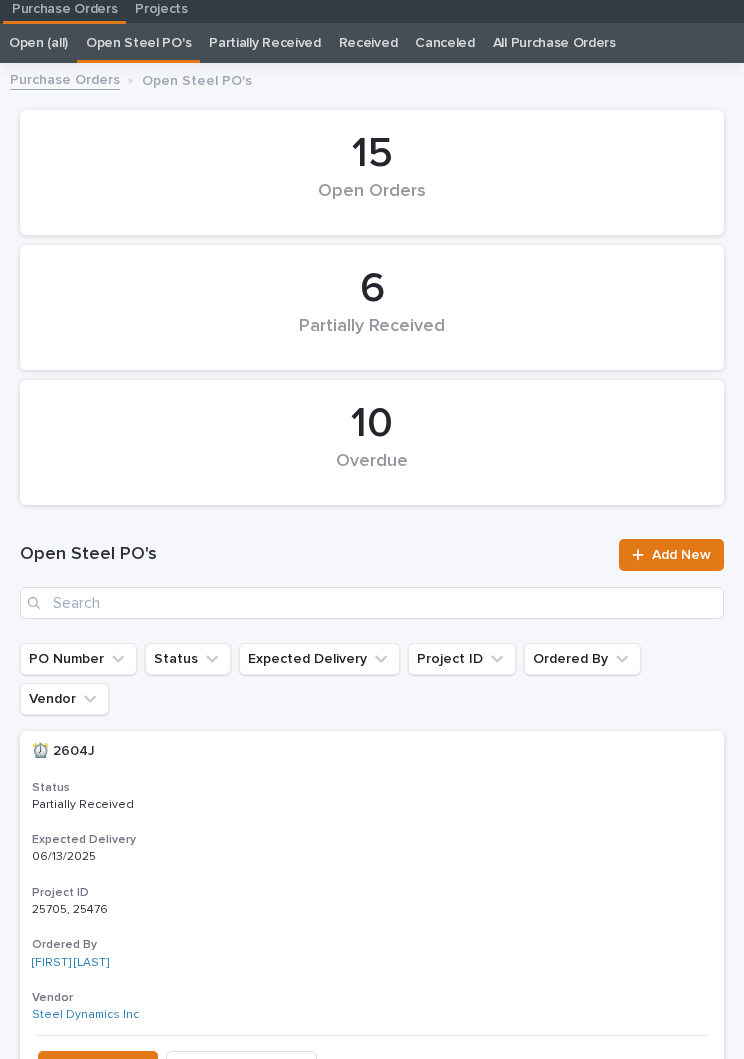 click on "Open Steel PO's 2749 Add New PO Number Status Expected Delivery Project ID Ordered By Vendor ⏰ 2604J ⏰ 2604J   Status Partially Received Expected Delivery 06/13/2025 Project ID 25705, 25476 25705, 25476   Ordered By [FIRST] [LAST]   Vendor Steel Dynamics Inc    Fully Received Partially Received ⏰ 2730J ⏰ 2730J   Status Partially Received Expected Delivery 06/19/2025 Project ID 26367, 25909, 26324 26367, 25909, 26324   Ordered By [FIRST] [LAST]   Vendor Triad Metals International   Fully Received Partially Received ⏰ 2740J ⏰ 2740J   Status Submitted Expected Delivery 07/02/2025 Project ID 26204 26204   Ordered By [FIRST] [LAST]   Vendor Triad Metals International   Fully Received Partially Received ⏰ 2742J ⏰ 2742J   Status Partially Received Expected Delivery 06/23/2025 Project ID PWI Stock PWI Stock   Ordered By [FIRST] [LAST]   Vendor Alro Steel   Fully Received Partially Received ⏰ 2745J" at bounding box center [372, 3124] 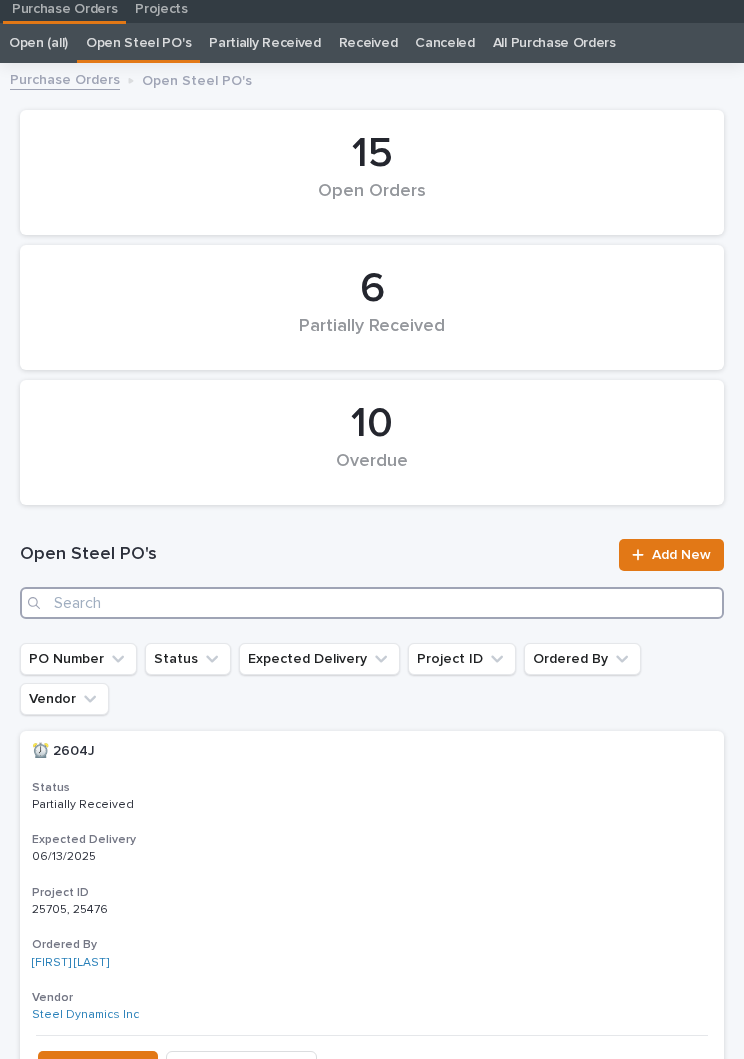 click at bounding box center (372, 603) 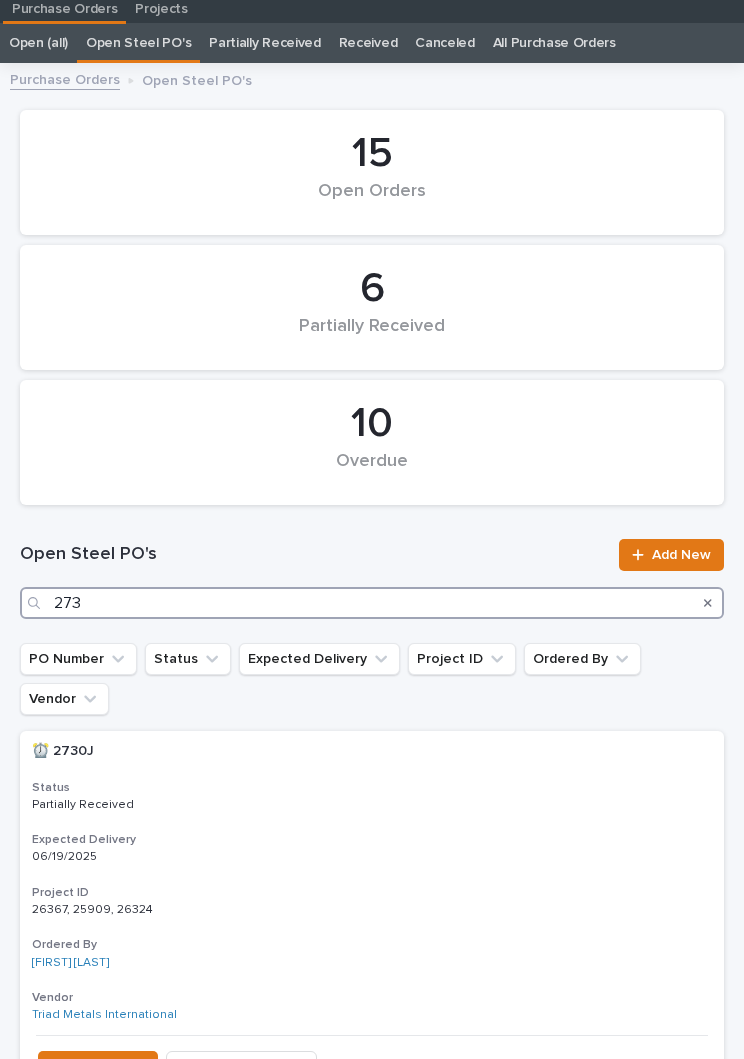 type on "2730" 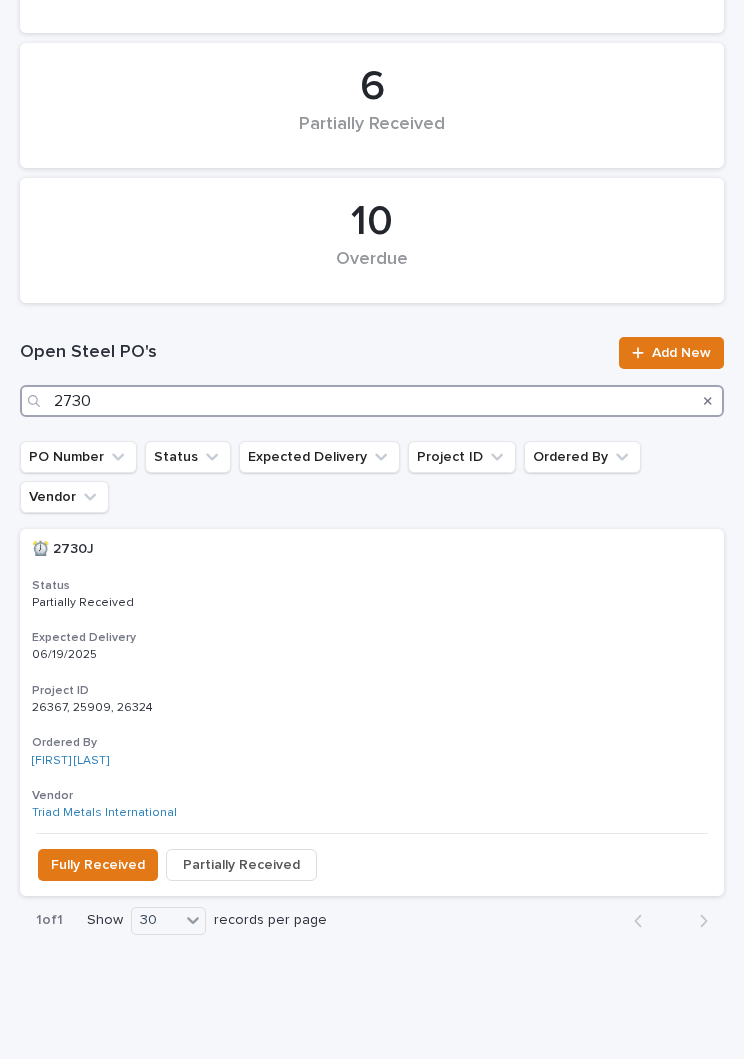 scroll, scrollTop: 255, scrollLeft: 0, axis: vertical 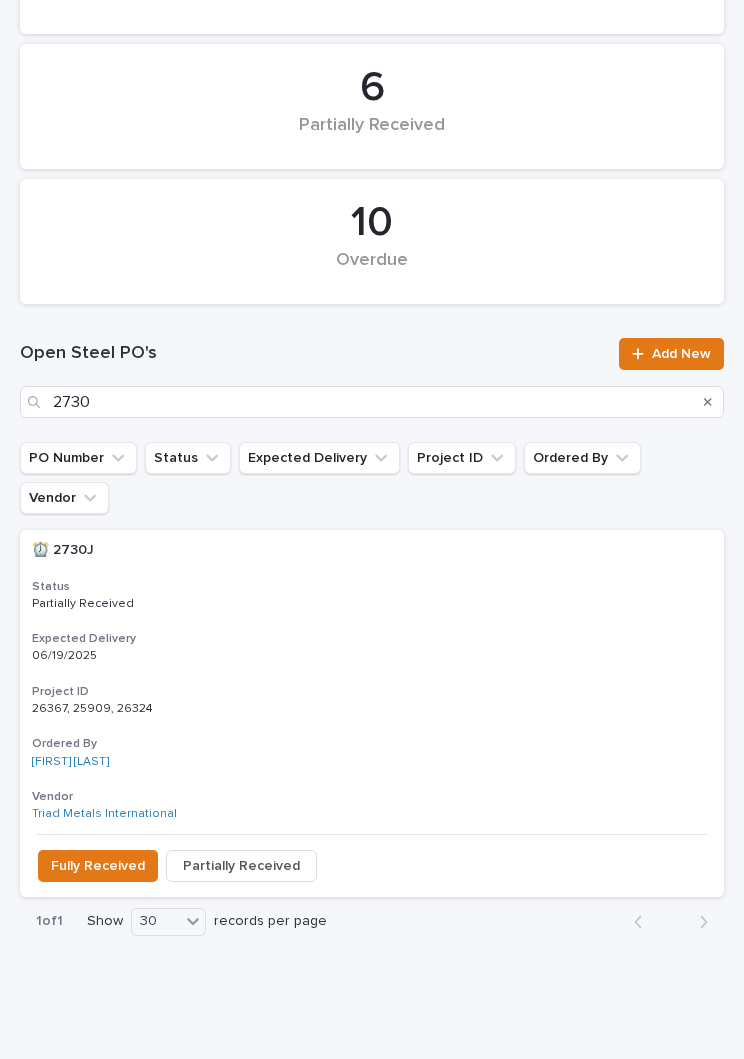 click on "Expected Delivery" at bounding box center (372, 639) 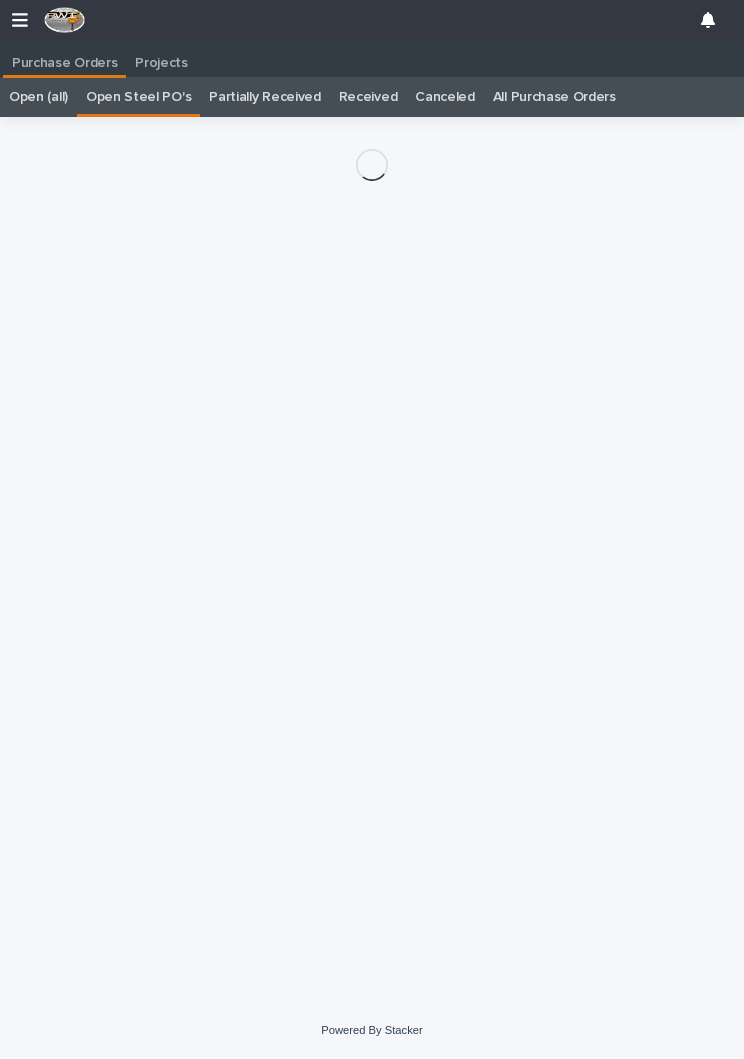 scroll, scrollTop: 10, scrollLeft: 0, axis: vertical 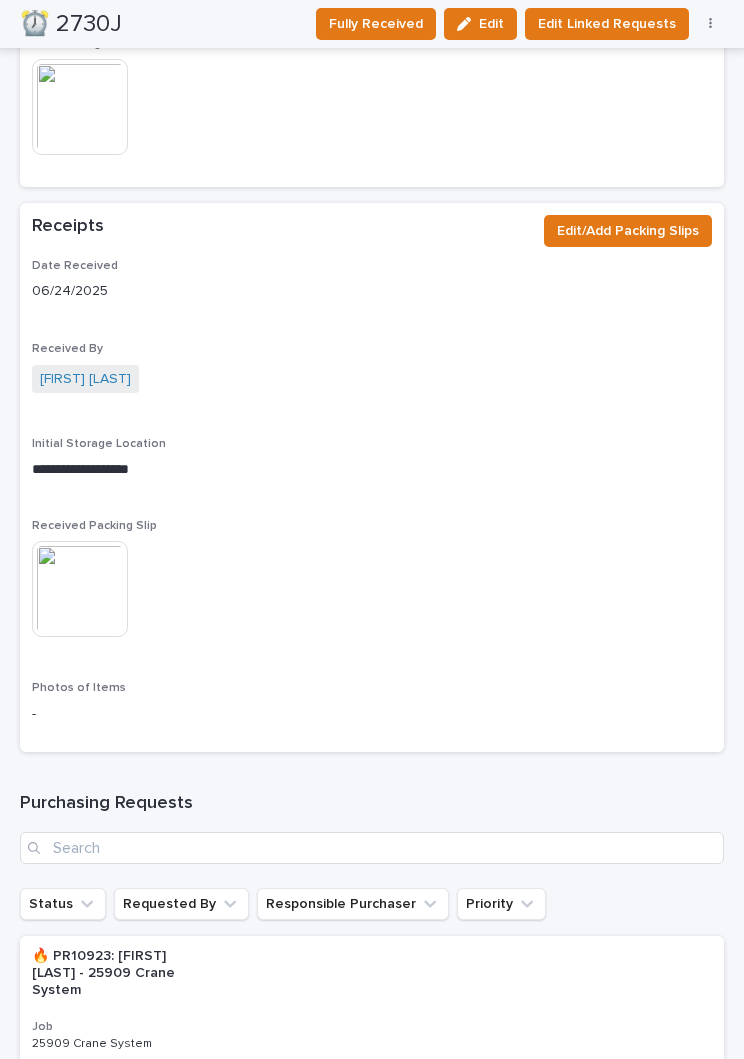 click on "Fully Received" at bounding box center [376, 24] 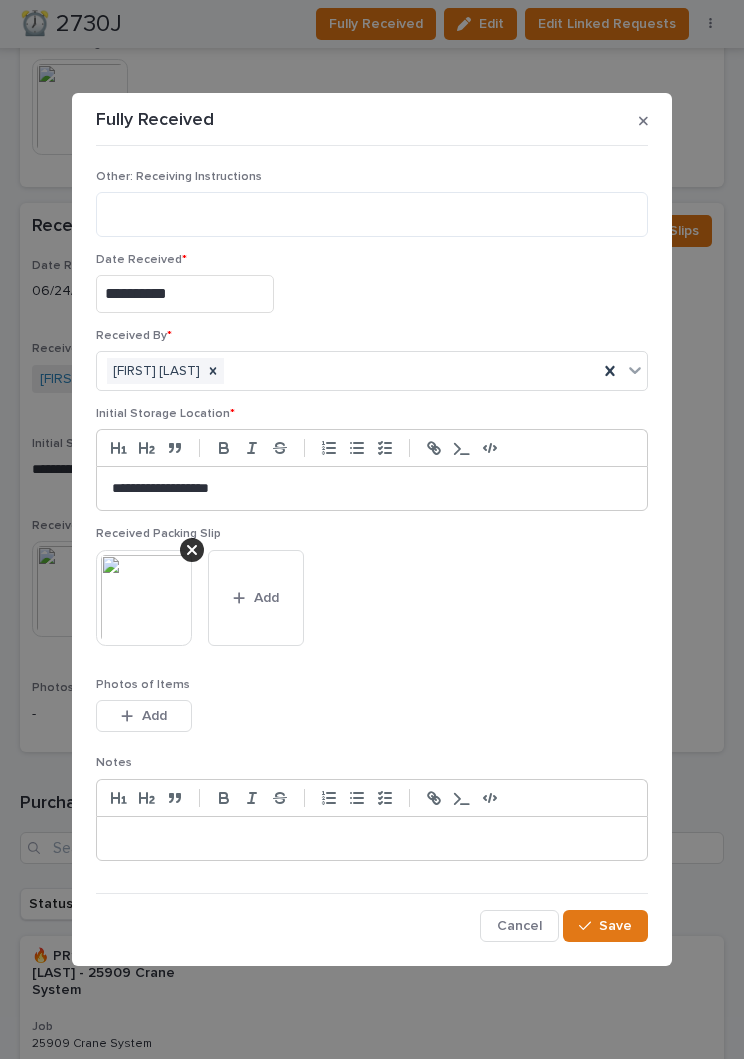 click on "Add" at bounding box center (266, 598) 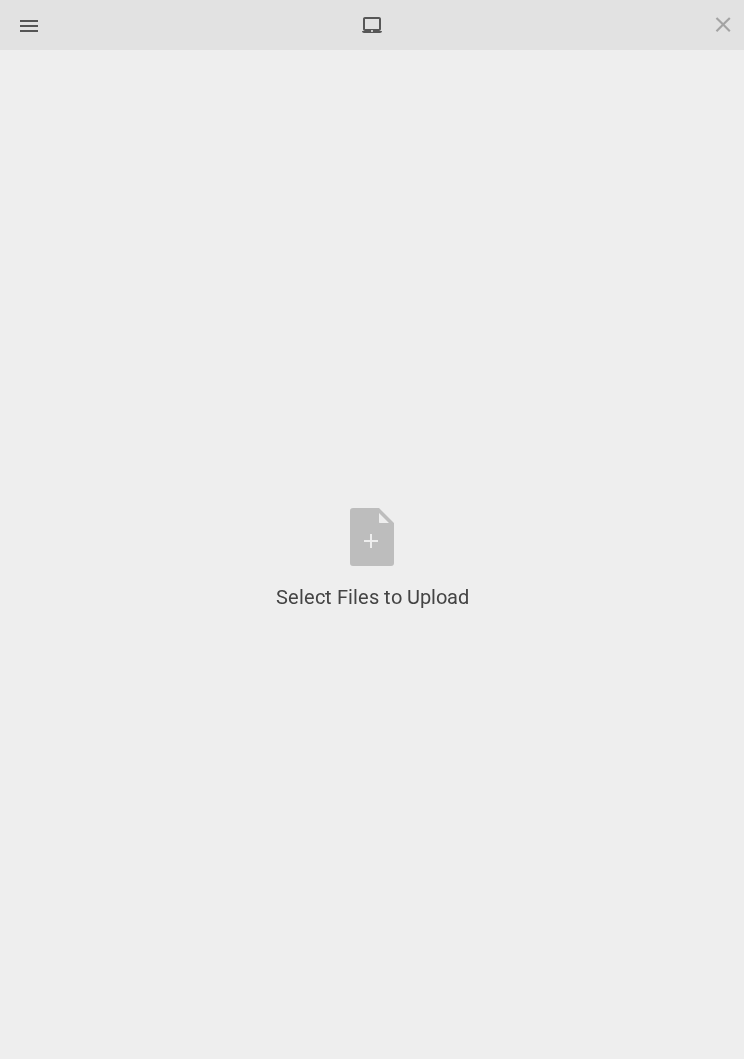 click on "Select Files to Upload
or Drag and Drop, Copy and Paste Files" at bounding box center (372, 559) 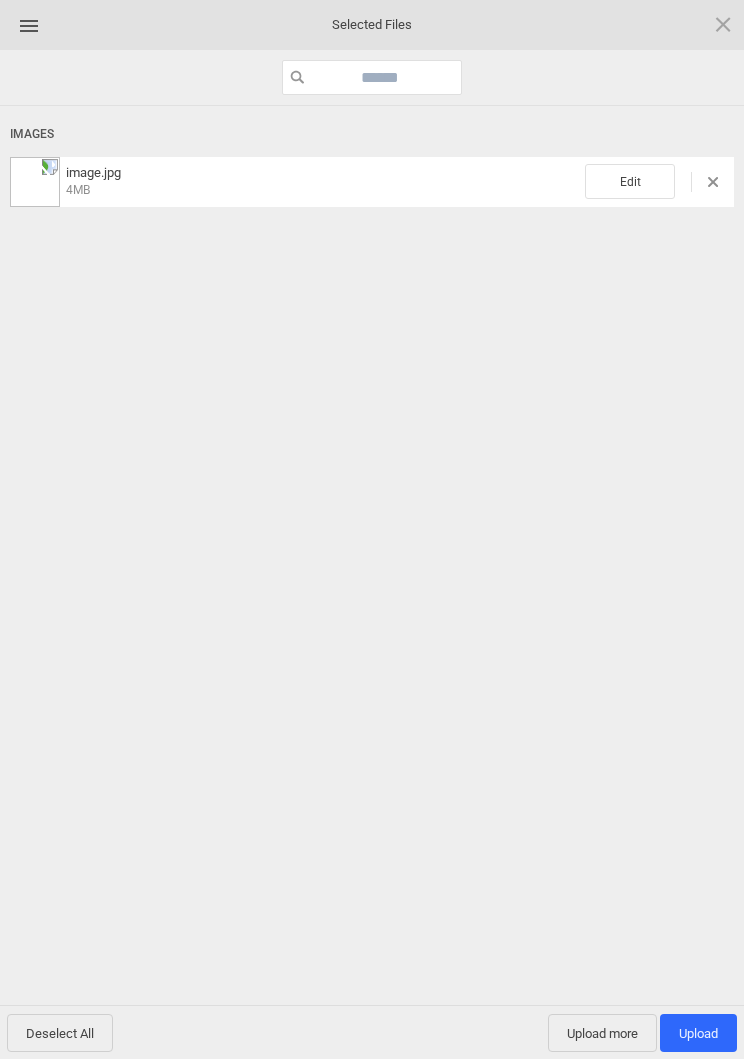 click on "Edit" at bounding box center [630, 181] 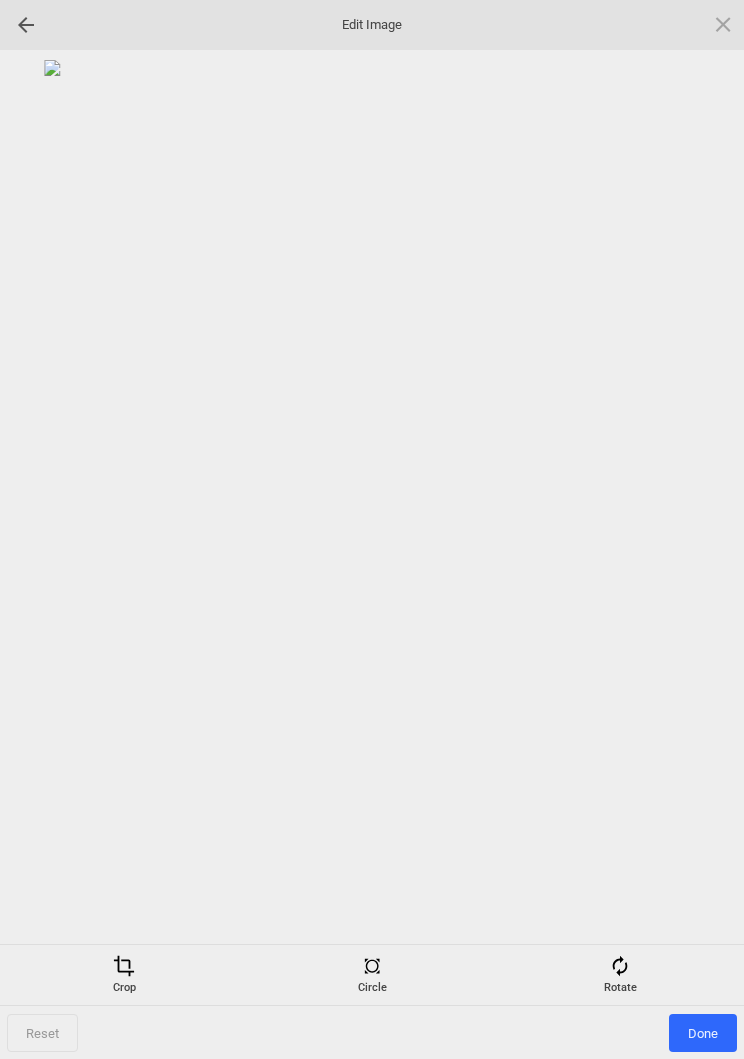 click on "Rotate" at bounding box center (620, 975) 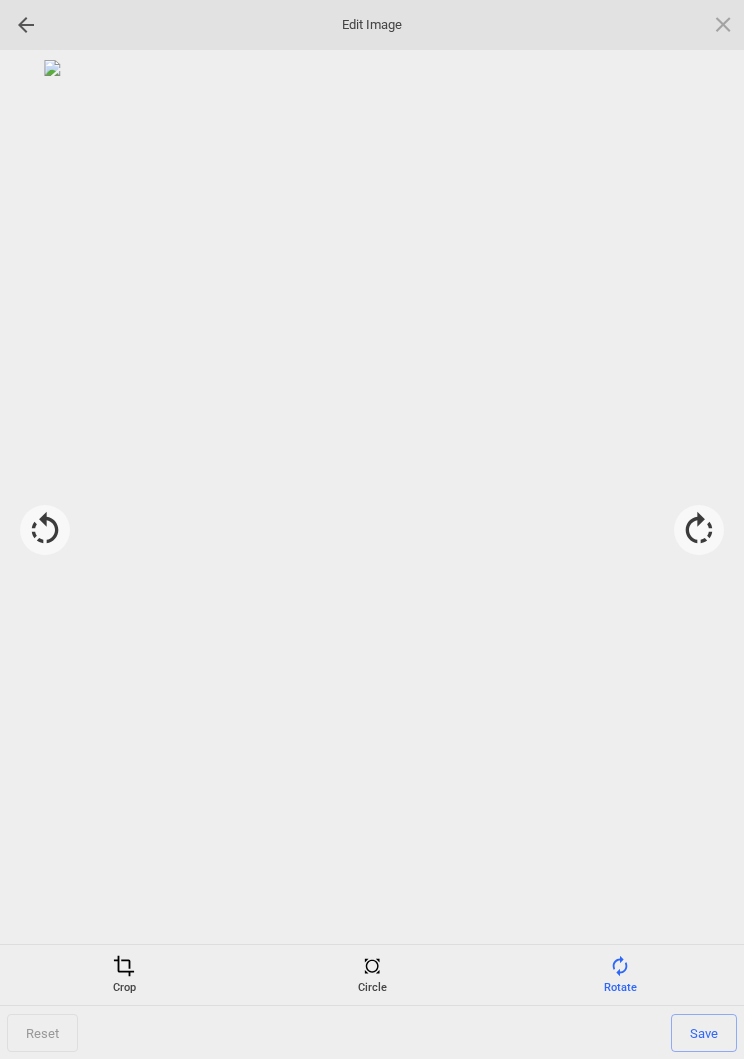 click at bounding box center (699, 530) 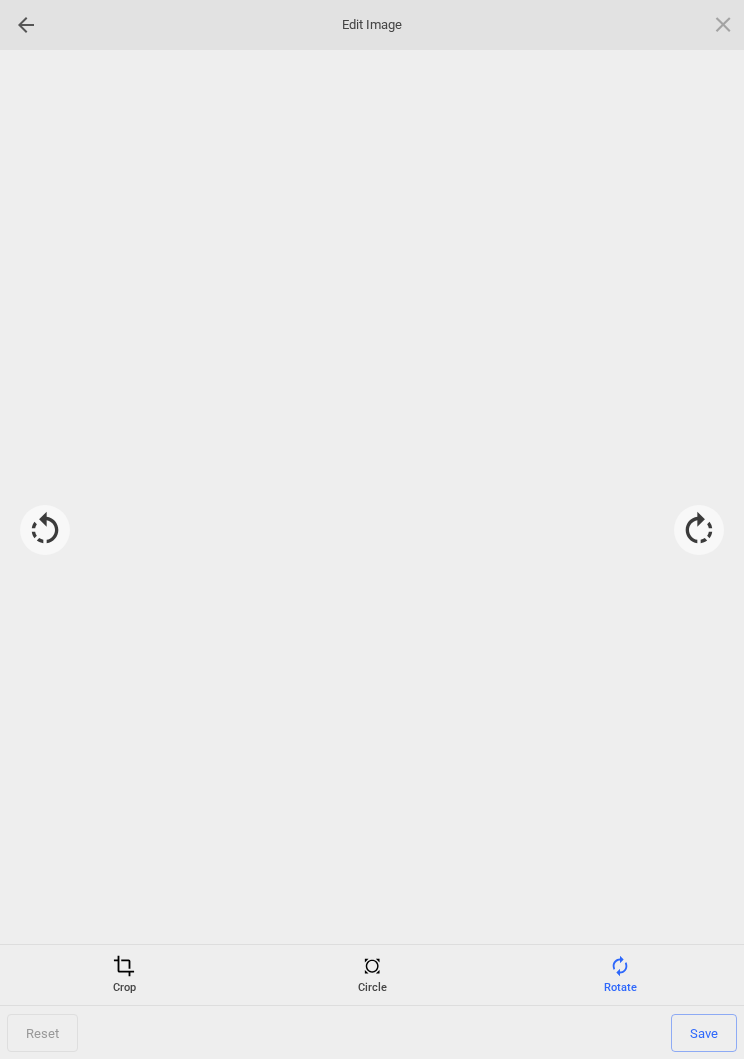 click at bounding box center [699, 530] 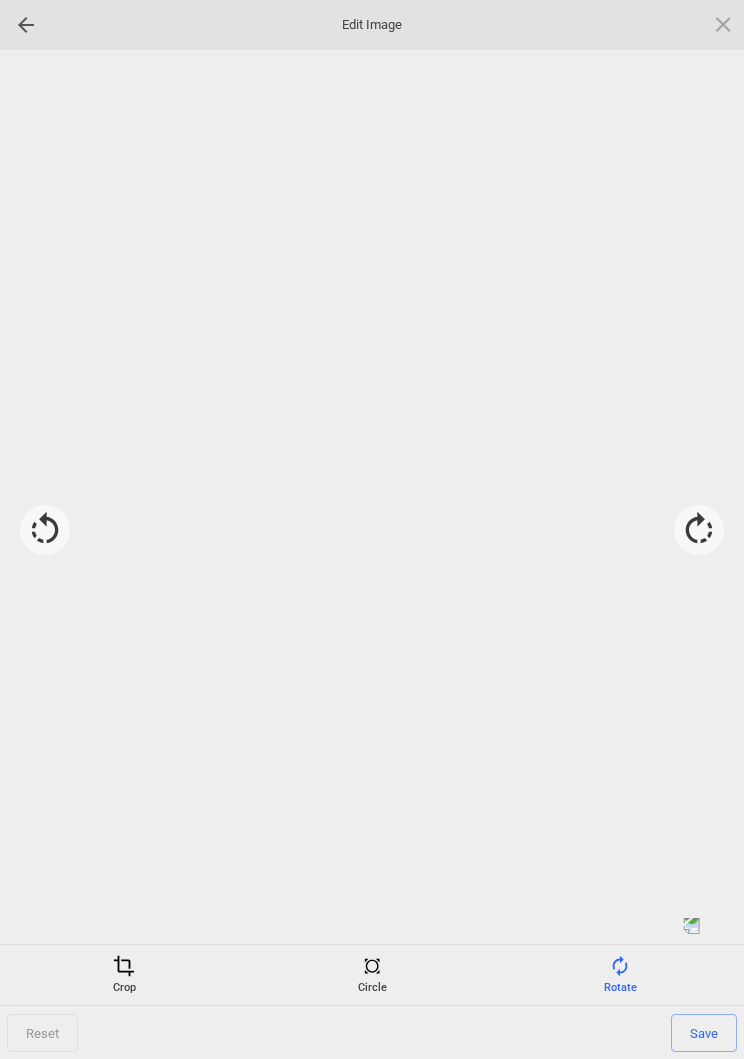 click at bounding box center (699, 530) 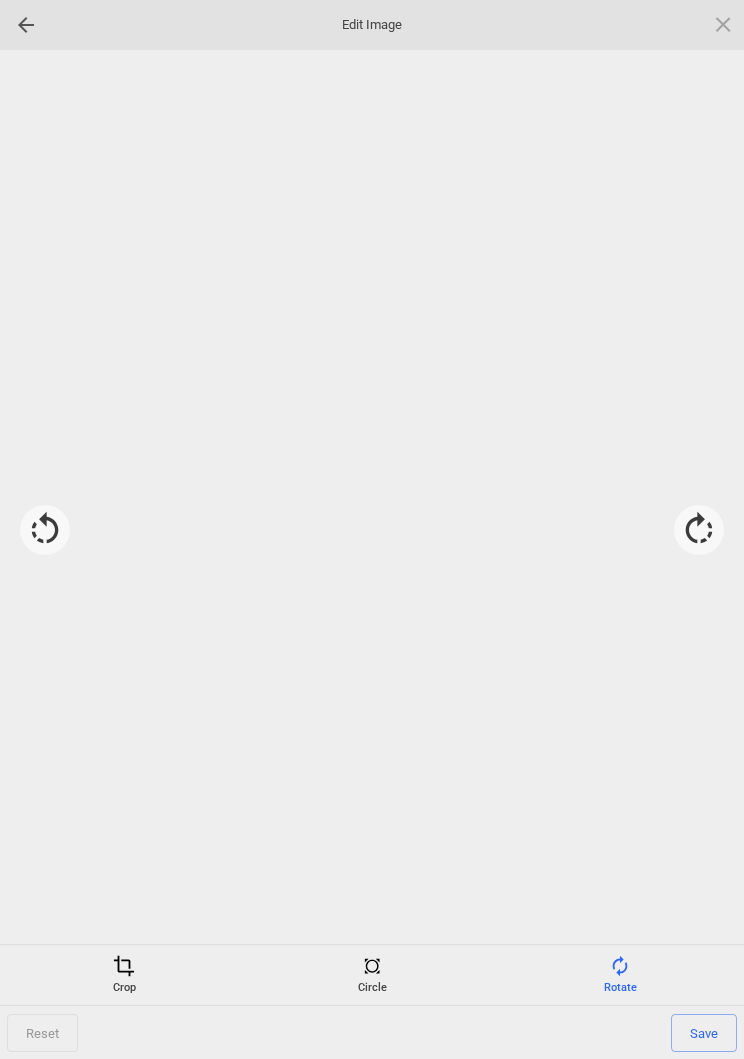 click at bounding box center (699, 530) 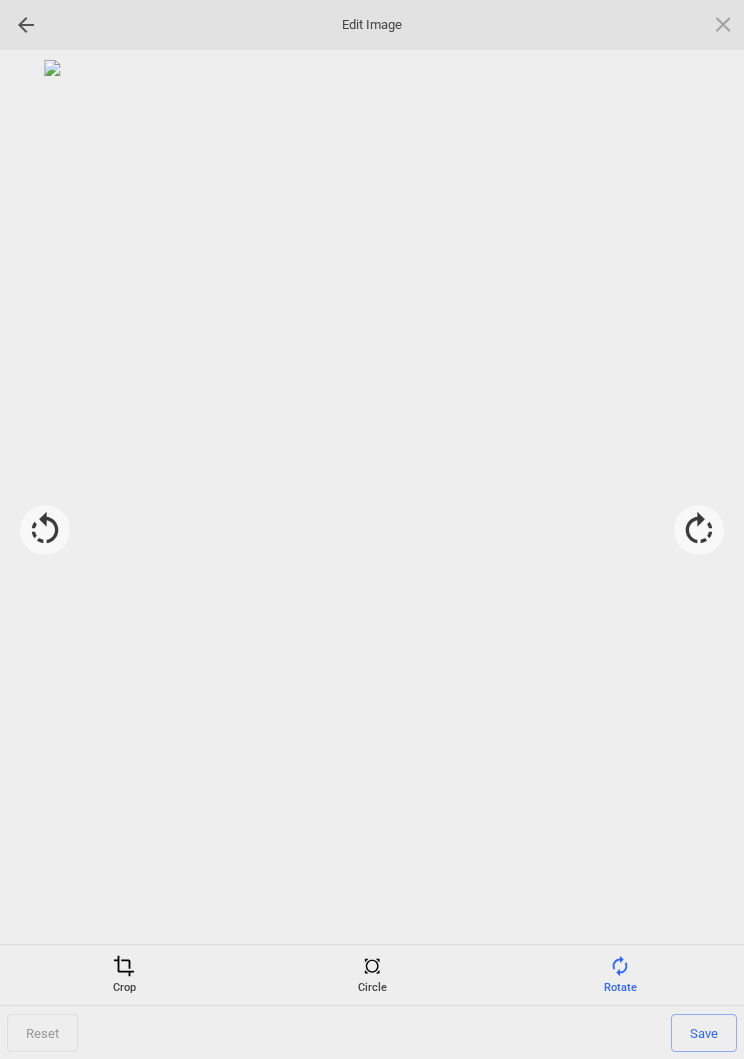 click on "Save" at bounding box center (704, 1033) 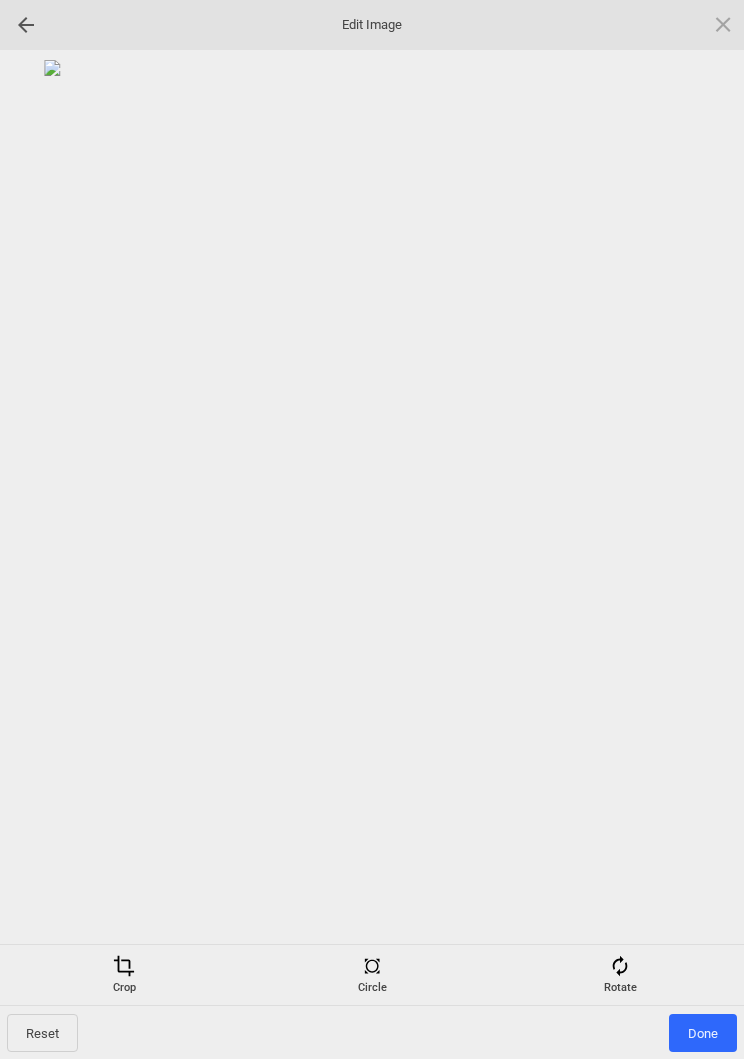 click on "Done" at bounding box center [703, 1033] 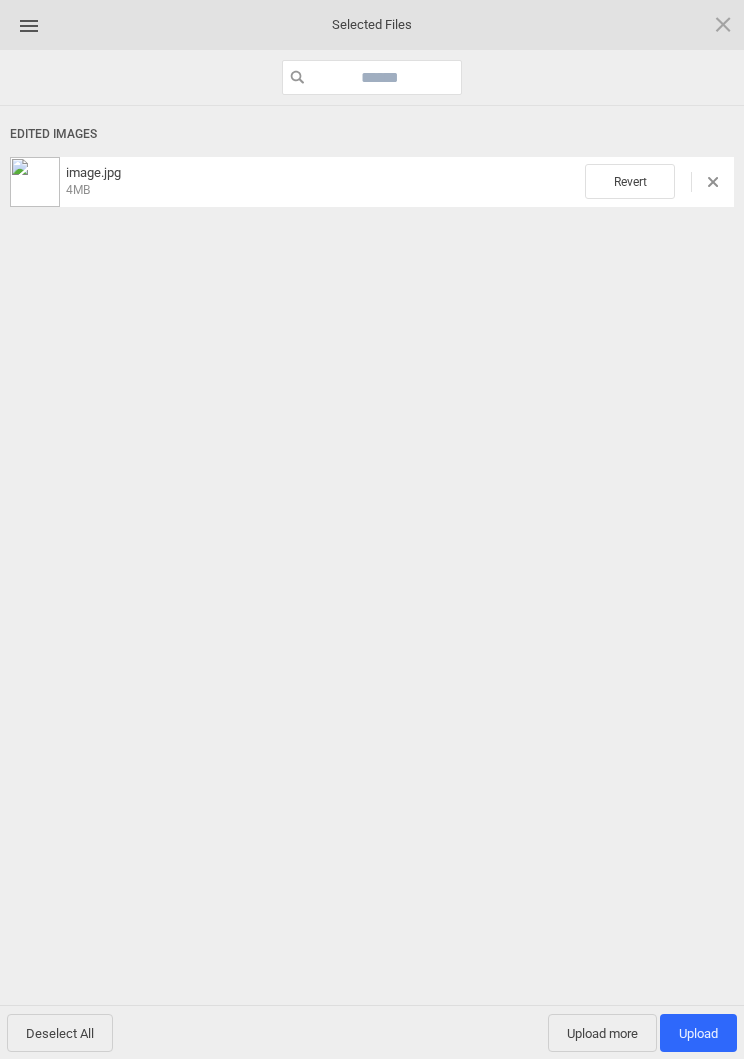 click on "Upload
1" at bounding box center (698, 1033) 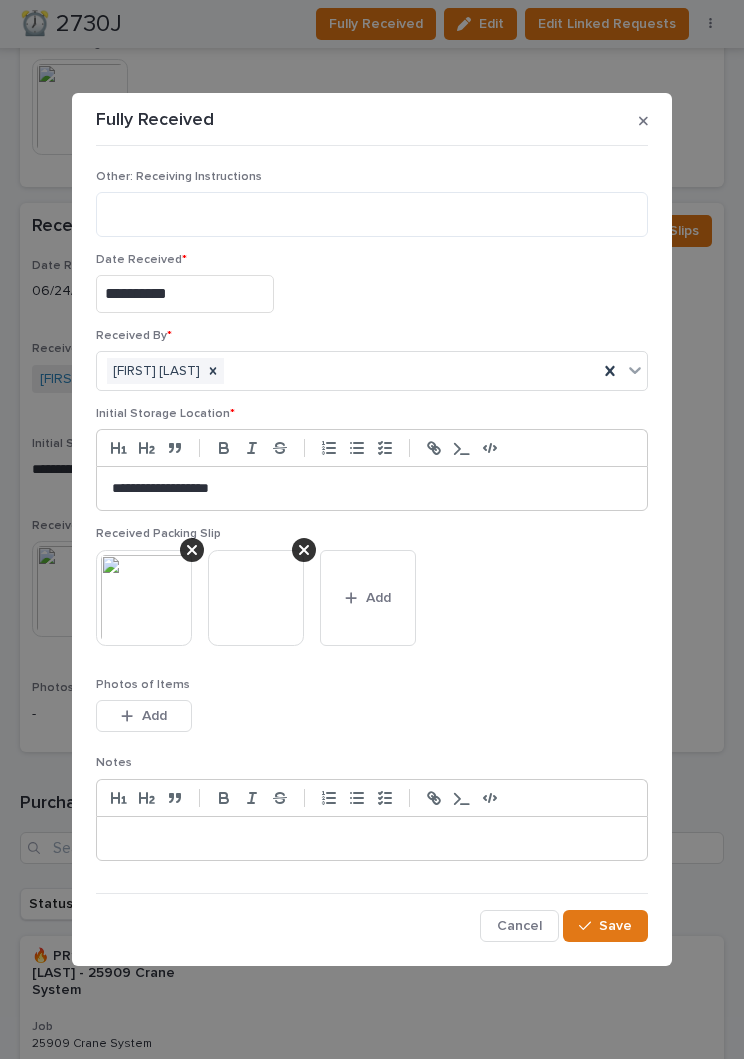 click on "Save" at bounding box center (605, 926) 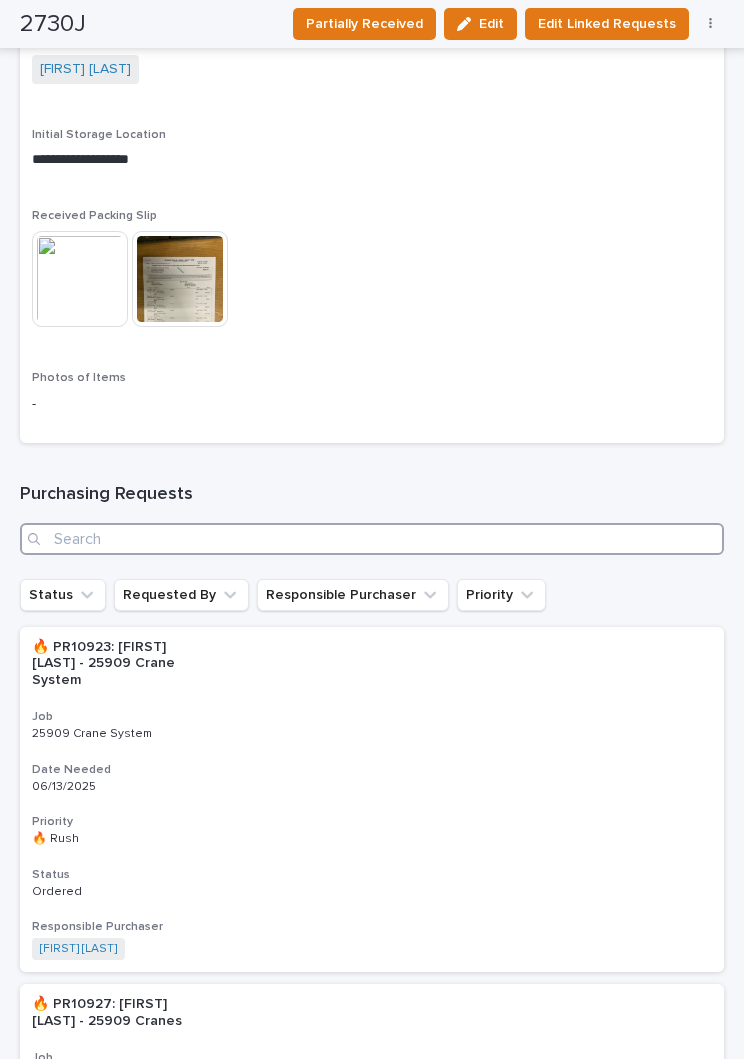 click at bounding box center (372, 539) 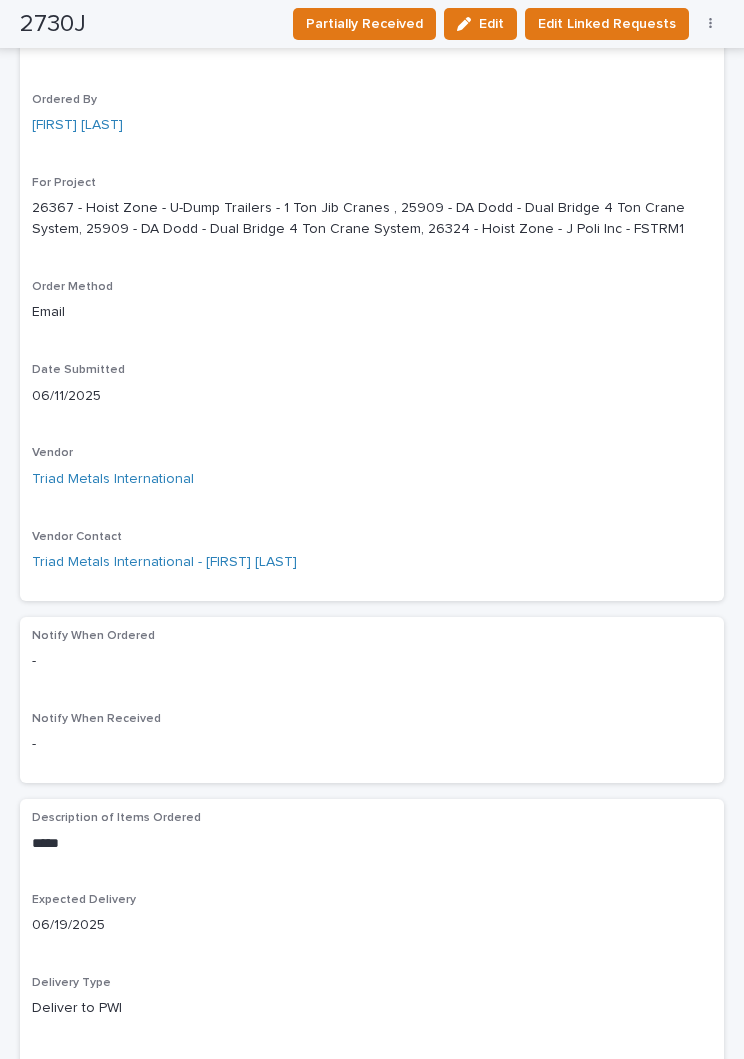scroll, scrollTop: 376, scrollLeft: 0, axis: vertical 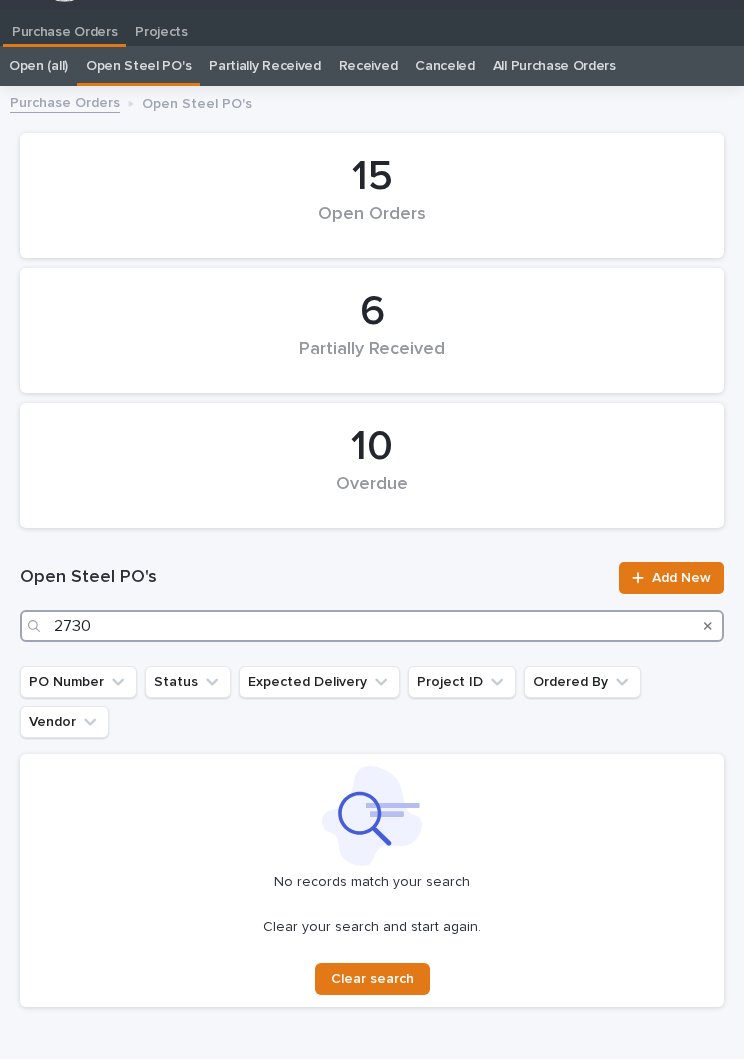 click on "2730" at bounding box center [372, 626] 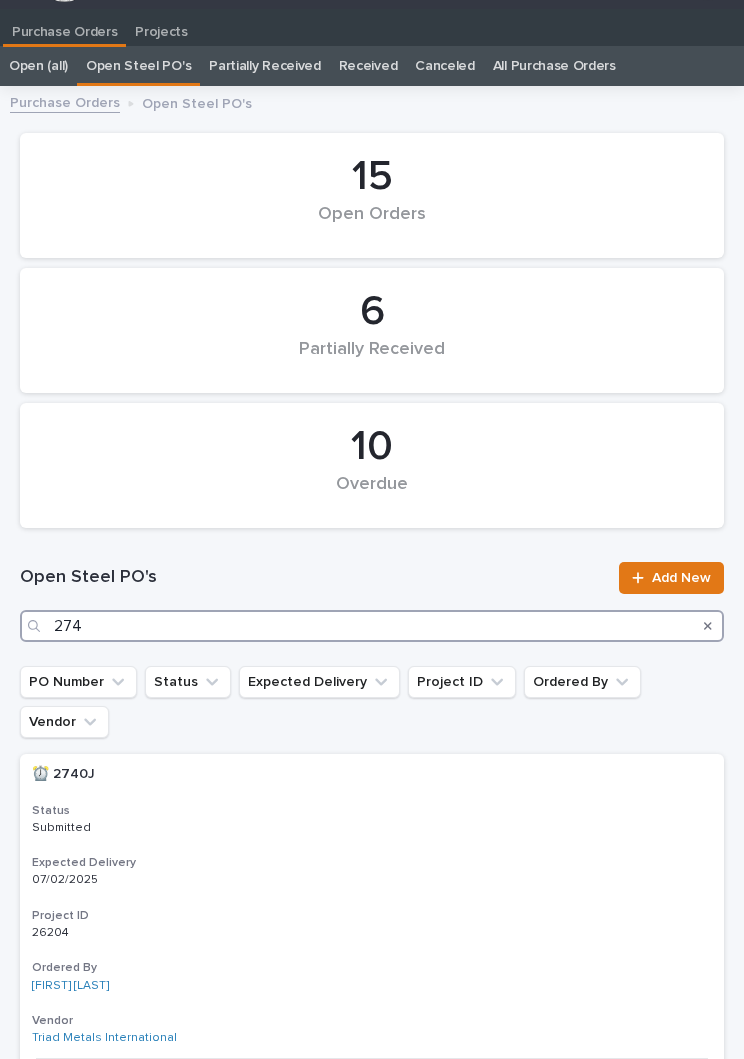 type on "2740" 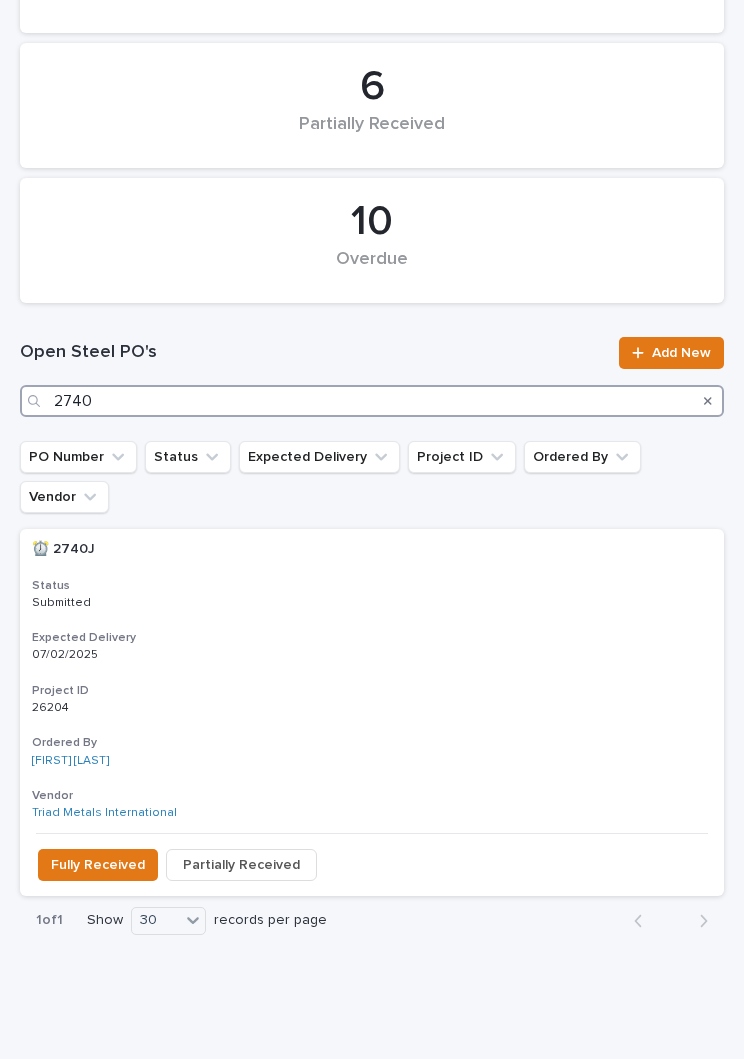 scroll, scrollTop: 255, scrollLeft: 0, axis: vertical 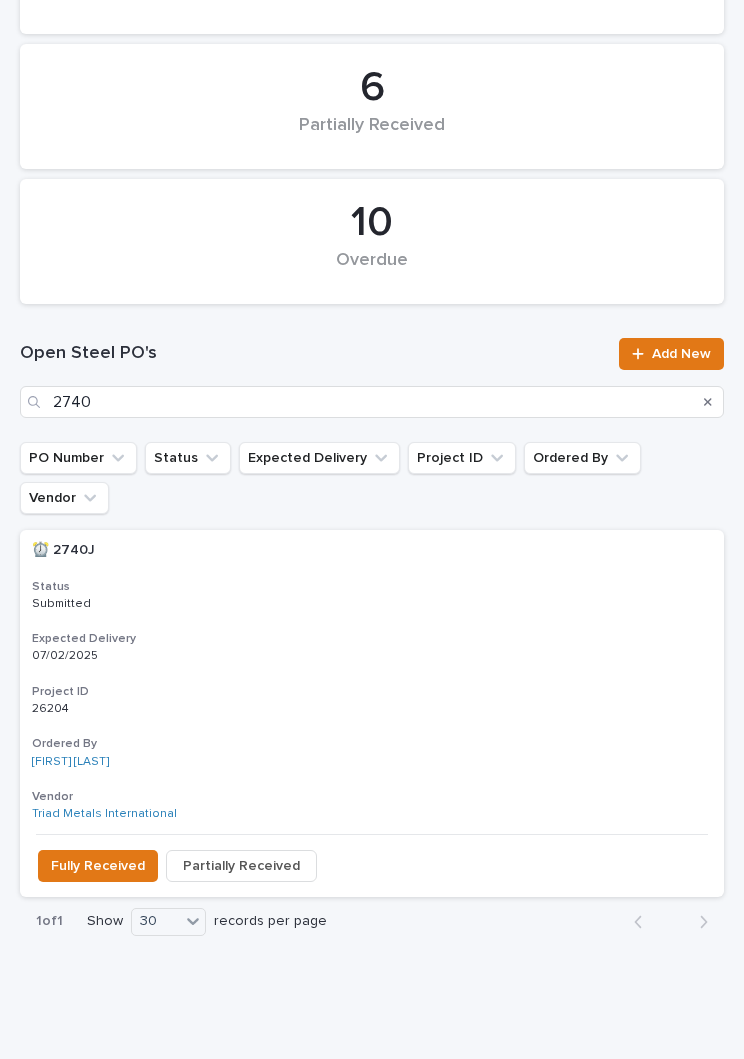 click on "⏰ 2740J ⏰ 2740J   Status Submitted Expected Delivery 07/02/2025 Project ID 26204 26204   Ordered By [FIRST] [LAST]   Vendor Triad Metals International" at bounding box center [372, 682] 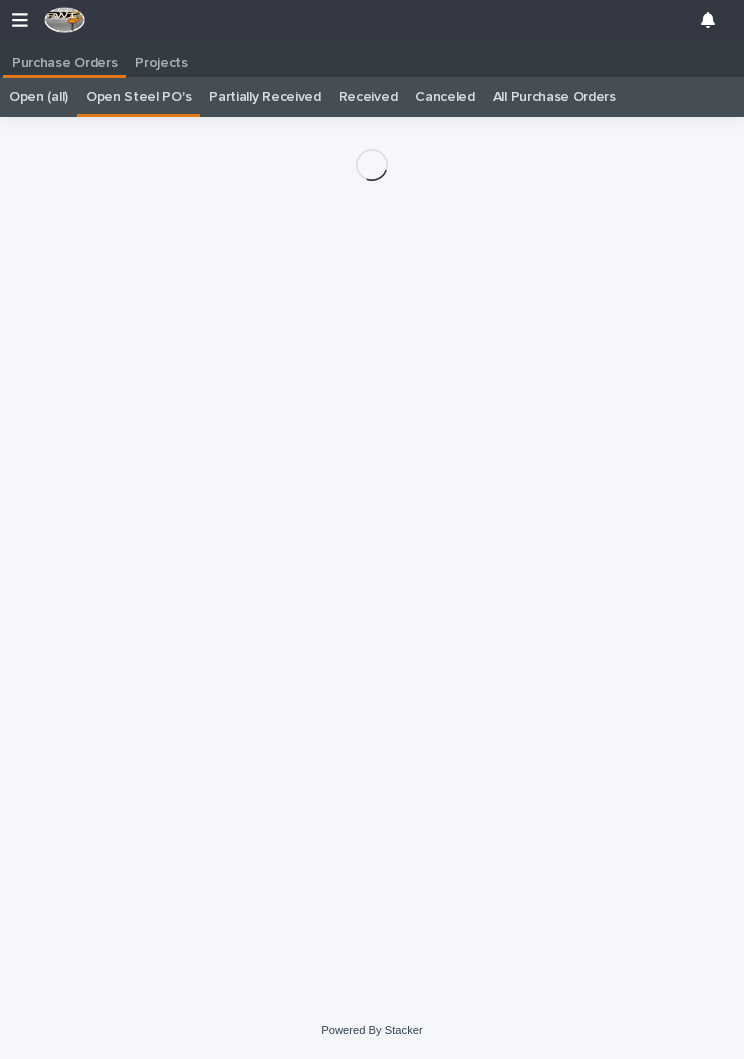 scroll, scrollTop: 23, scrollLeft: 0, axis: vertical 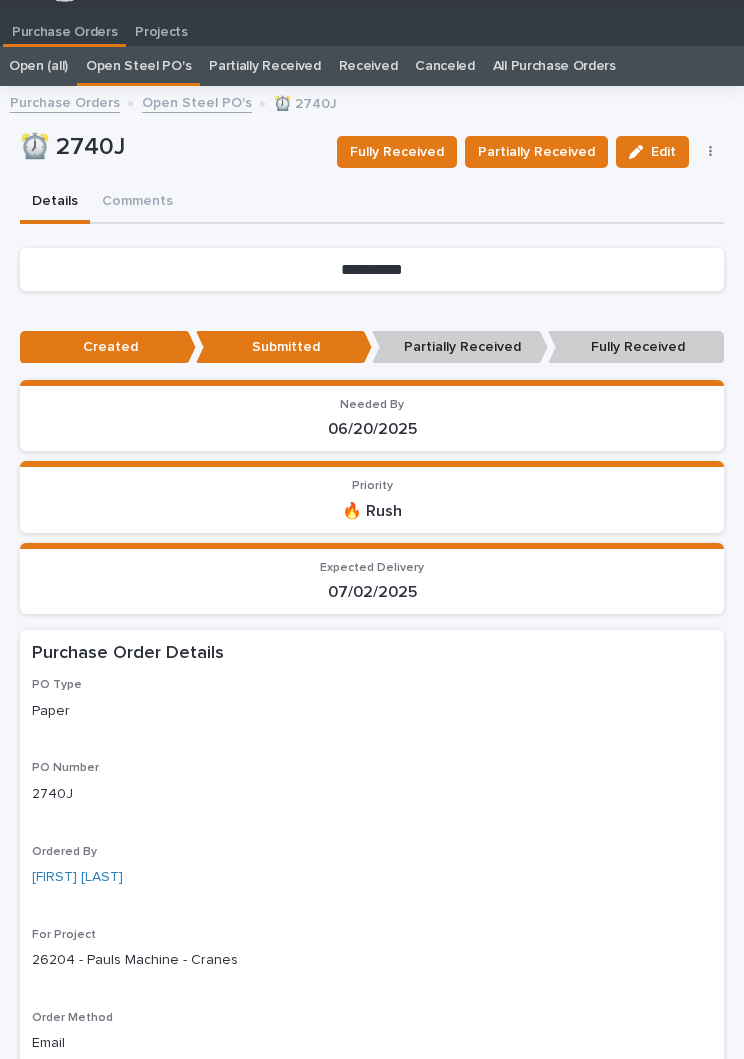 click on "Fully Received" at bounding box center (397, 152) 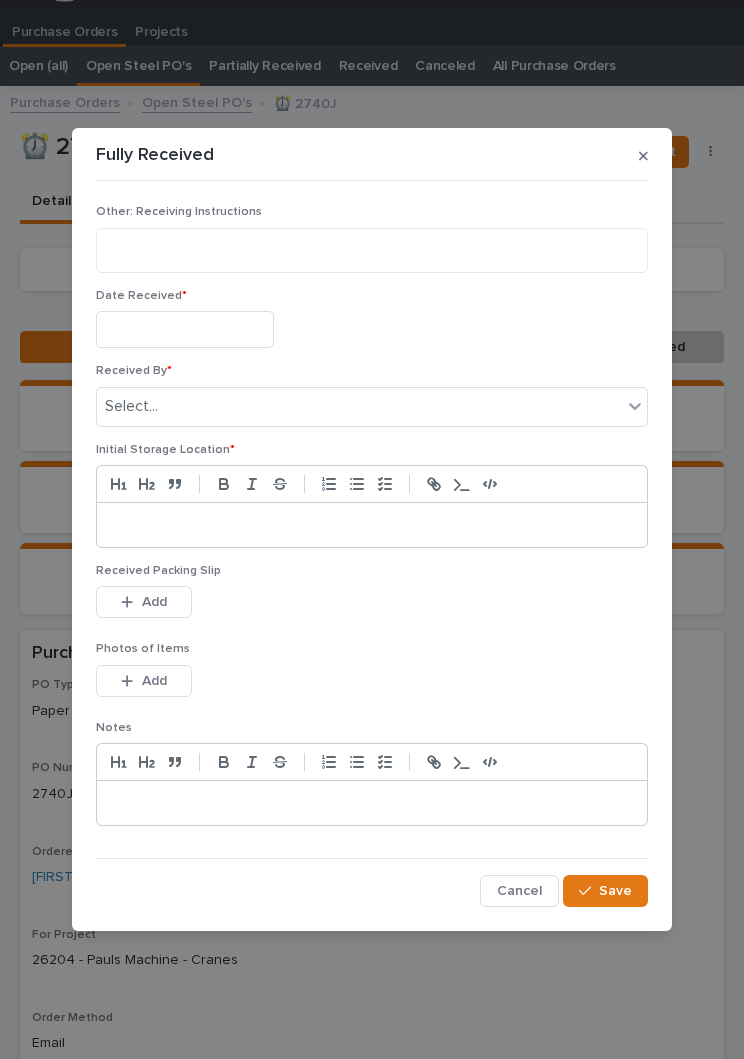 click at bounding box center (185, 329) 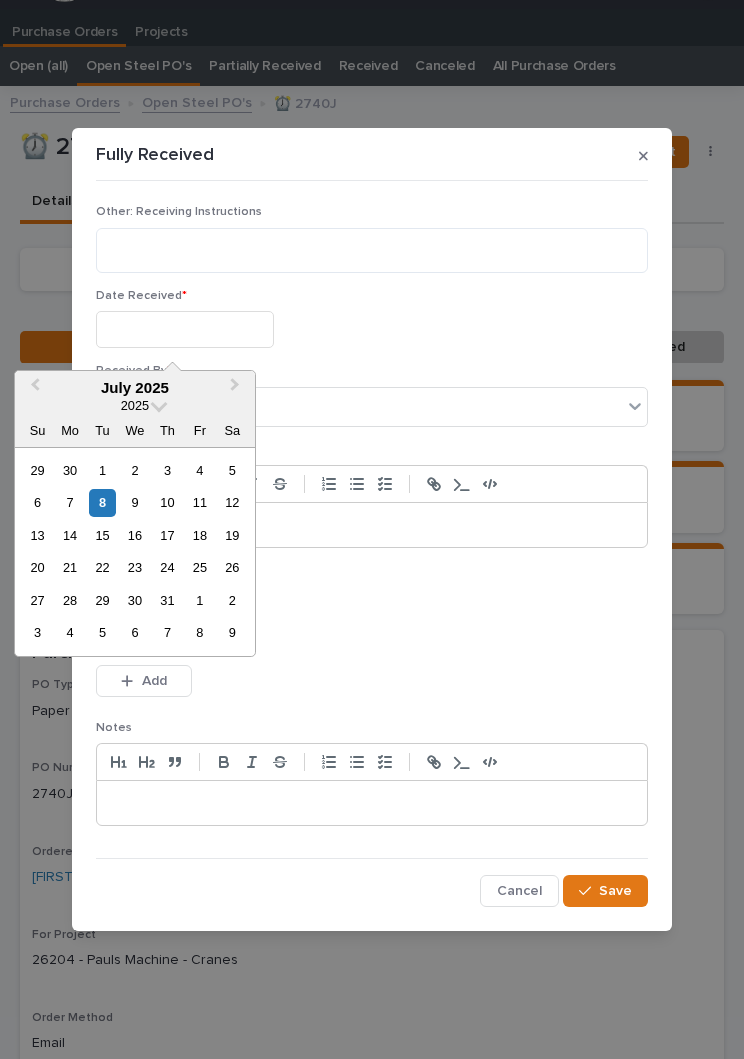 click on "8" at bounding box center [102, 502] 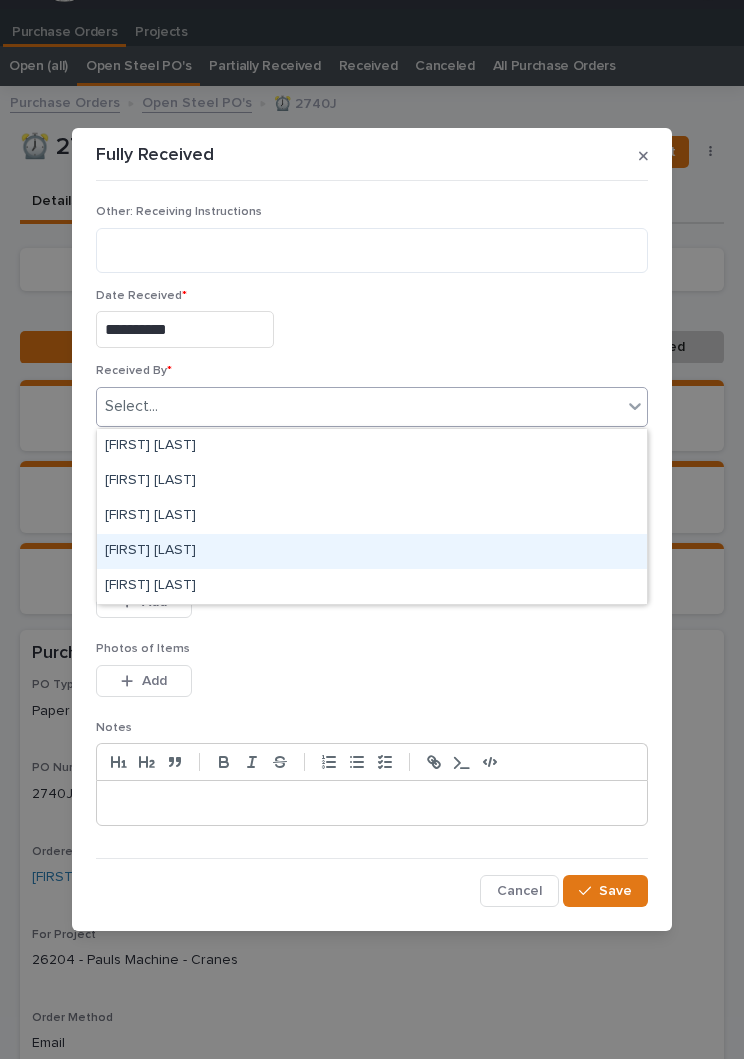 click on "[FIRST] [LAST]" at bounding box center [372, 551] 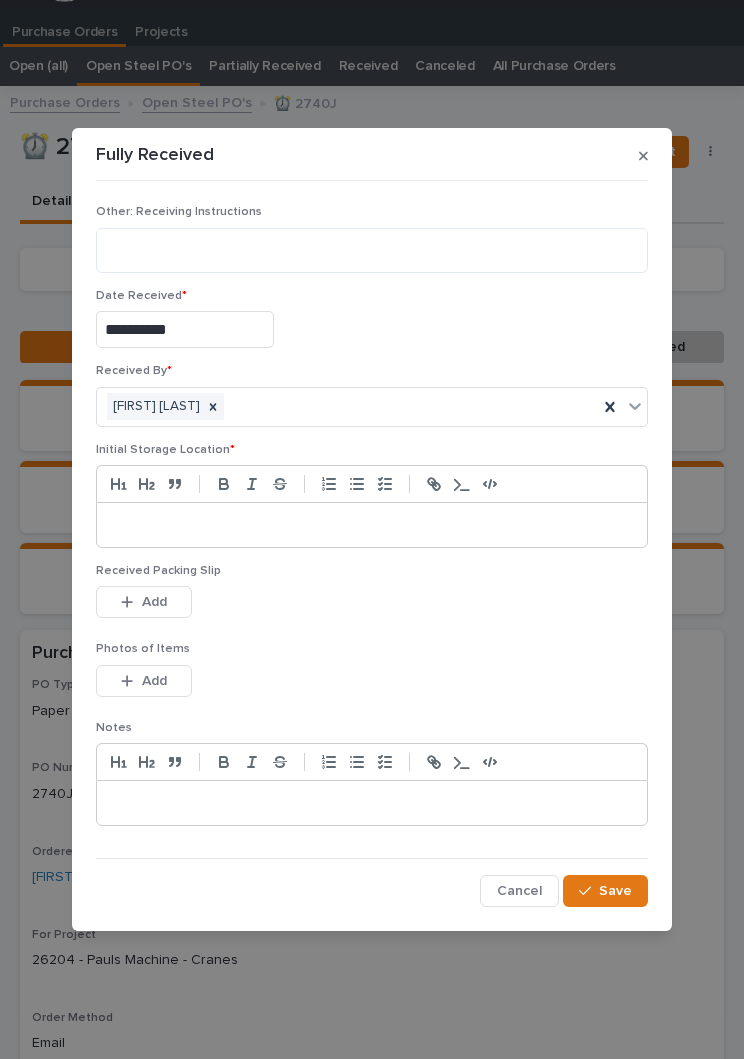 click at bounding box center [372, 525] 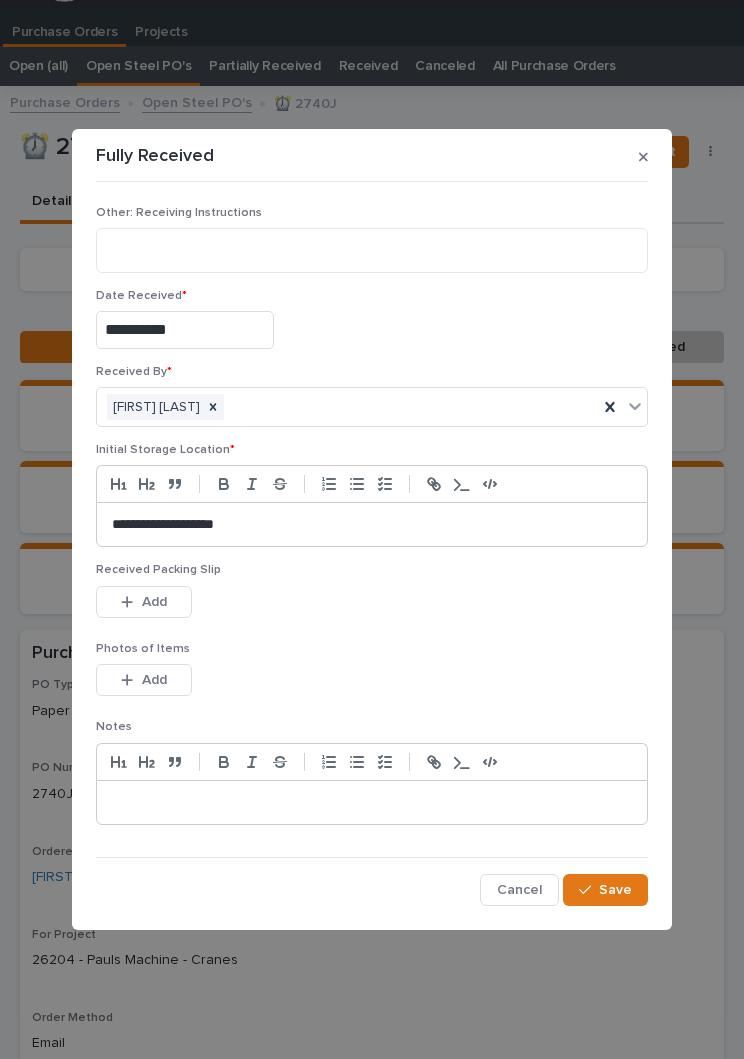 click on "Received Packing Slip This file cannot be opened Download File Add" at bounding box center [372, 602] 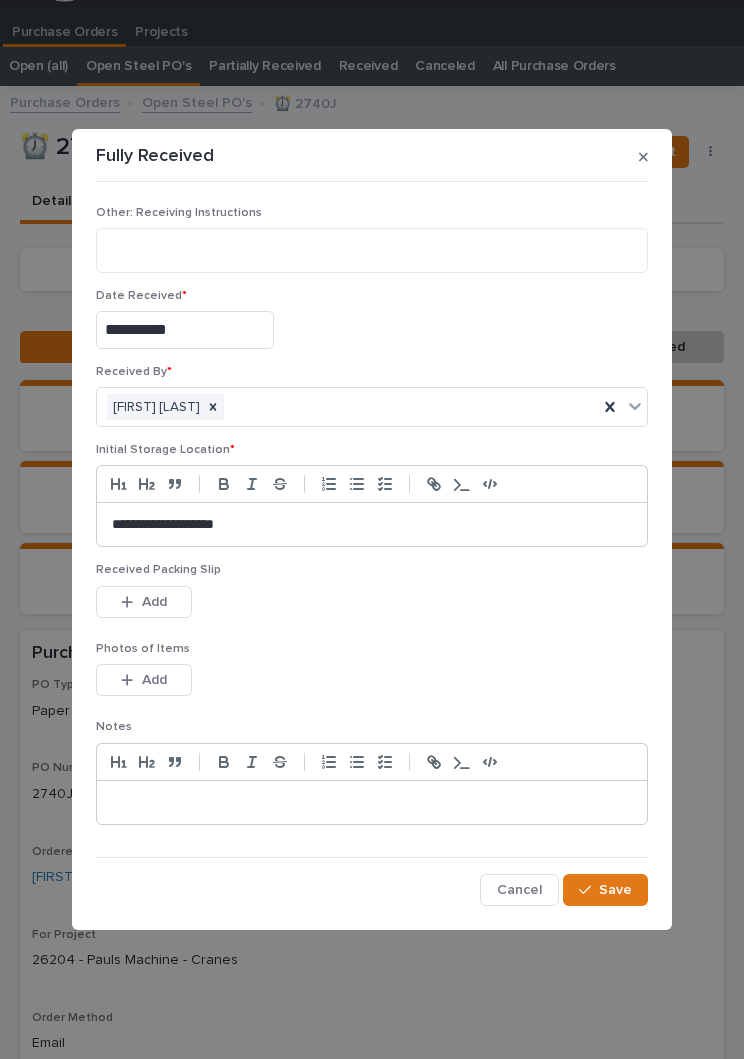 click on "Add" at bounding box center [154, 602] 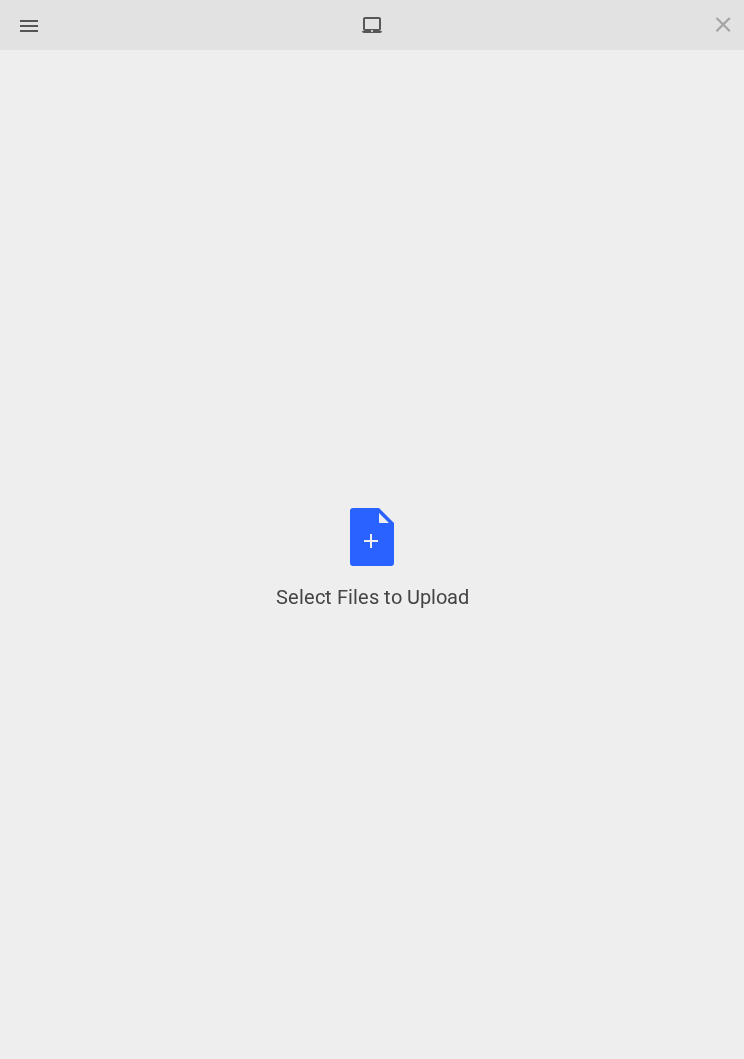 click on "Select Files to Upload
or Drag and Drop, Copy and Paste Files" at bounding box center [372, 559] 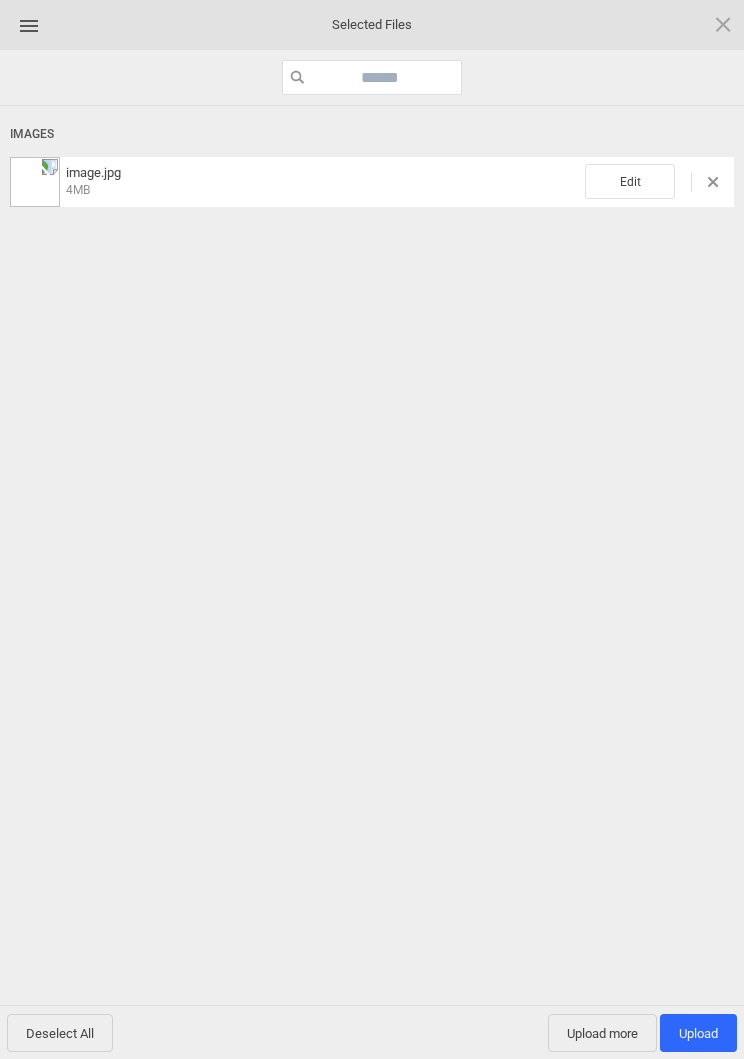 click on "Edit" at bounding box center (630, 181) 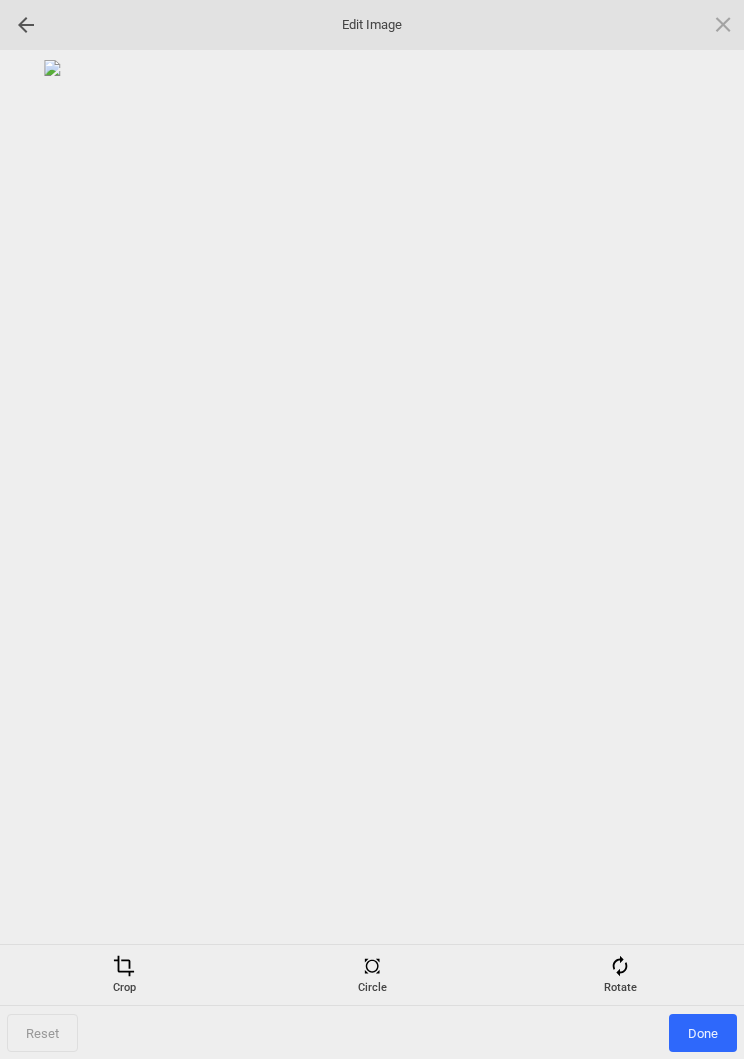click on "Rotate" at bounding box center [620, 975] 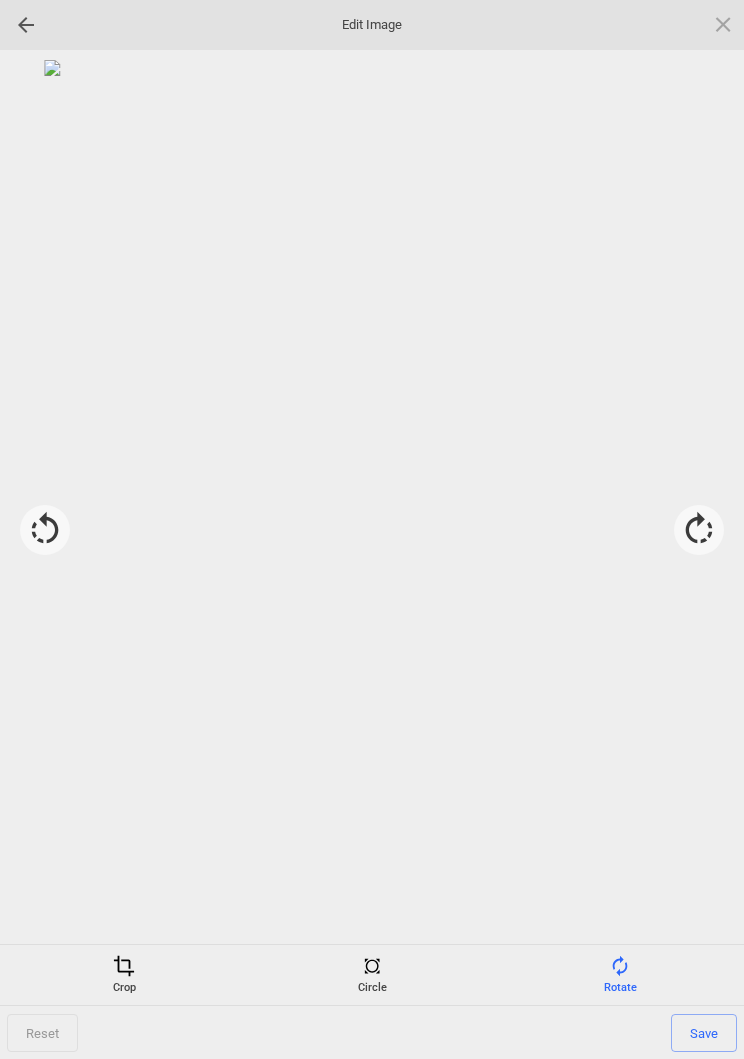 click at bounding box center (699, 530) 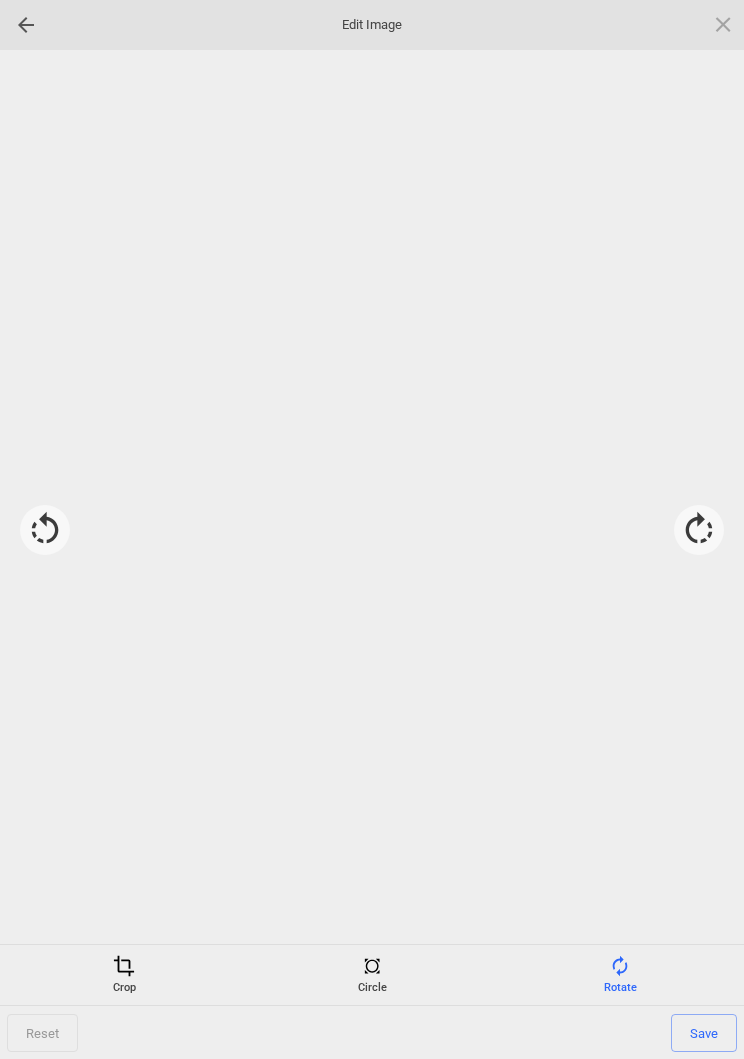 click at bounding box center (699, 530) 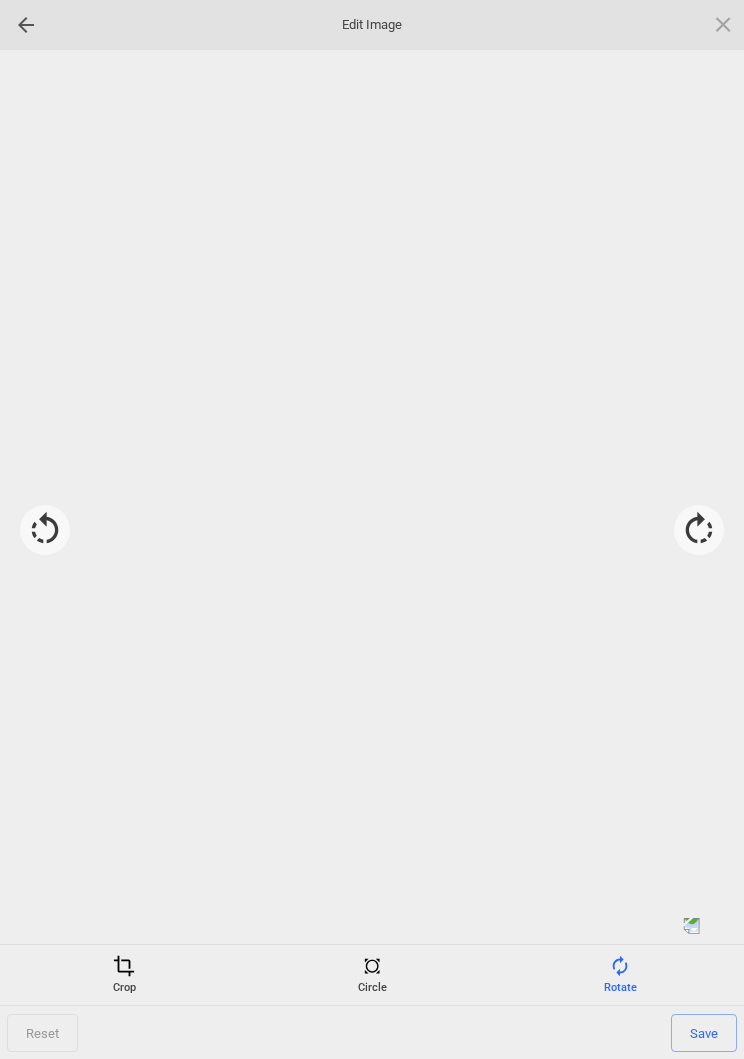 click at bounding box center [699, 530] 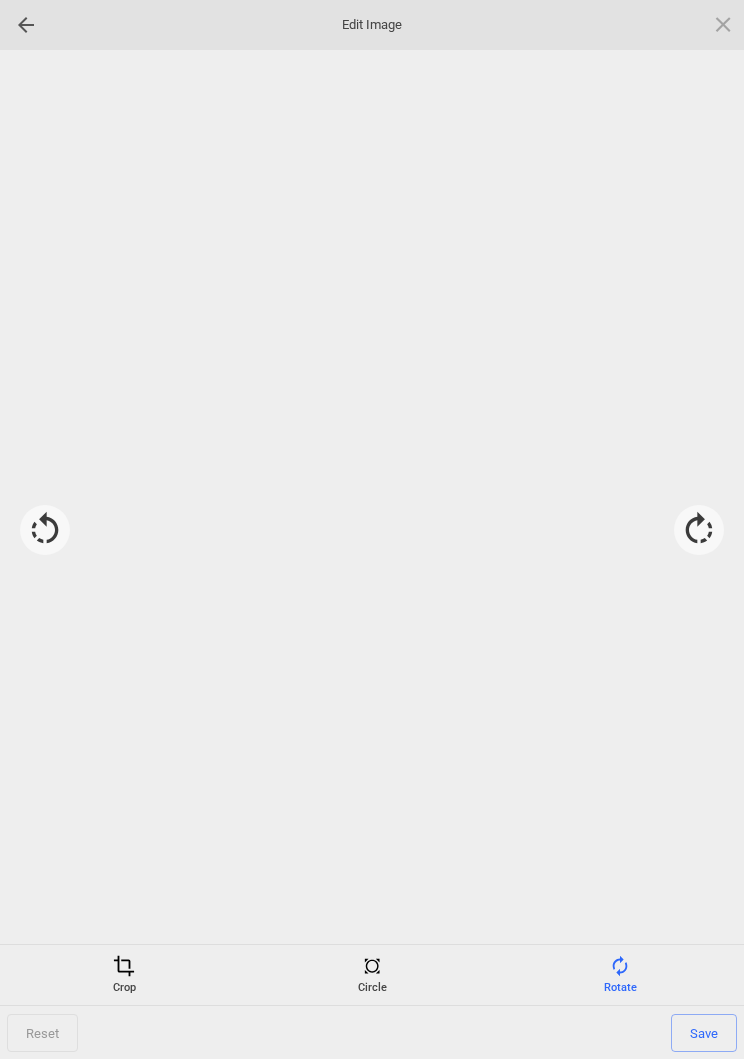 click at bounding box center [699, 530] 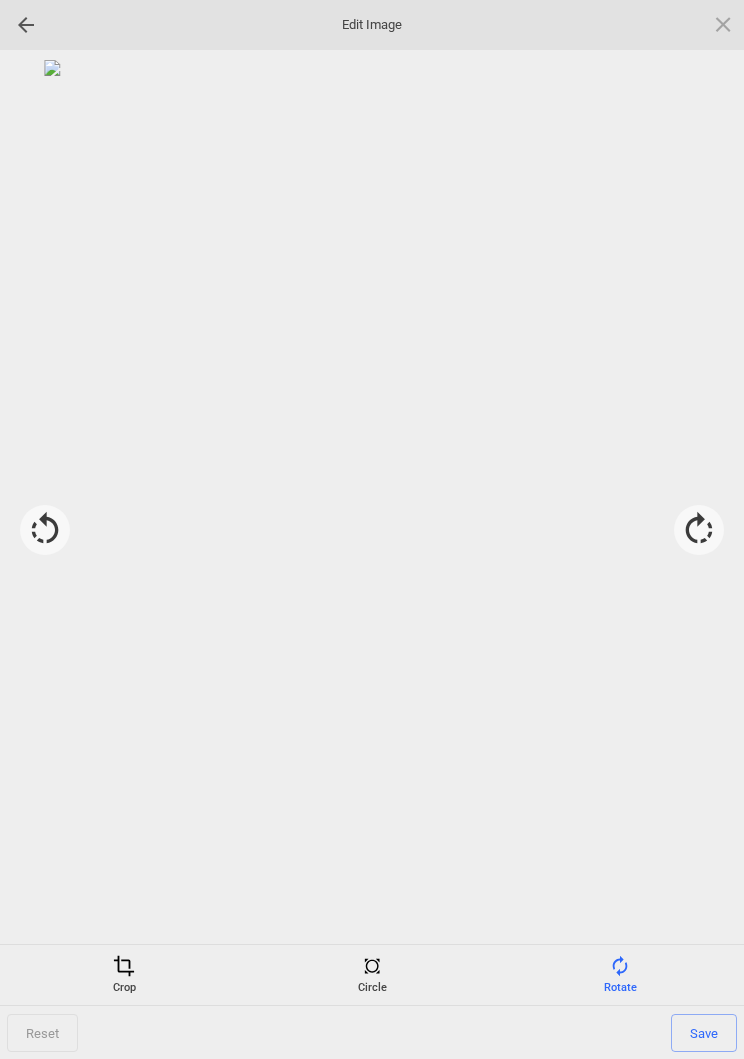 click on "Save" at bounding box center (704, 1033) 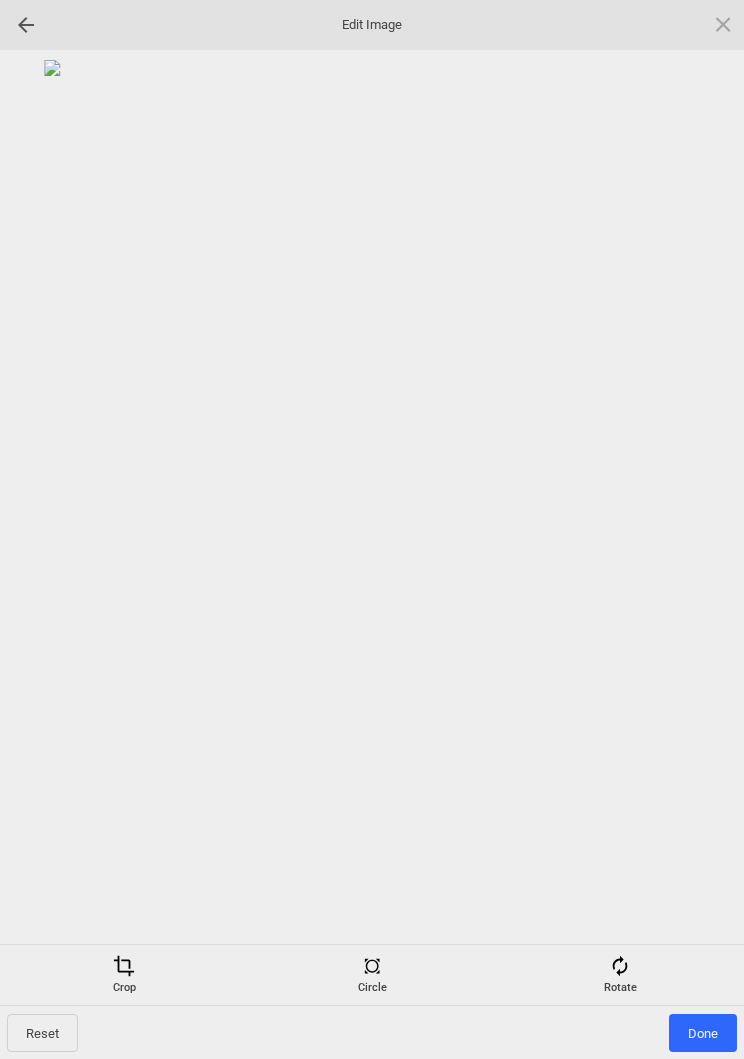 click on "Done" at bounding box center (703, 1033) 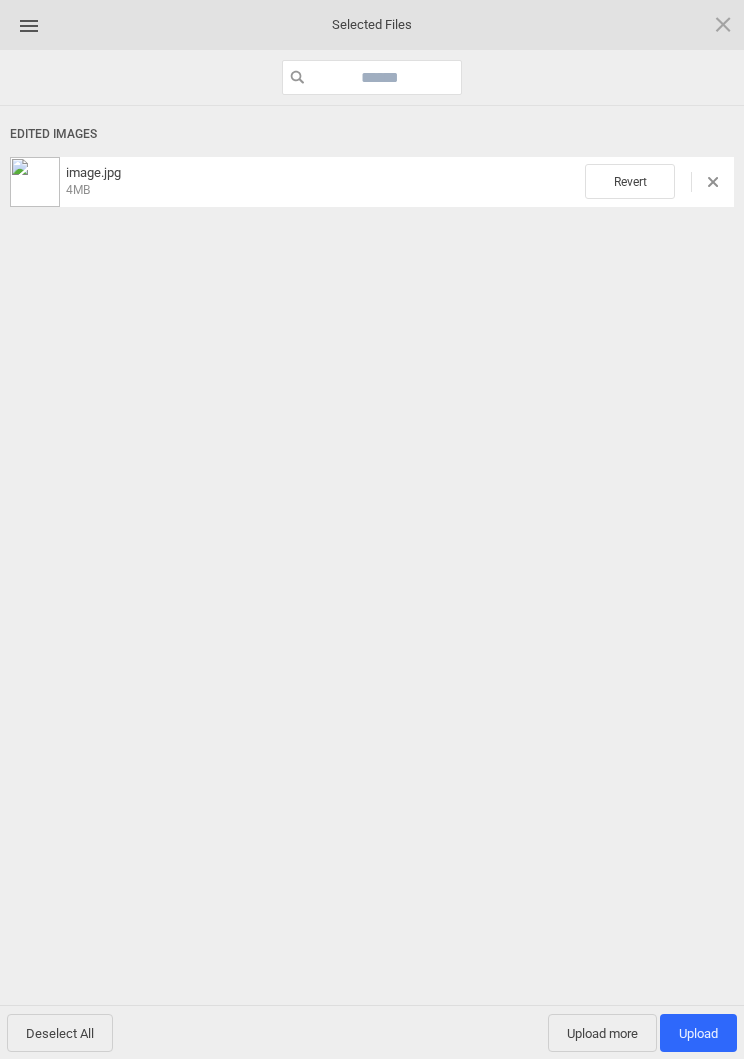 click on "Upload
1" at bounding box center (698, 1033) 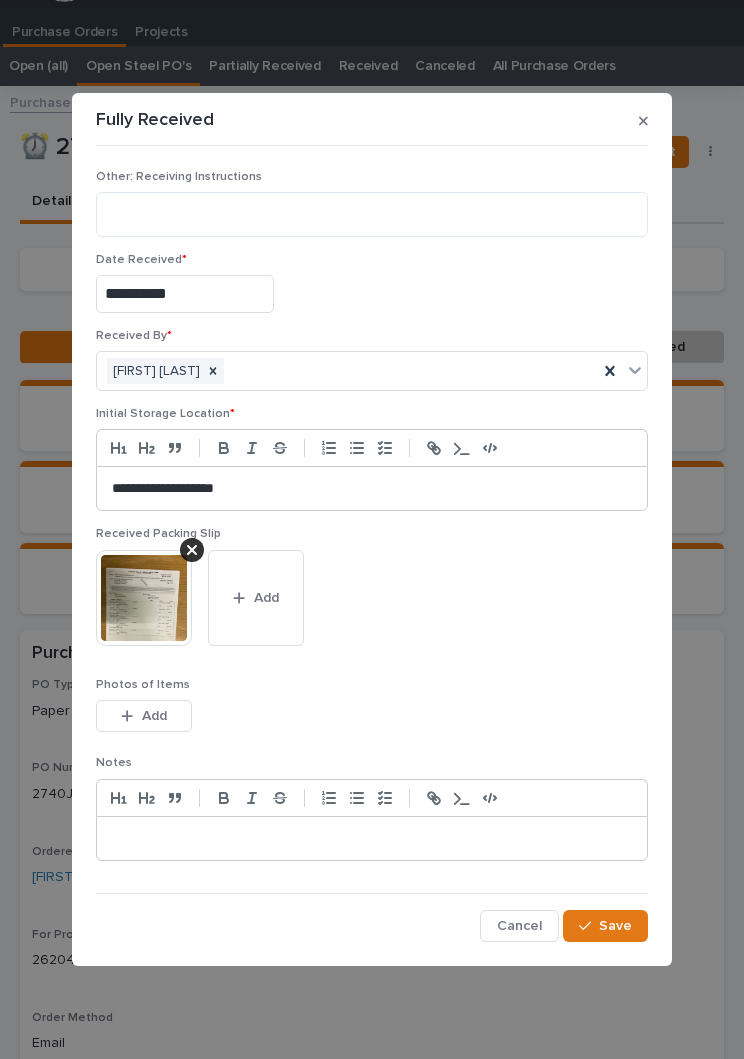 click on "Save" at bounding box center [615, 926] 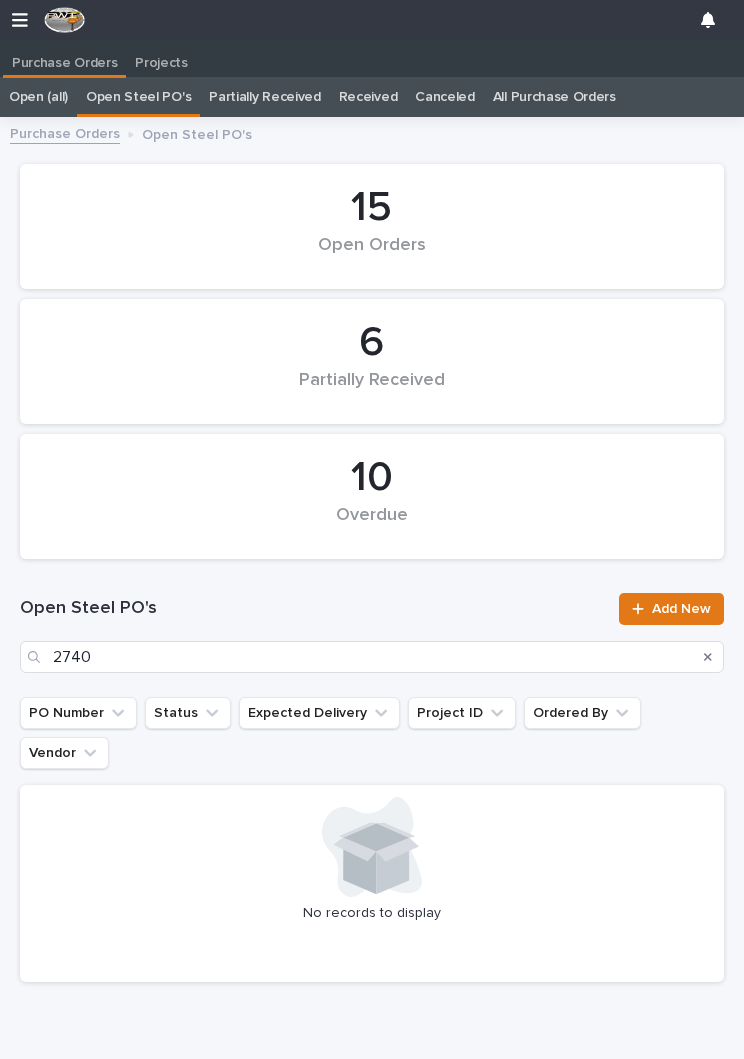 scroll, scrollTop: 0, scrollLeft: 9, axis: horizontal 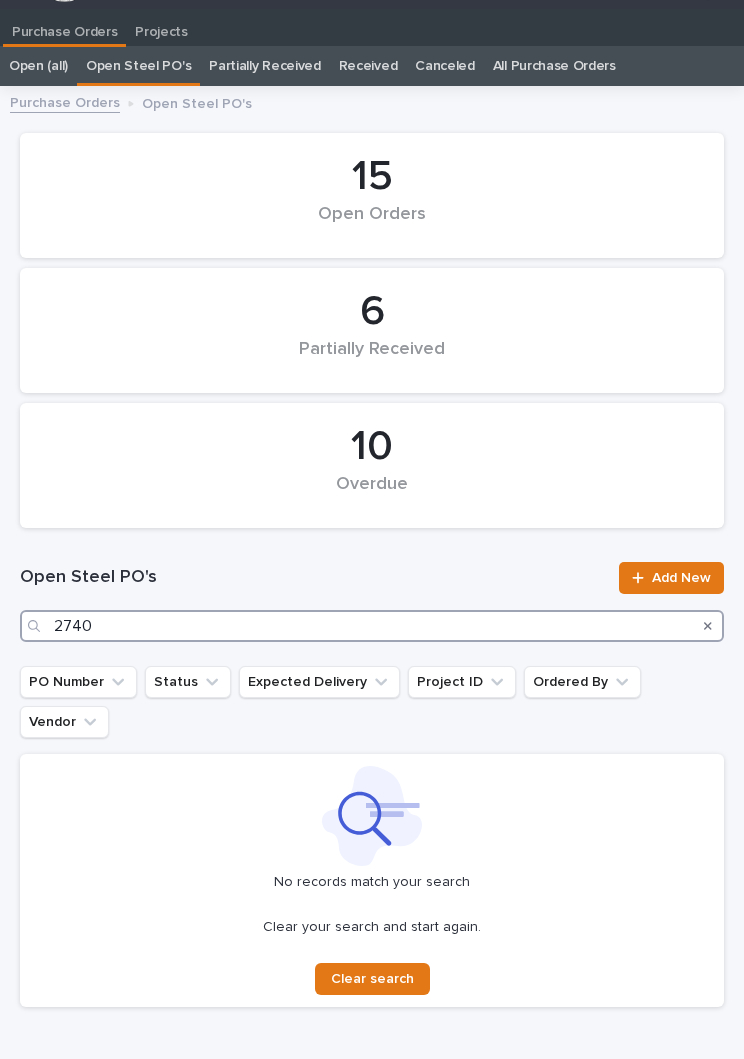 click on "2740" at bounding box center [372, 626] 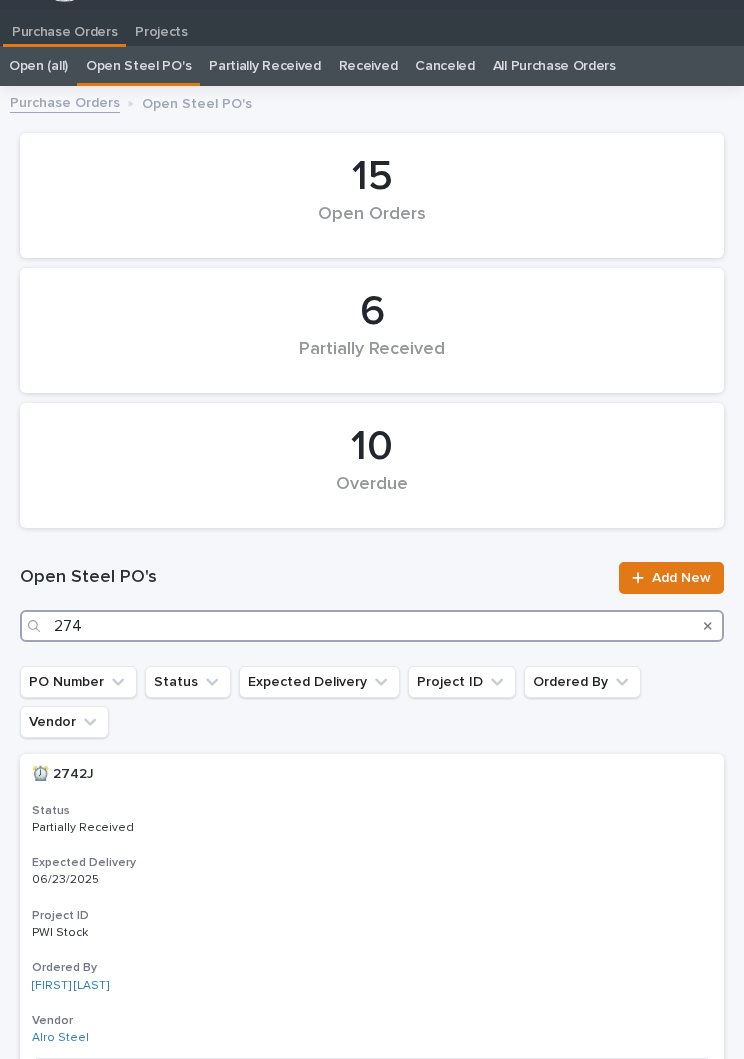 type on "2749" 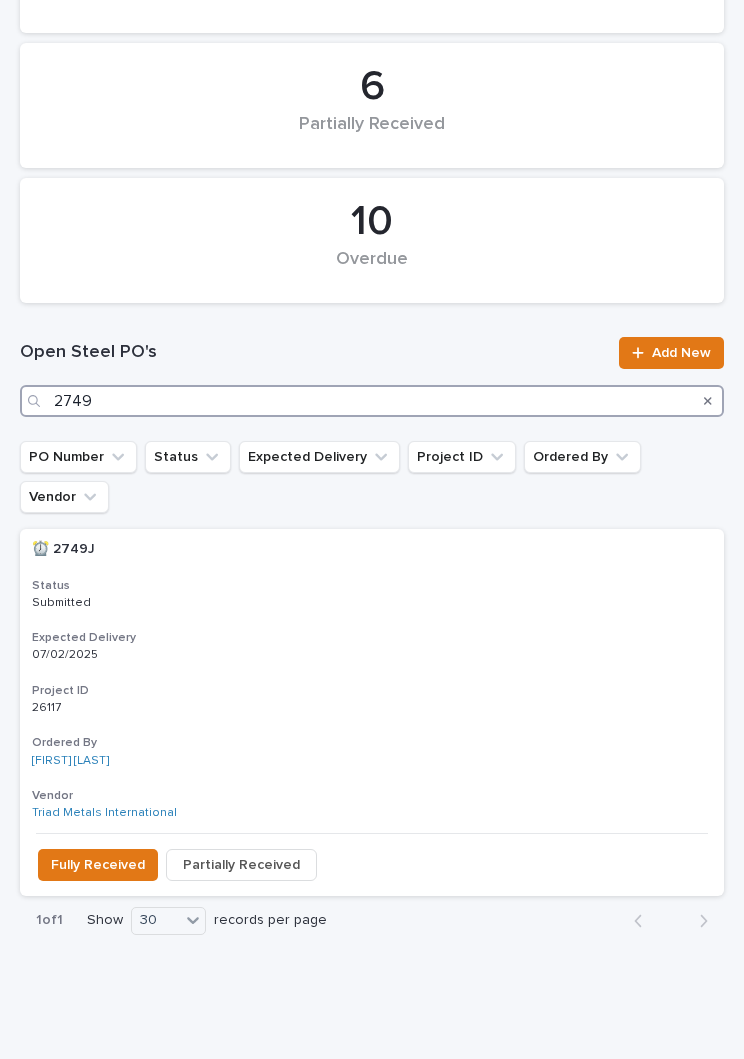 scroll, scrollTop: 255, scrollLeft: 0, axis: vertical 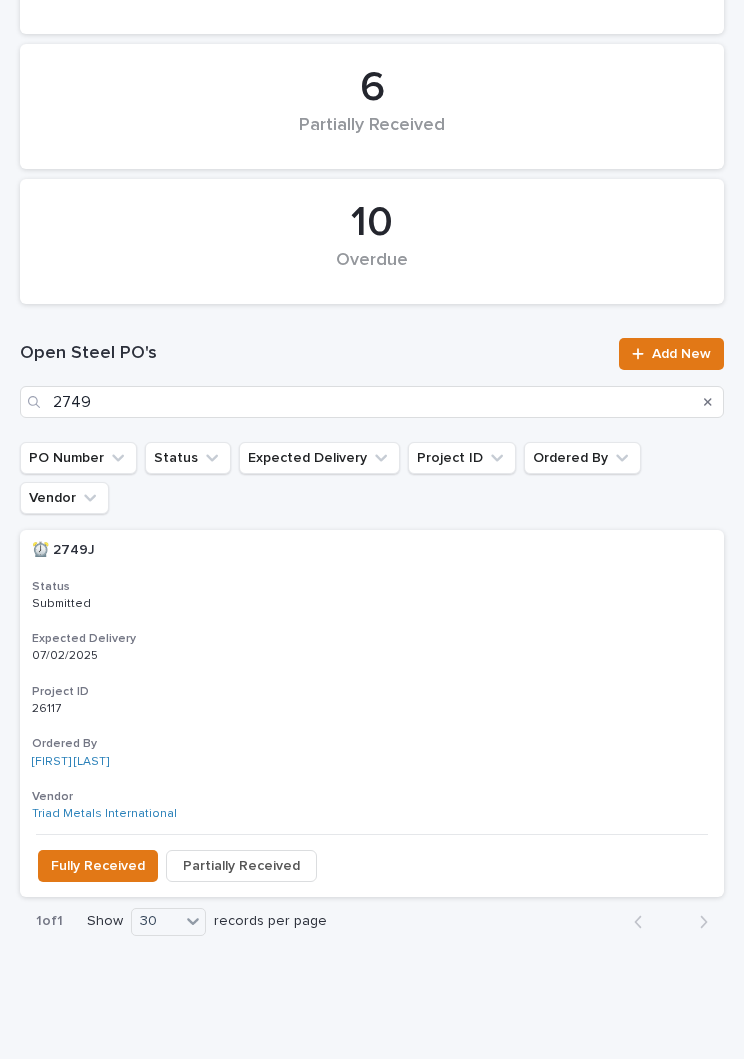 click on "07/02/2025" at bounding box center (372, 656) 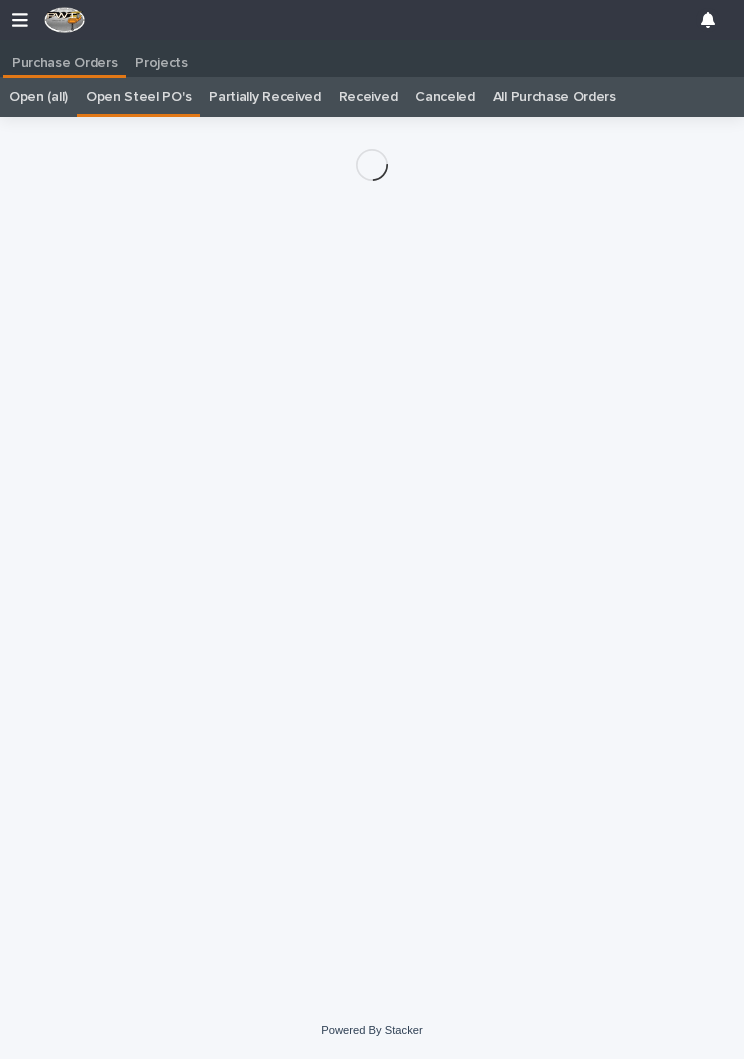 scroll, scrollTop: 12, scrollLeft: 0, axis: vertical 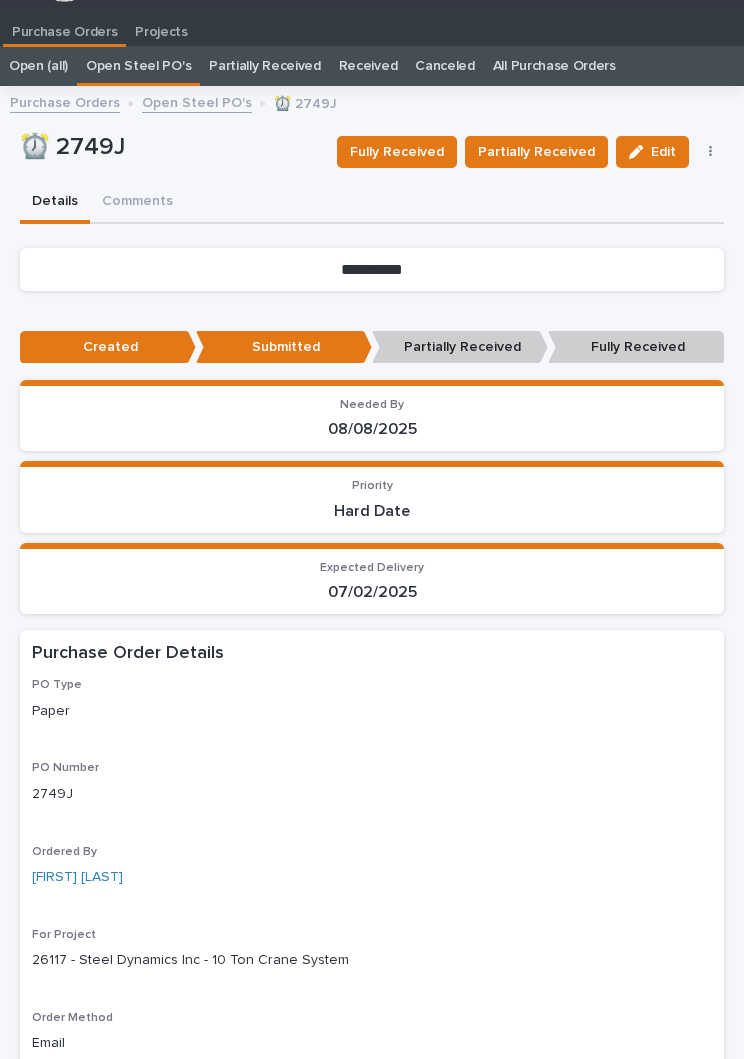 click on "Fully Received" at bounding box center (397, 152) 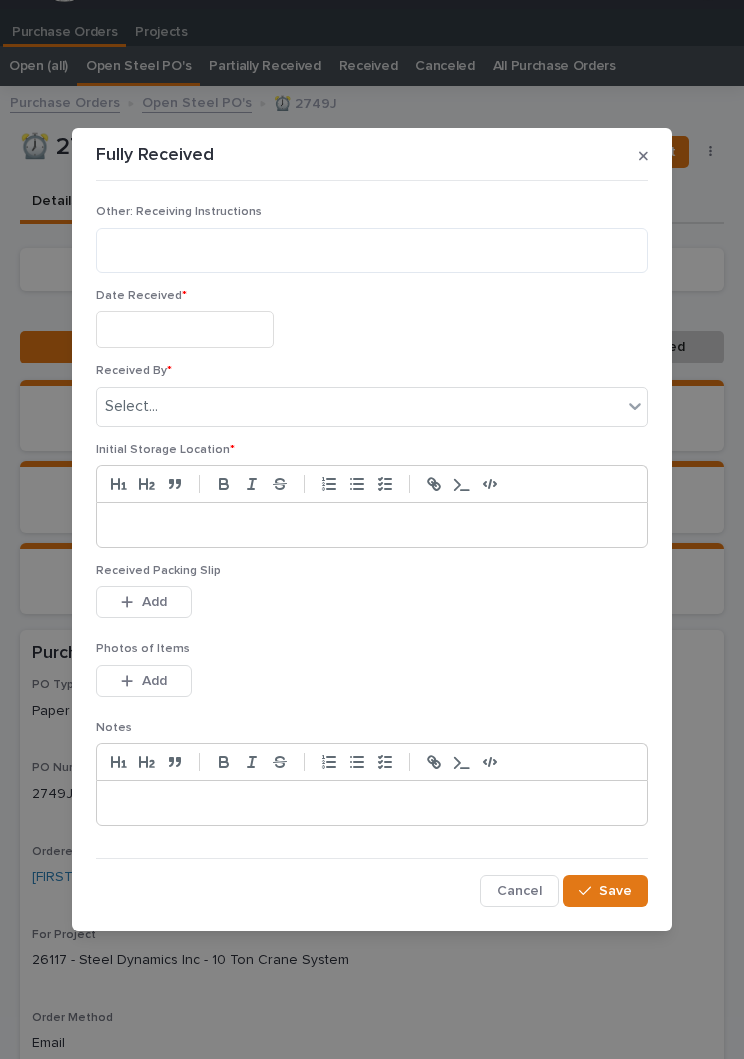click at bounding box center [185, 329] 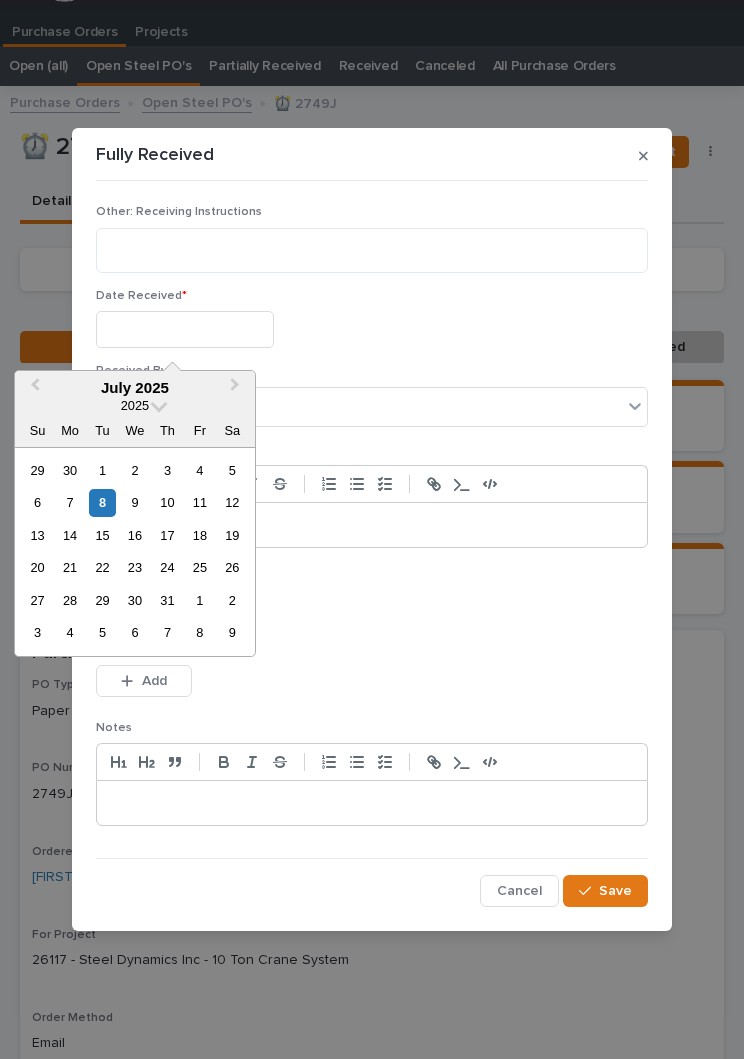 click on "8" at bounding box center (102, 502) 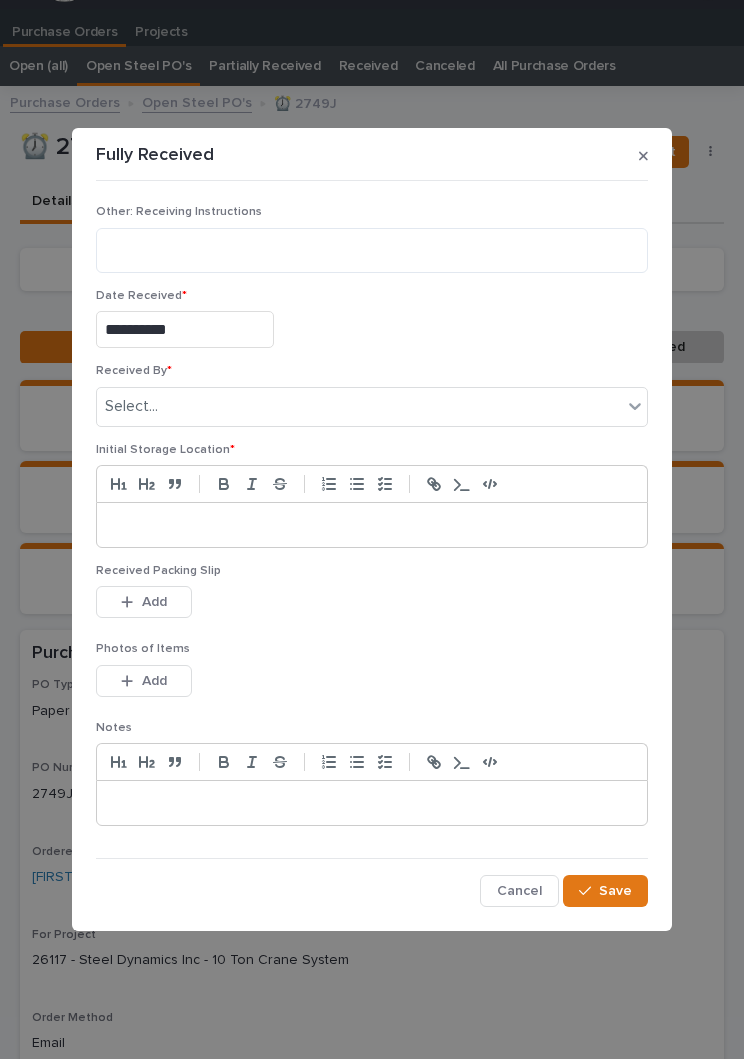 click on "Received By * Select..." at bounding box center [372, 403] 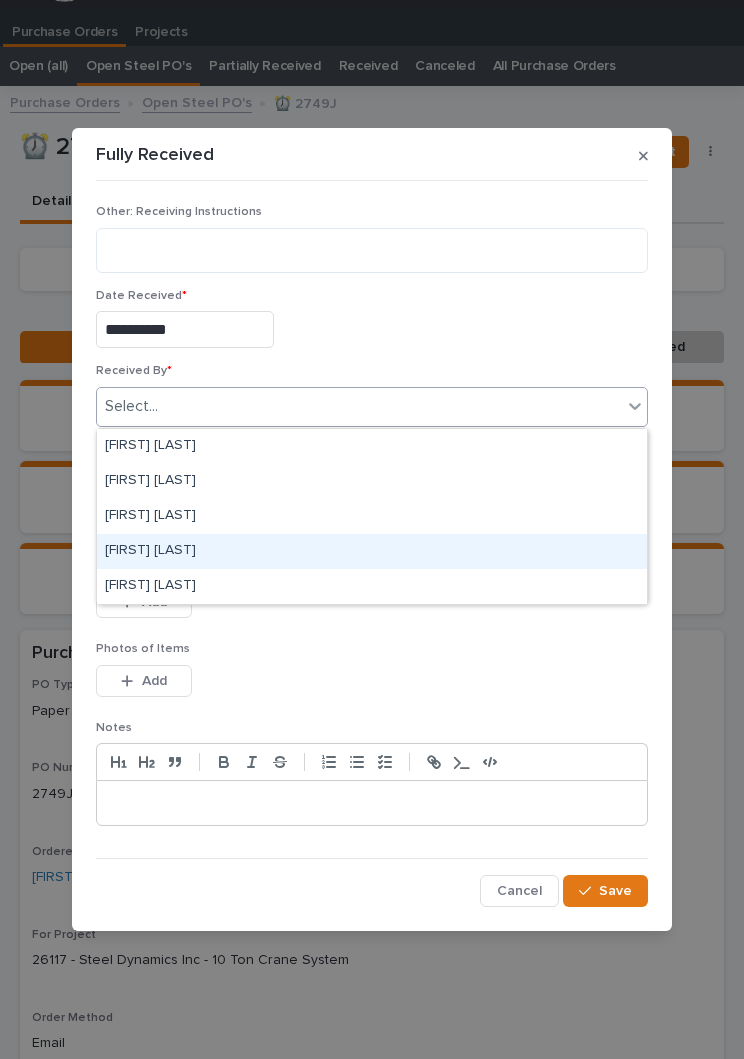 click on "[FIRST] [LAST]" at bounding box center [372, 551] 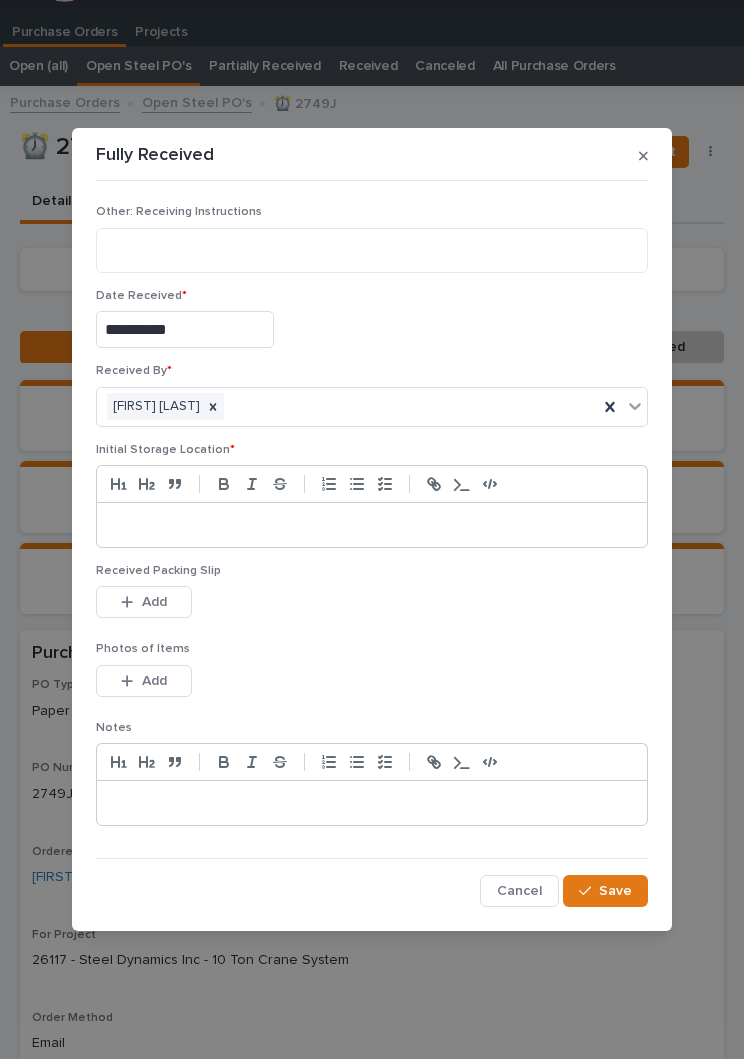 click at bounding box center [372, 525] 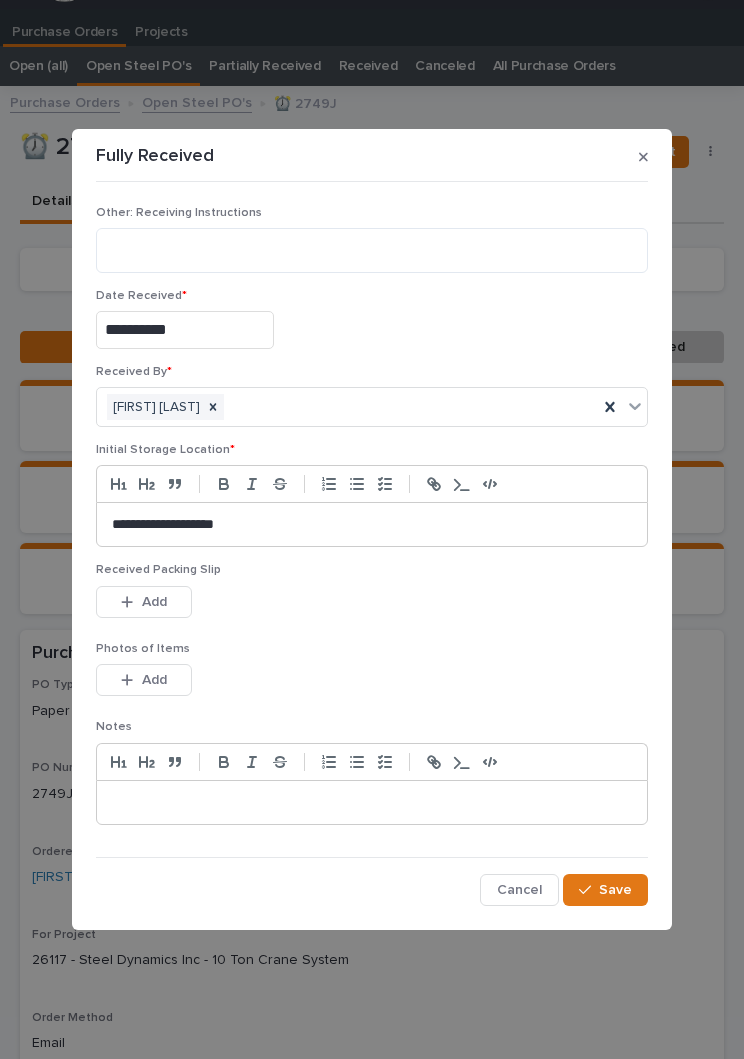 click on "This file cannot be opened Download File Add" at bounding box center (372, 606) 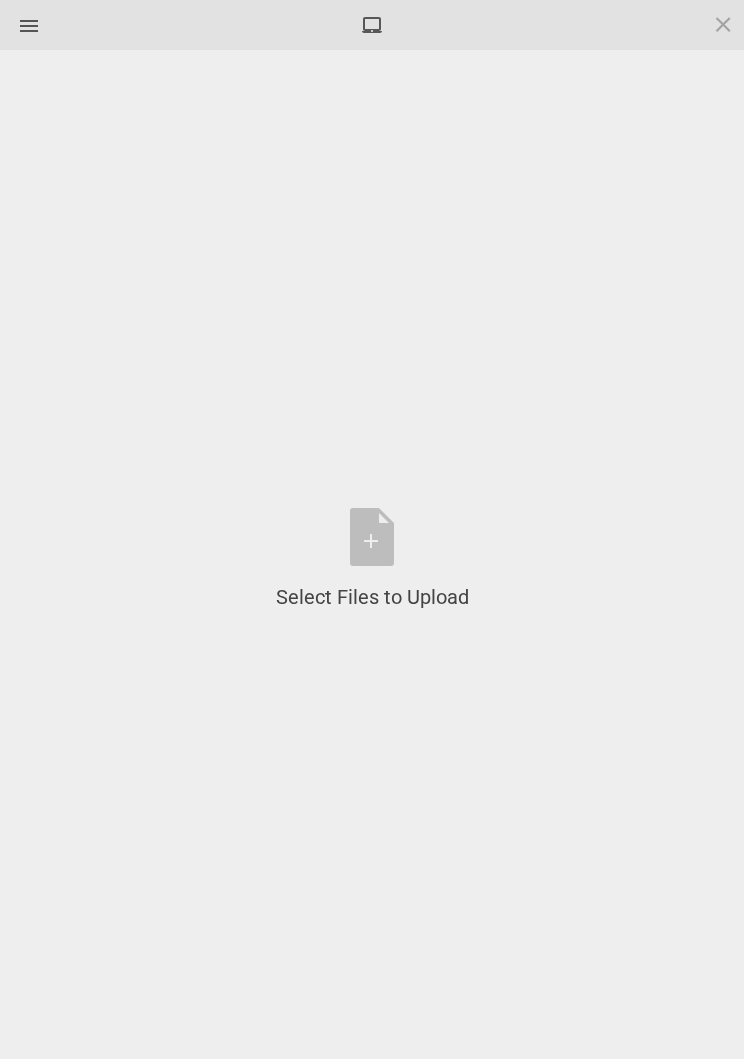 click on "Select Files to Upload
or Drag and Drop, Copy and Paste Files" at bounding box center [372, 559] 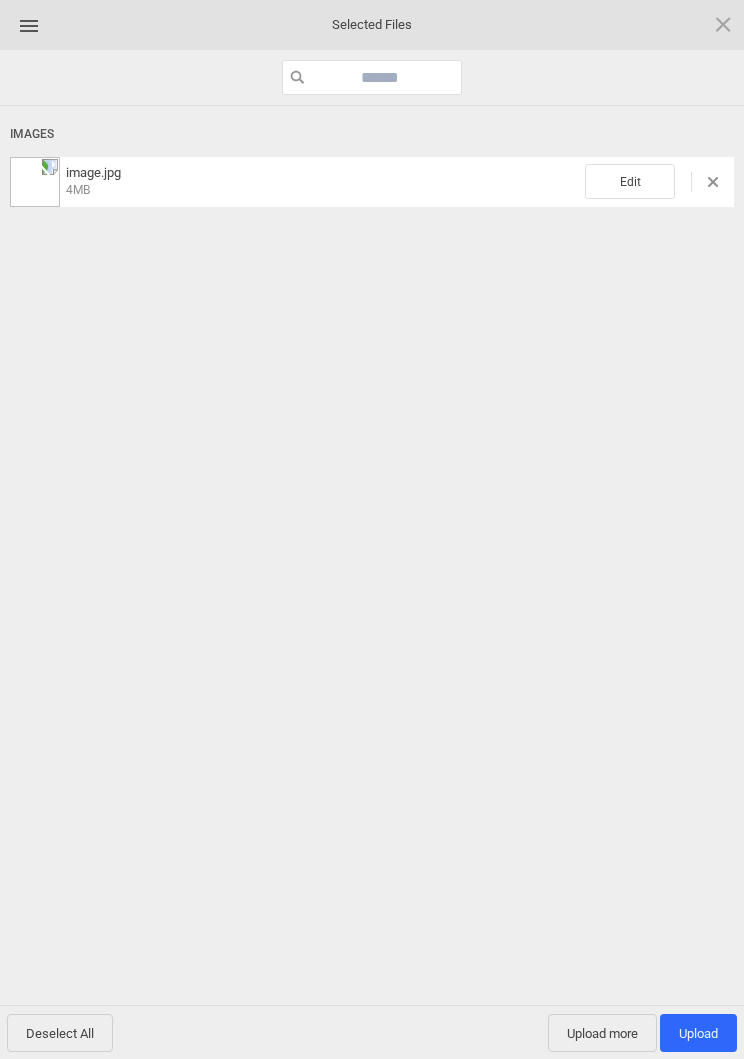 click on "Edit" at bounding box center [630, 181] 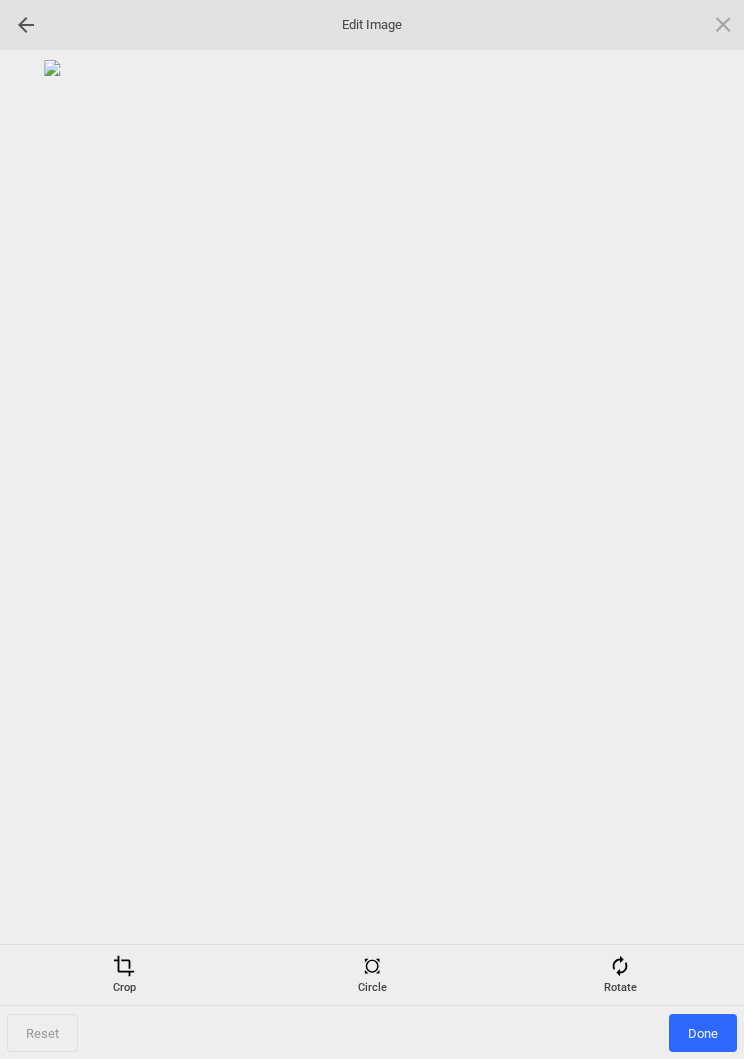 click at bounding box center (620, 966) 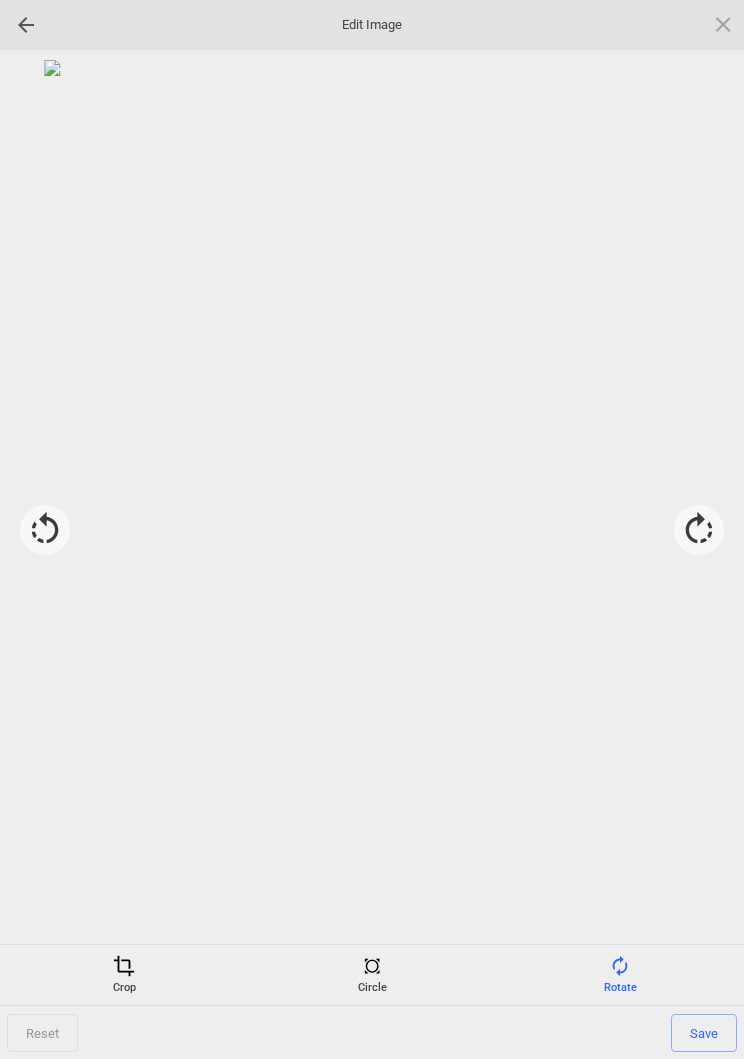 click at bounding box center (699, 530) 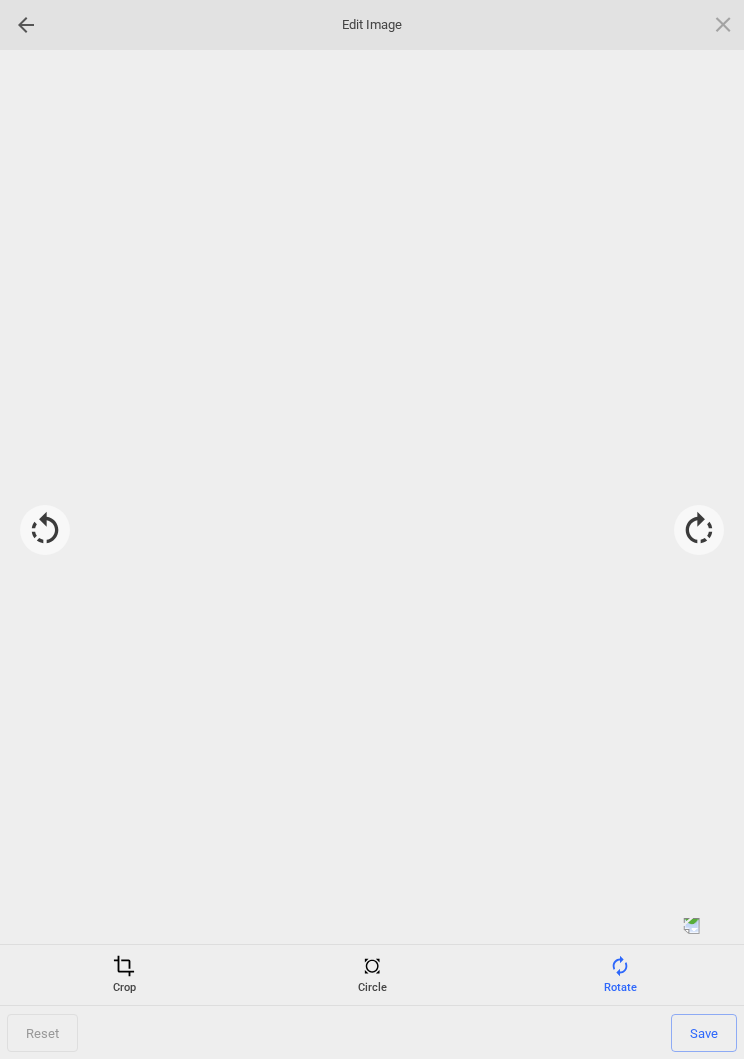 click at bounding box center (699, 530) 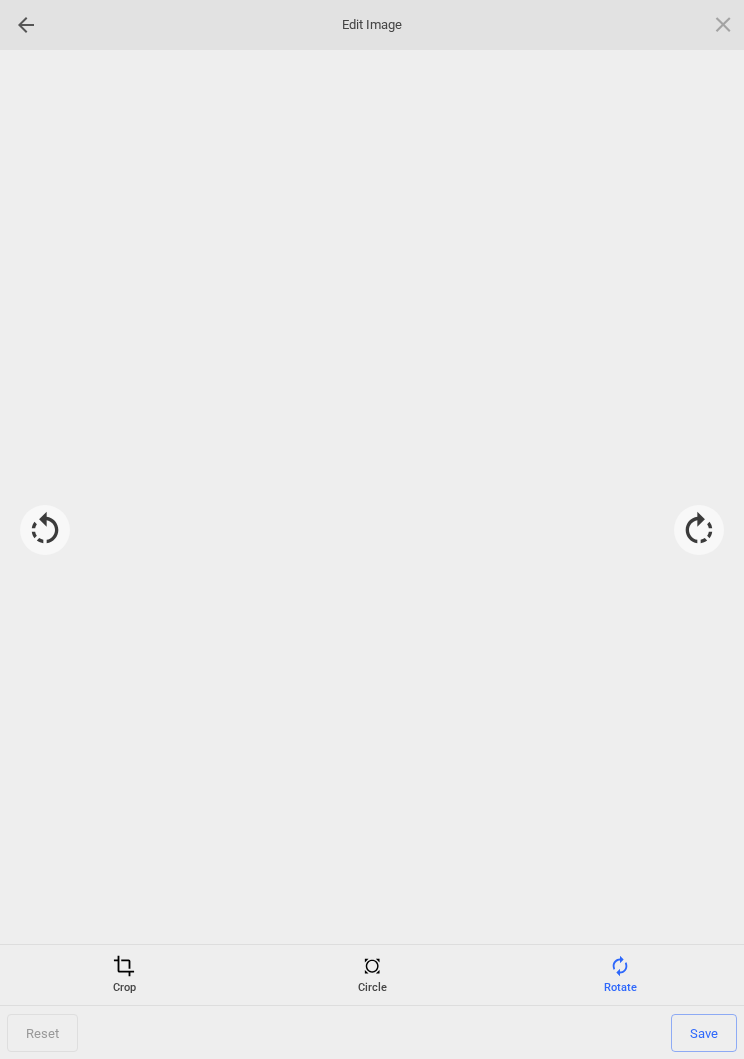 click at bounding box center [699, 530] 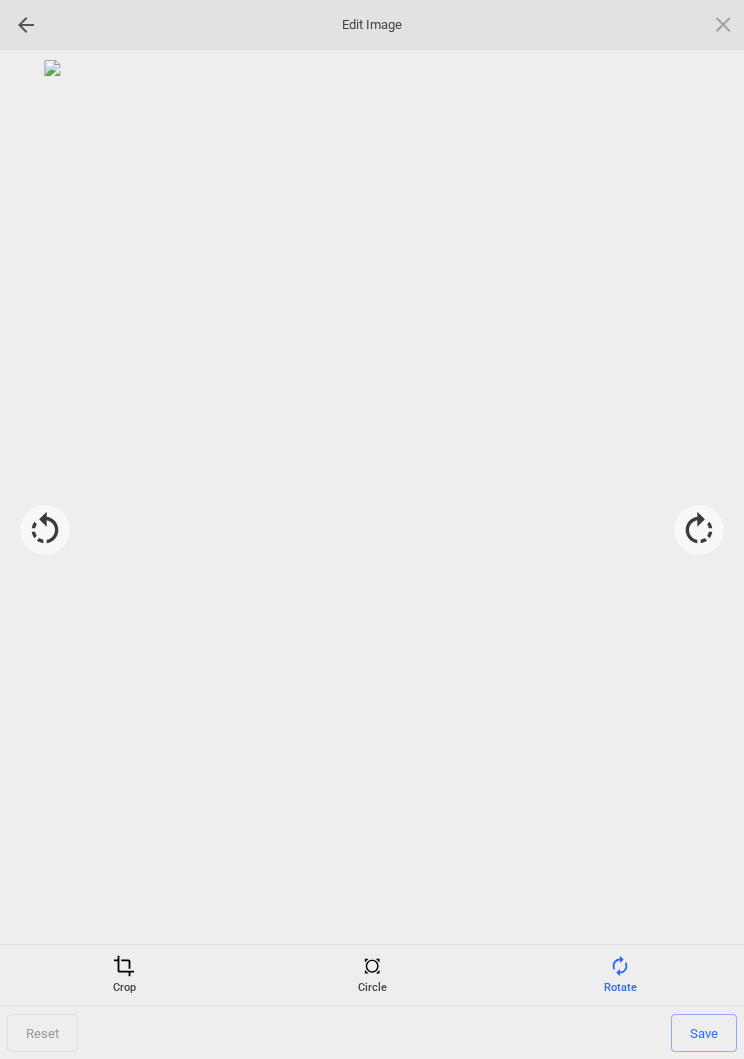 click on "Save" at bounding box center (704, 1033) 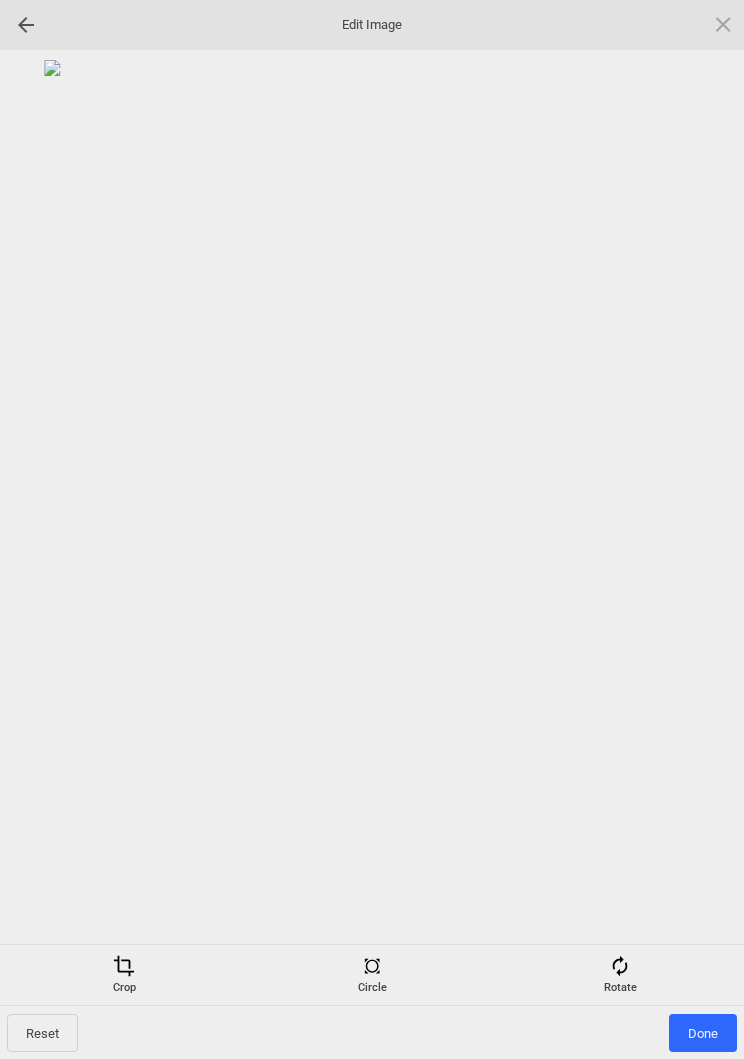 click on "Done" at bounding box center (703, 1033) 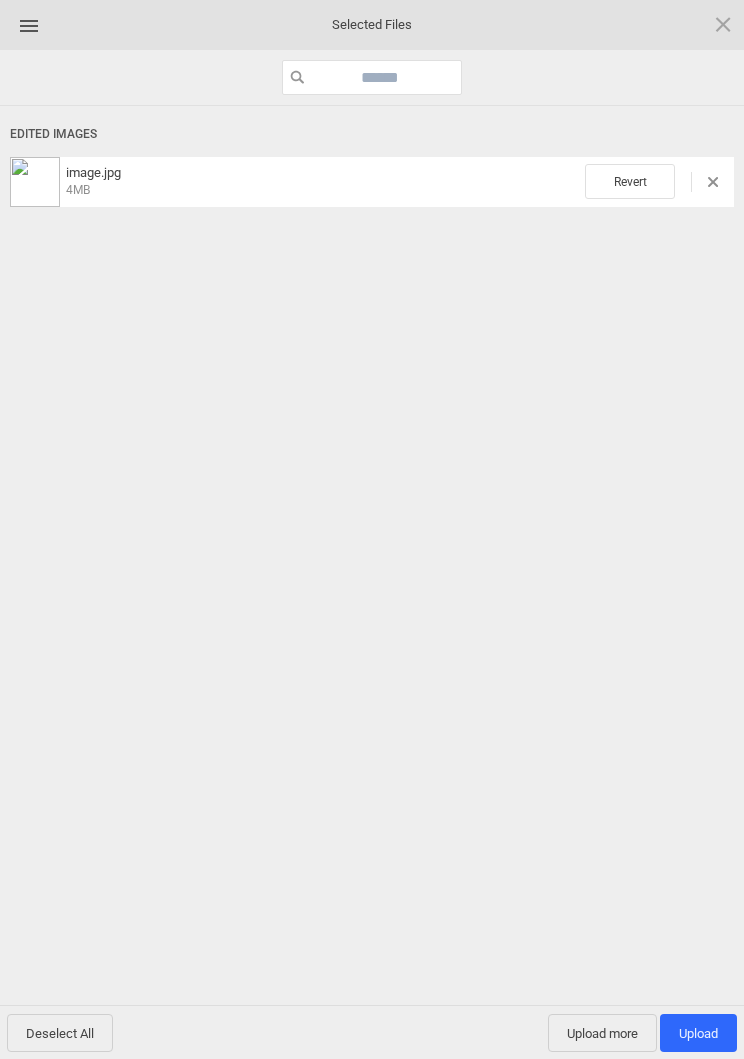 click on "Upload
1" at bounding box center [698, 1033] 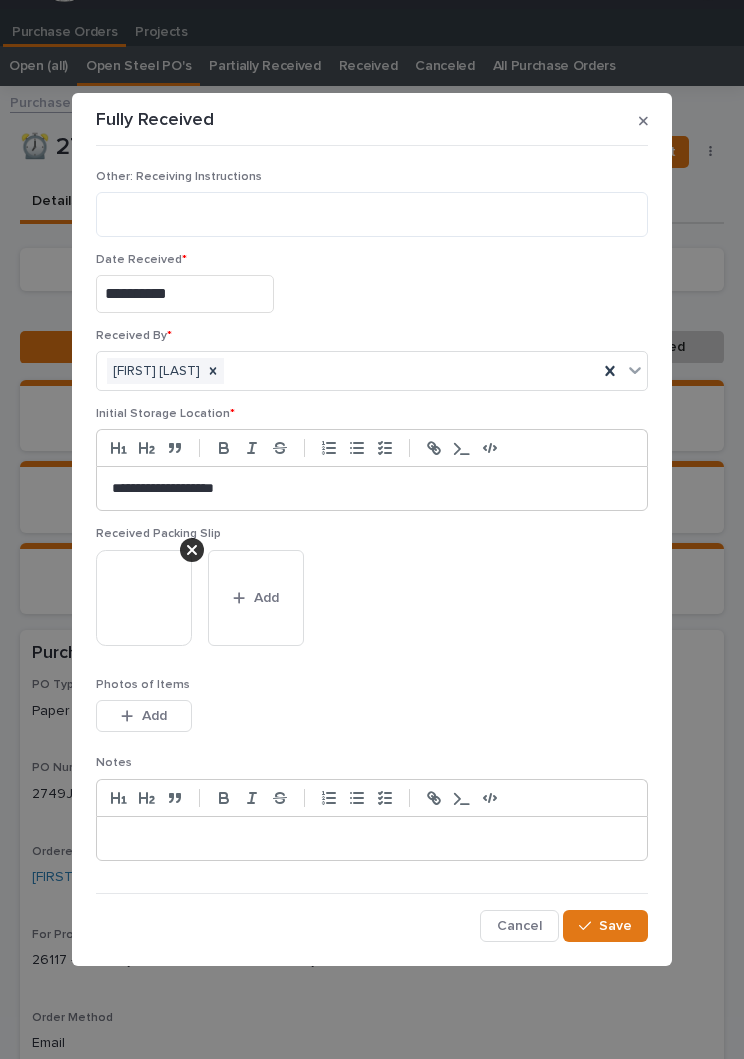 click on "Save" at bounding box center [615, 926] 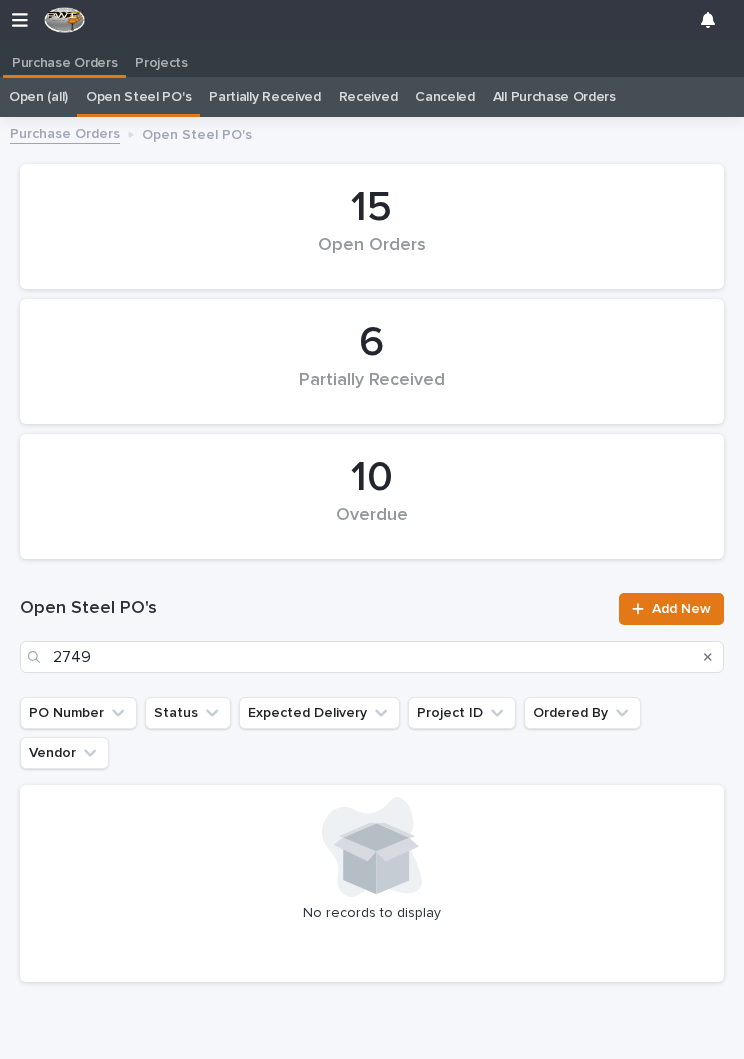 scroll, scrollTop: 12, scrollLeft: 0, axis: vertical 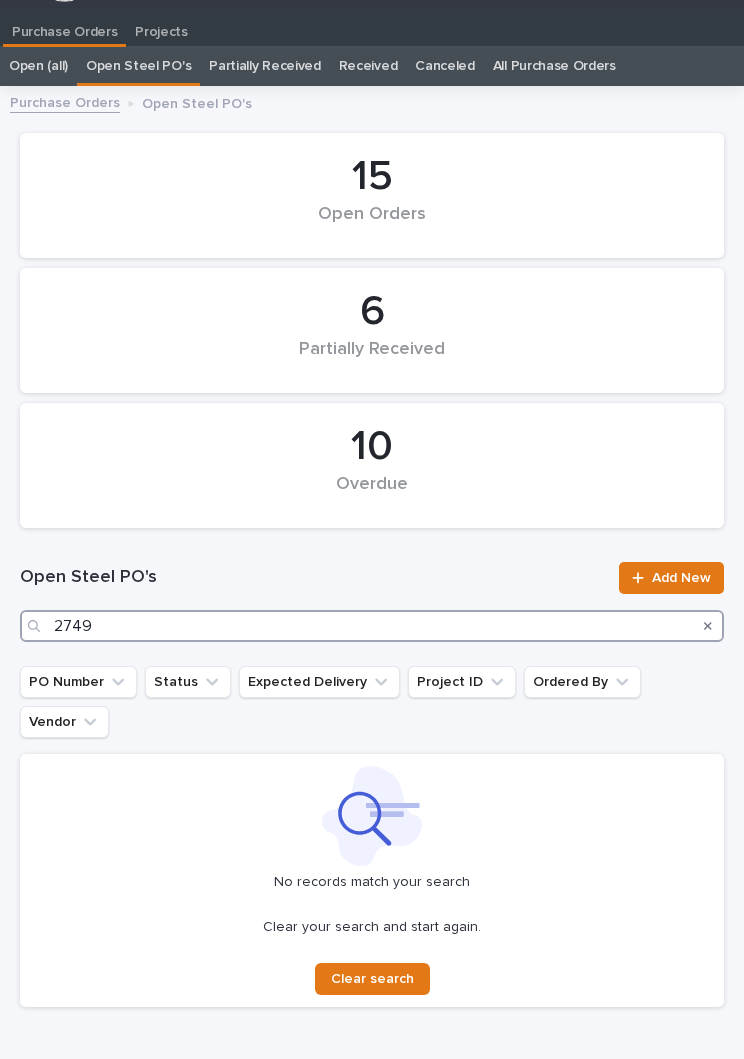 click on "2749" at bounding box center (372, 626) 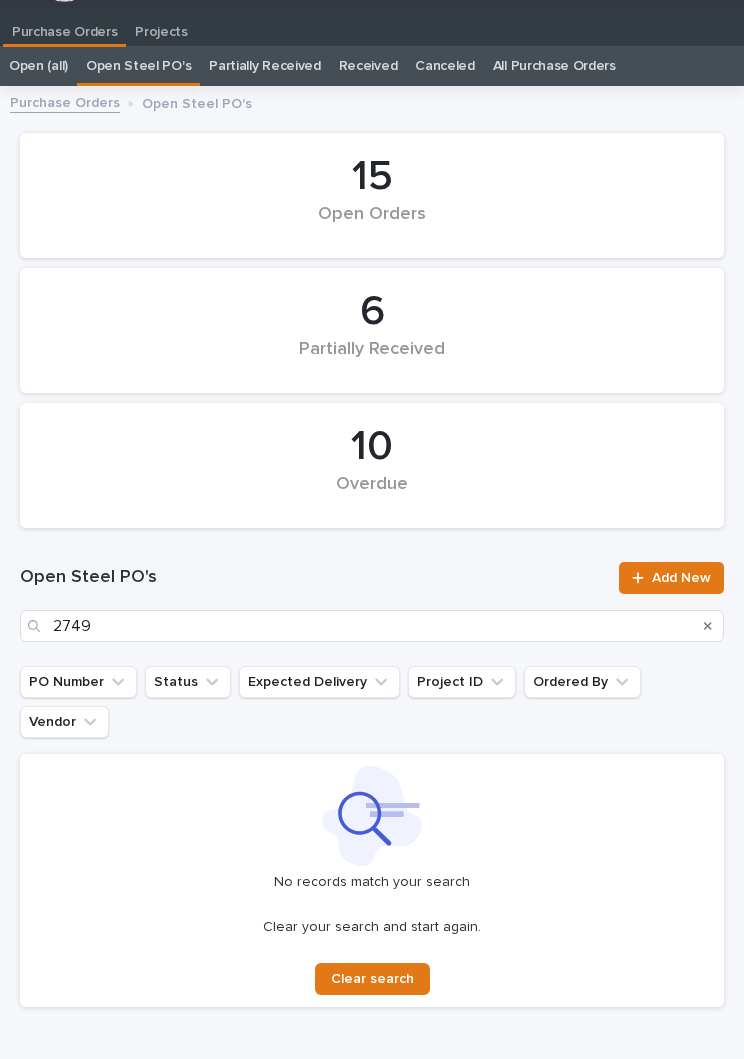 click on "Open Steel PO's 2749 Add New" at bounding box center [372, 602] 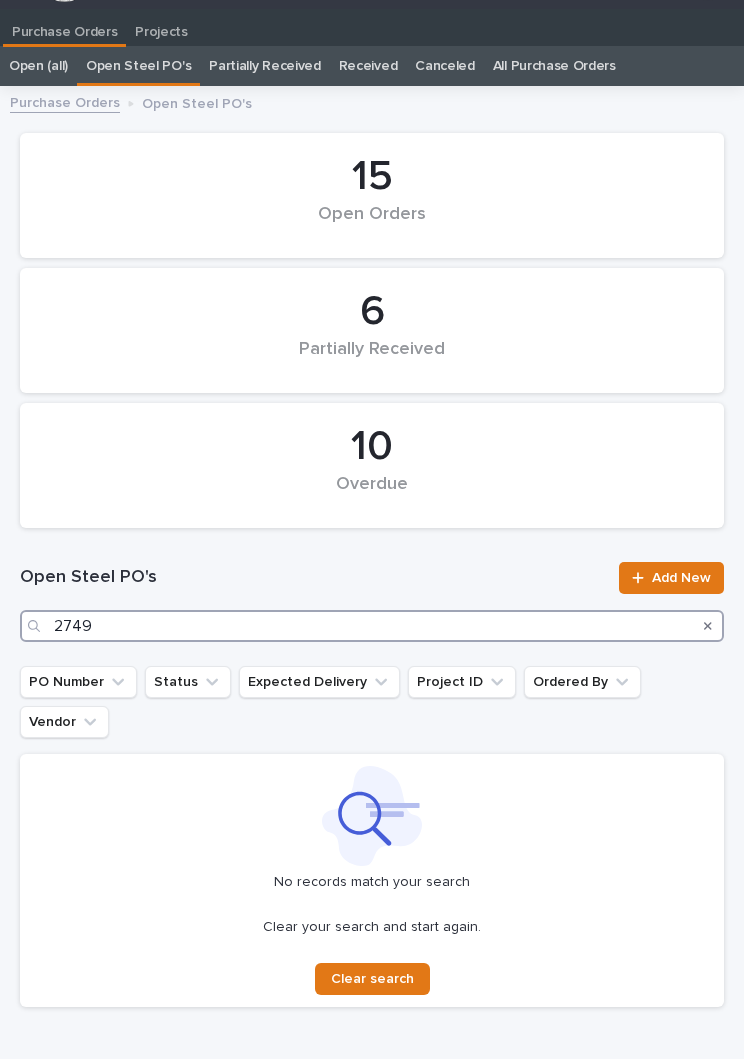 click on "2749" at bounding box center (372, 626) 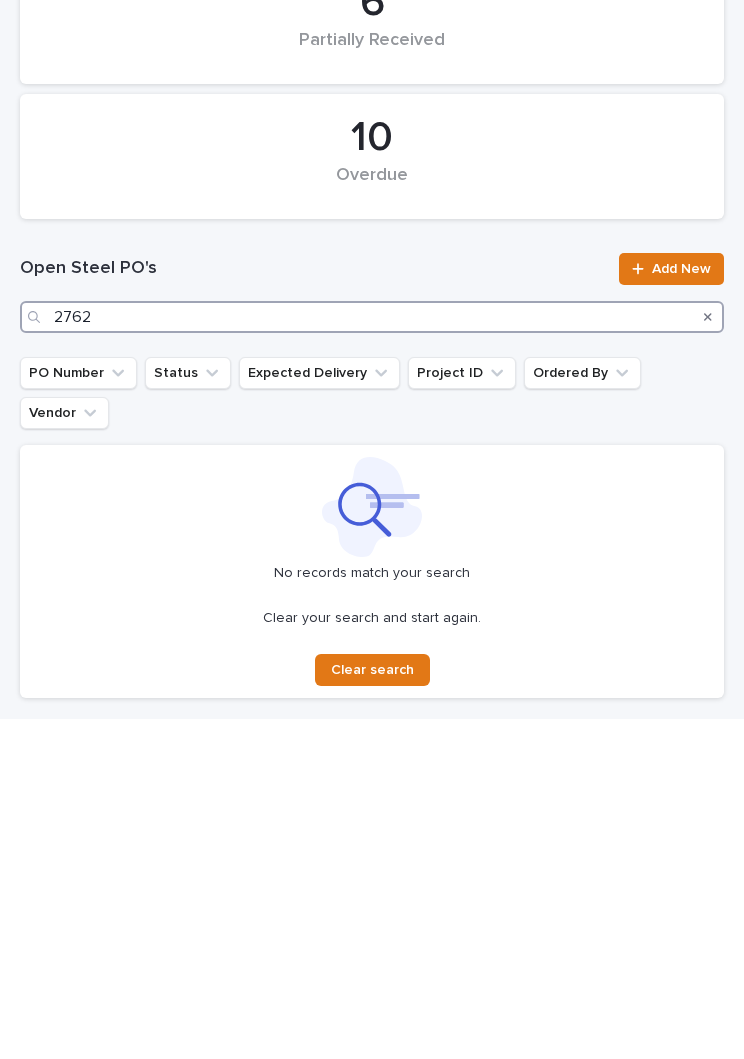 scroll, scrollTop: 0, scrollLeft: 0, axis: both 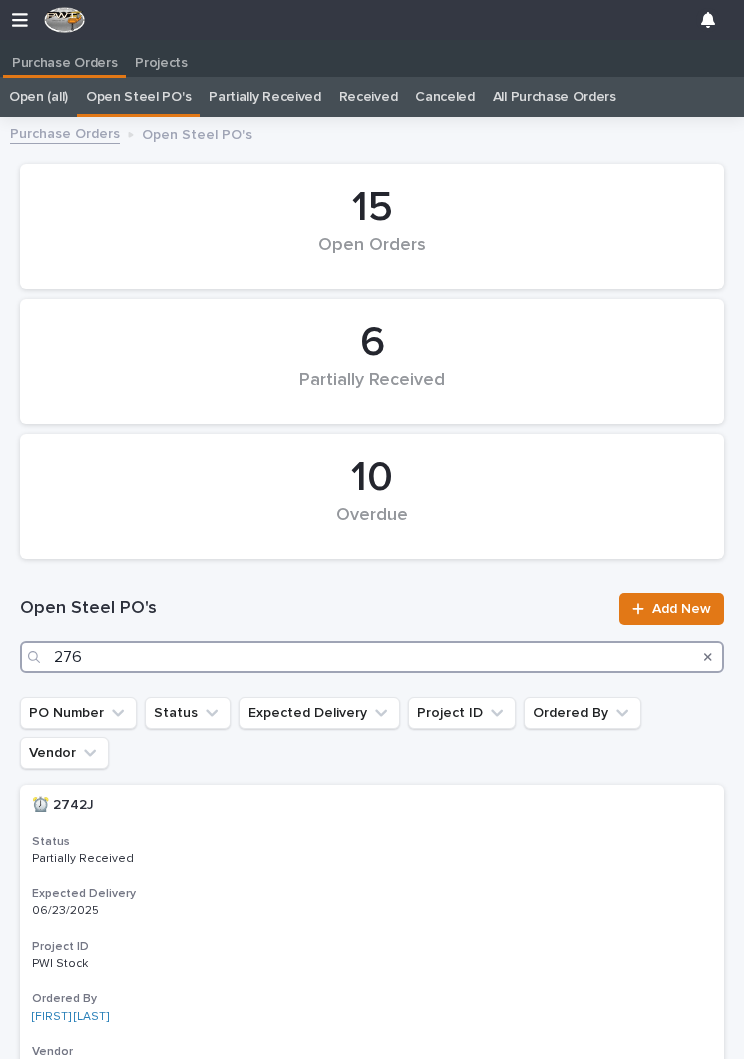 type on "2765" 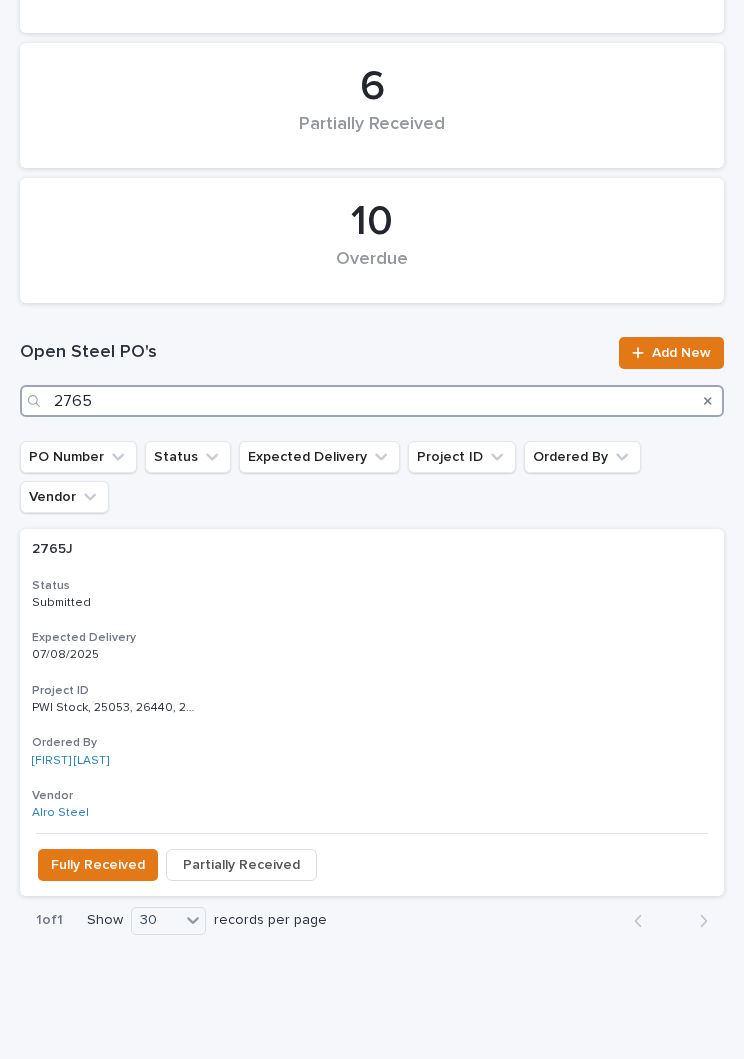 scroll, scrollTop: 255, scrollLeft: 0, axis: vertical 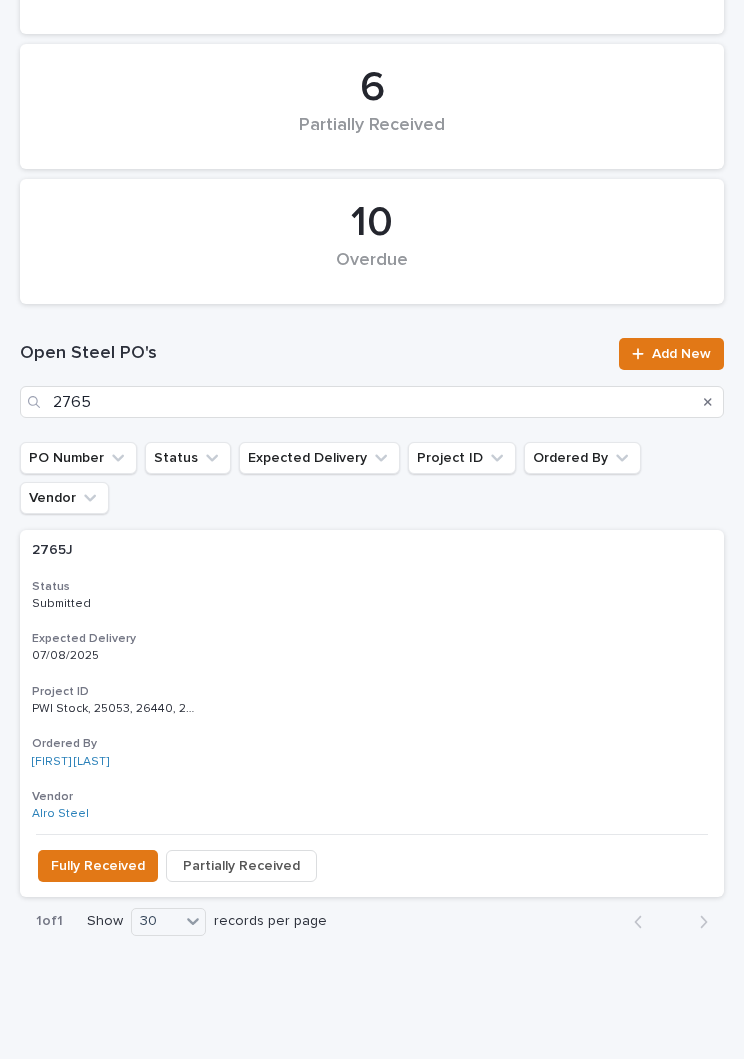 click on "2765J 2765J   Status Submitted Expected Delivery 07/08/2025 Project ID PWI Stock, 25053, 26440, 26459 PWI Stock, 25053, 26440, 26459   Ordered By [FIRST] [LAST]   Vendor Alro Steel" at bounding box center [372, 682] 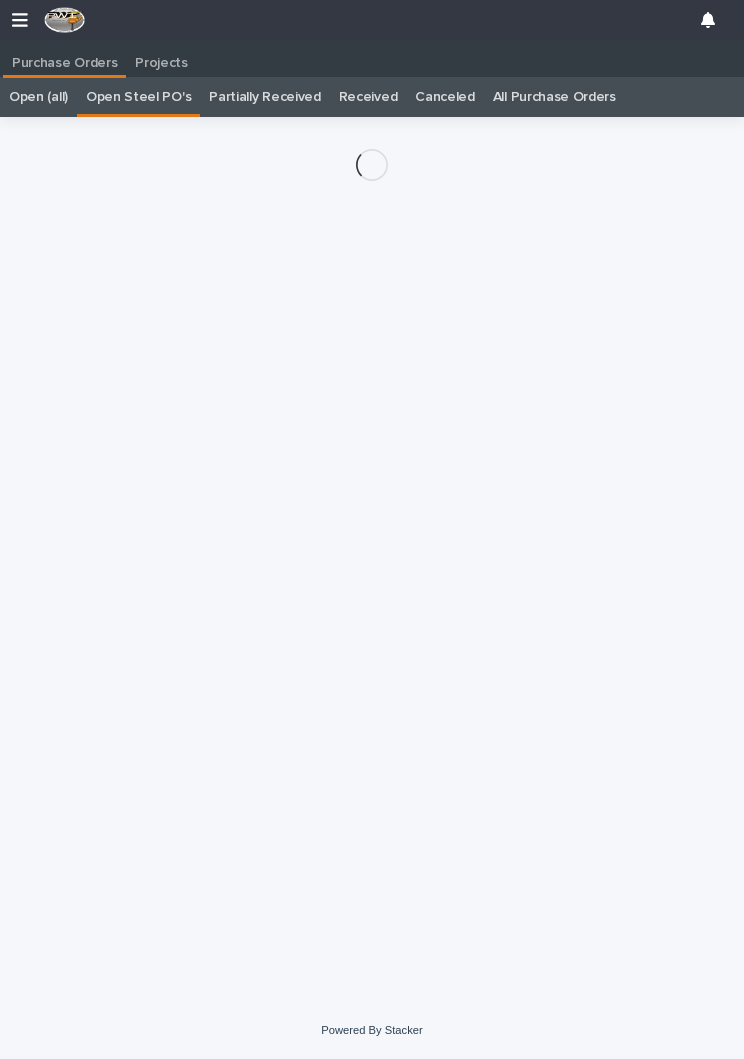 scroll, scrollTop: 0, scrollLeft: 9, axis: horizontal 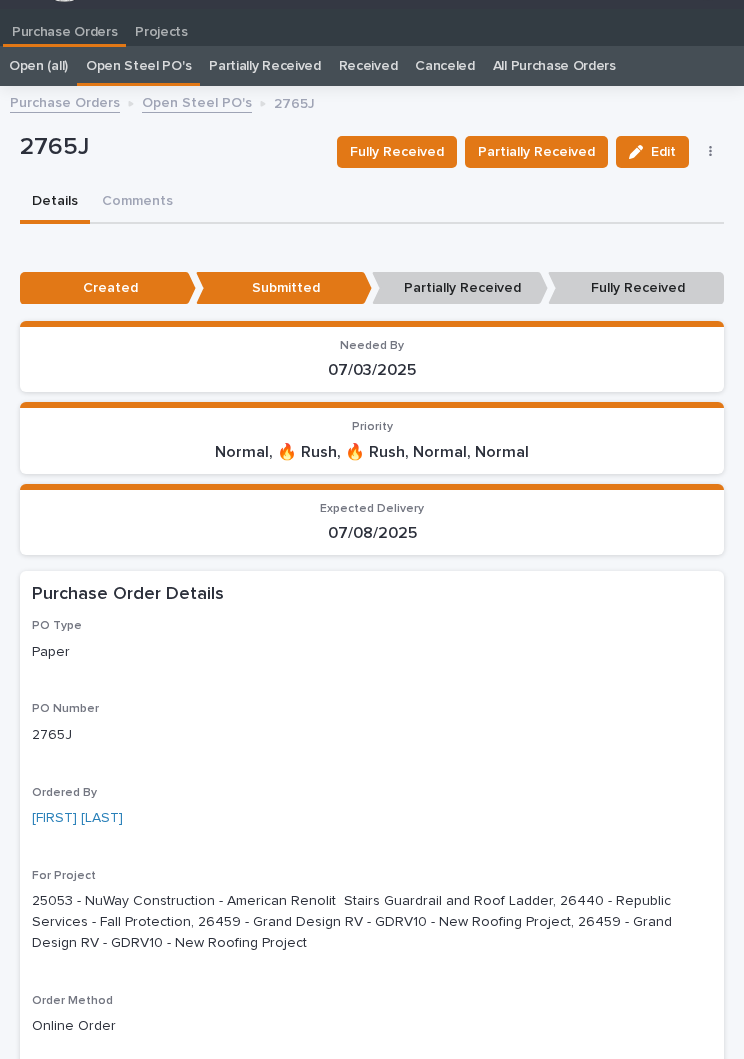 click on "Partially Received" at bounding box center (536, 152) 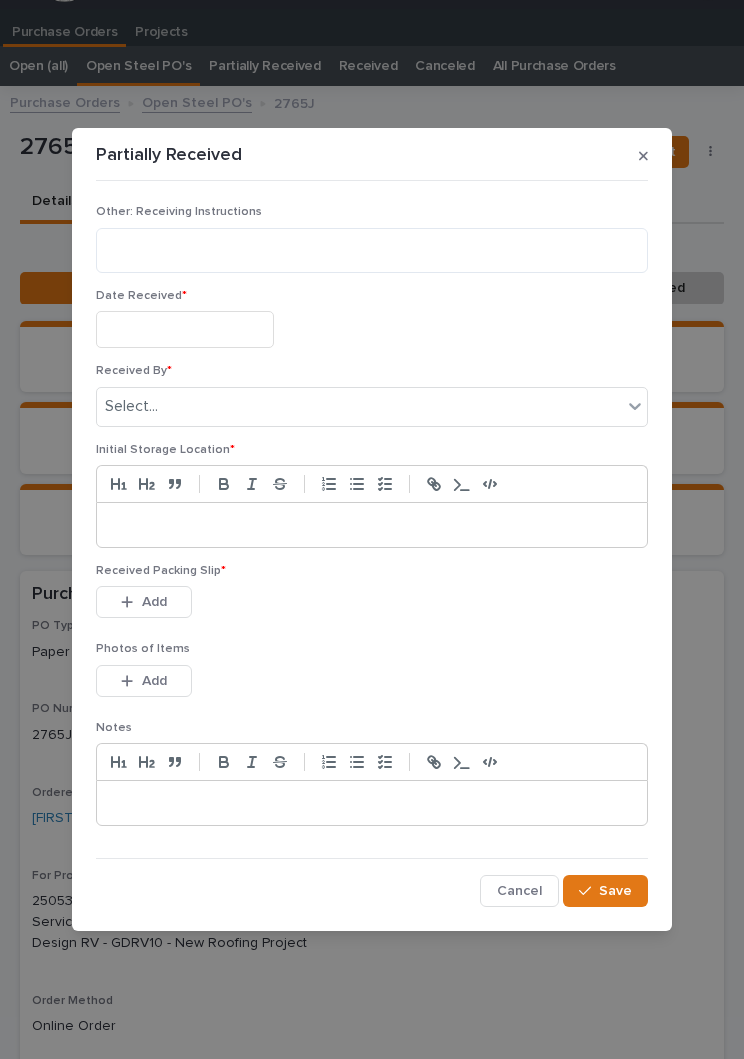 click at bounding box center (185, 329) 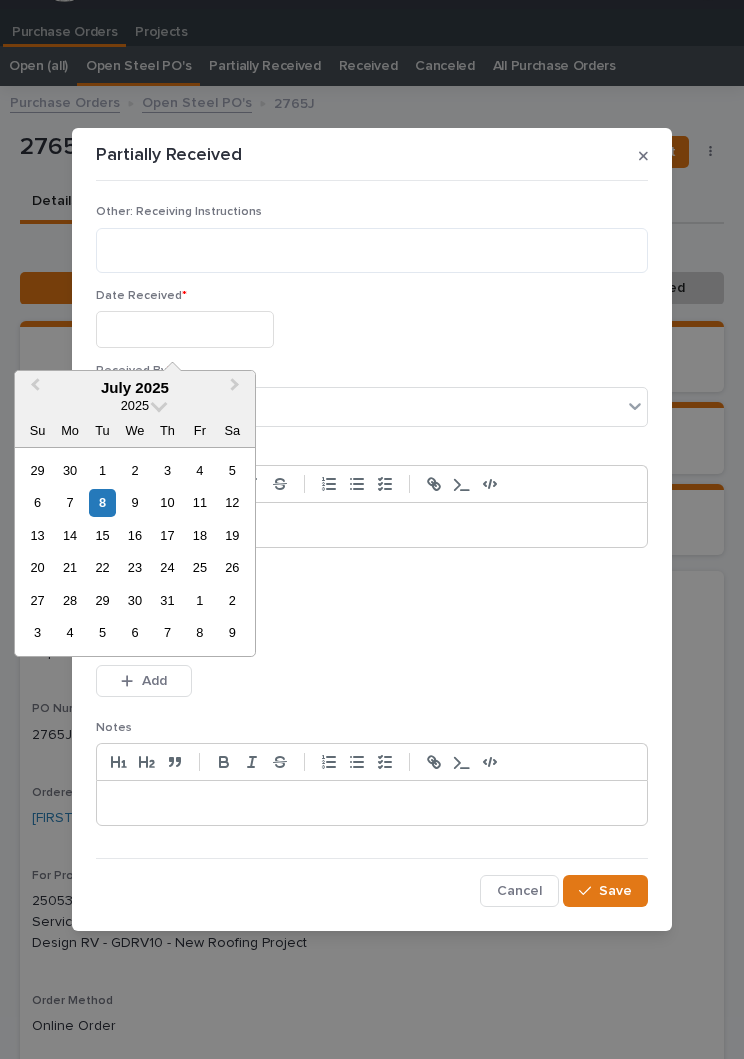 click on "8" at bounding box center [102, 502] 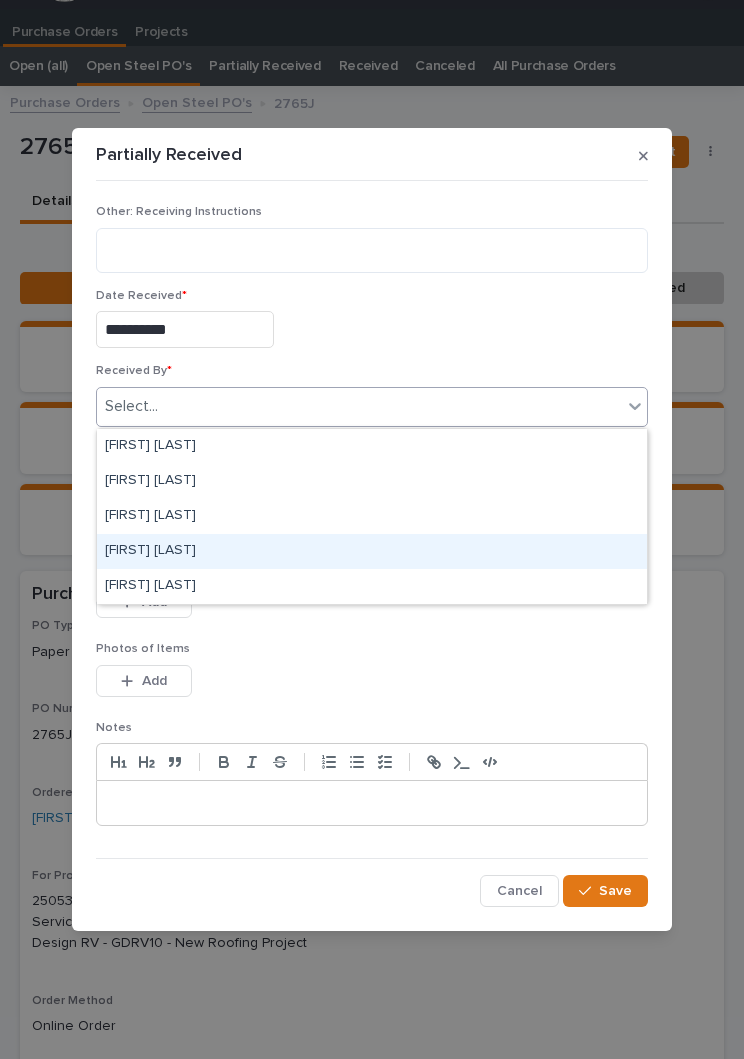 click on "[FIRST] [LAST]" at bounding box center (372, 551) 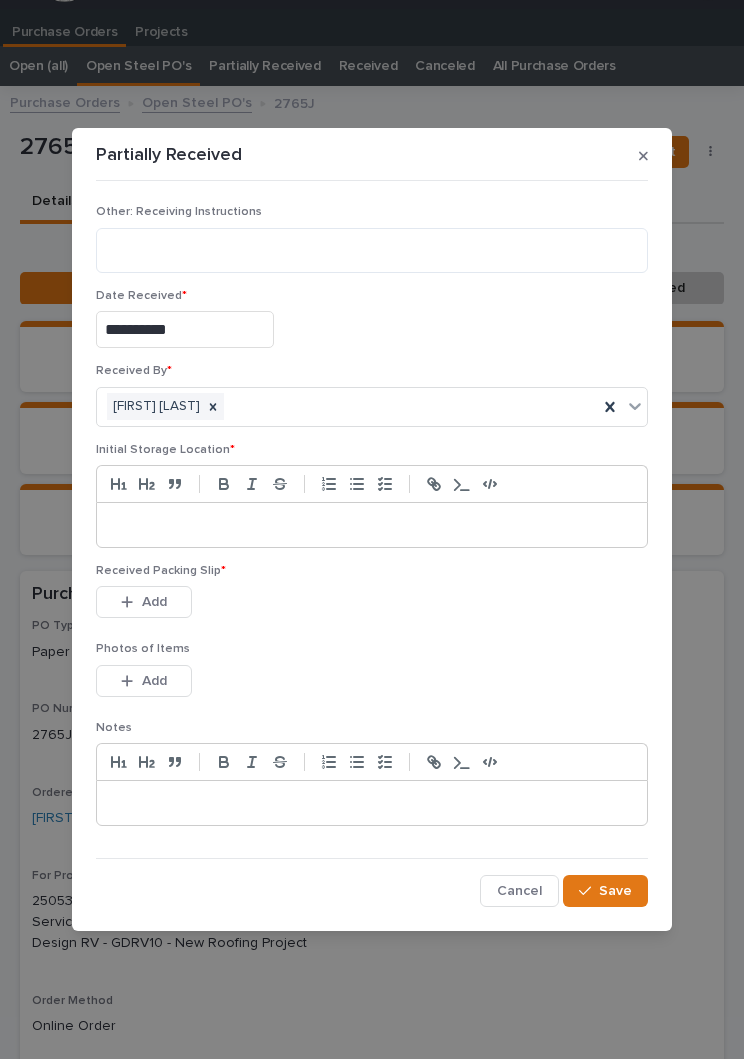 click at bounding box center (372, 525) 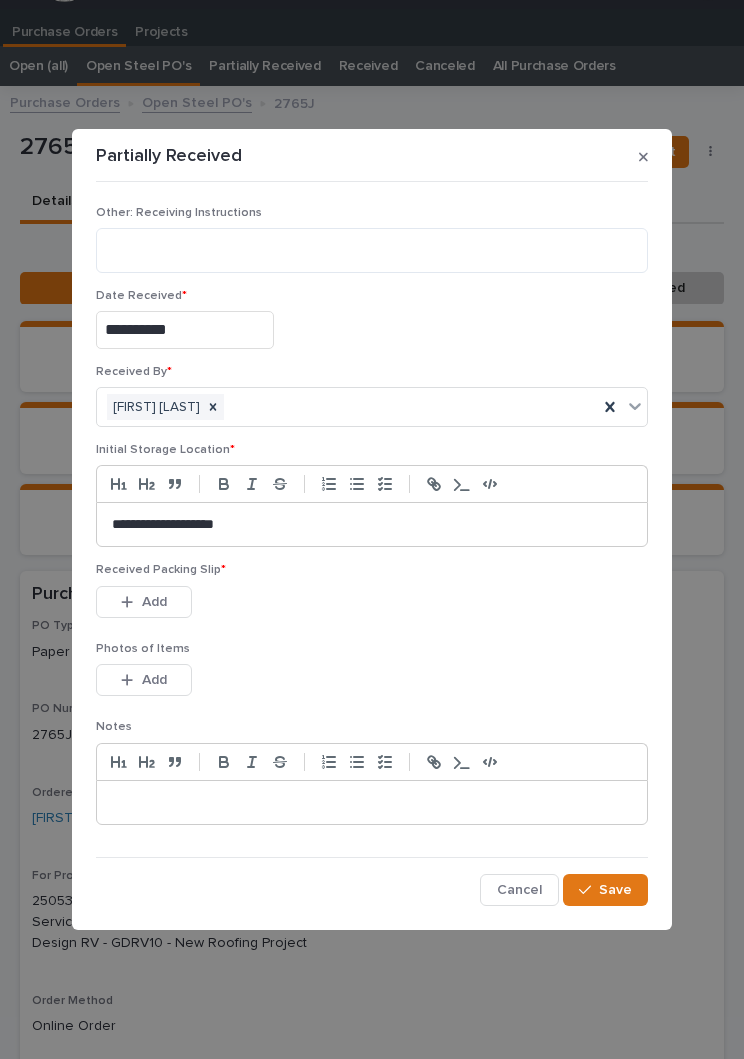 click on "This file cannot be opened Download File Add" at bounding box center (372, 606) 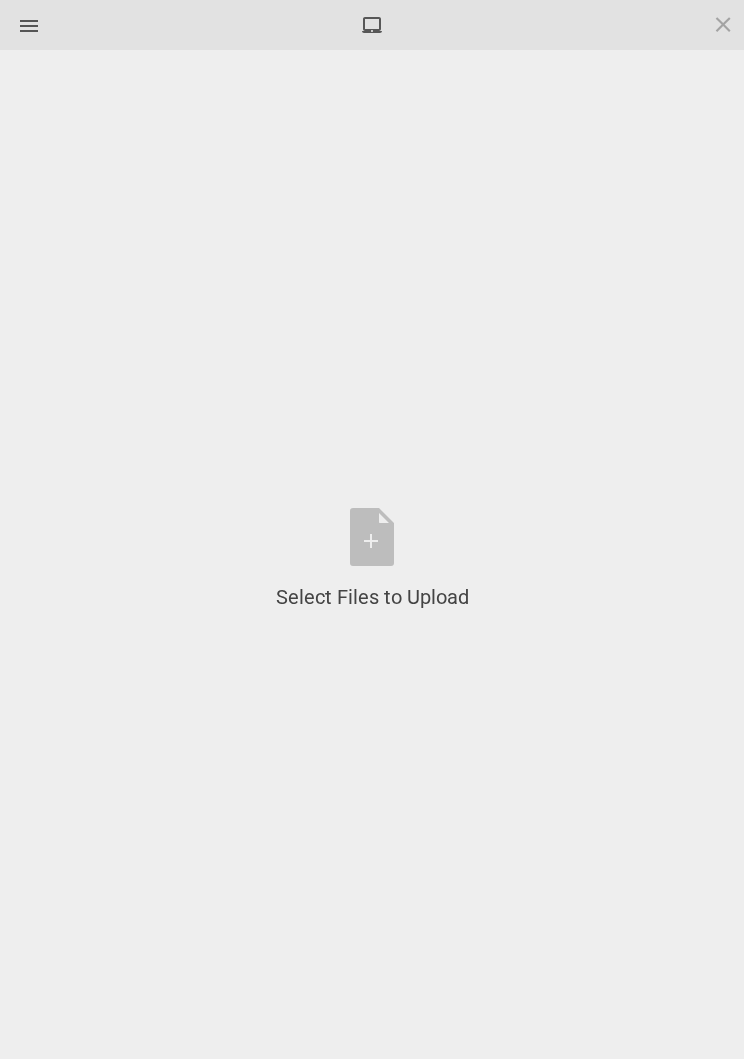 click on "Select Files to Upload
or Drag and Drop, Copy and Paste Files" at bounding box center [372, 559] 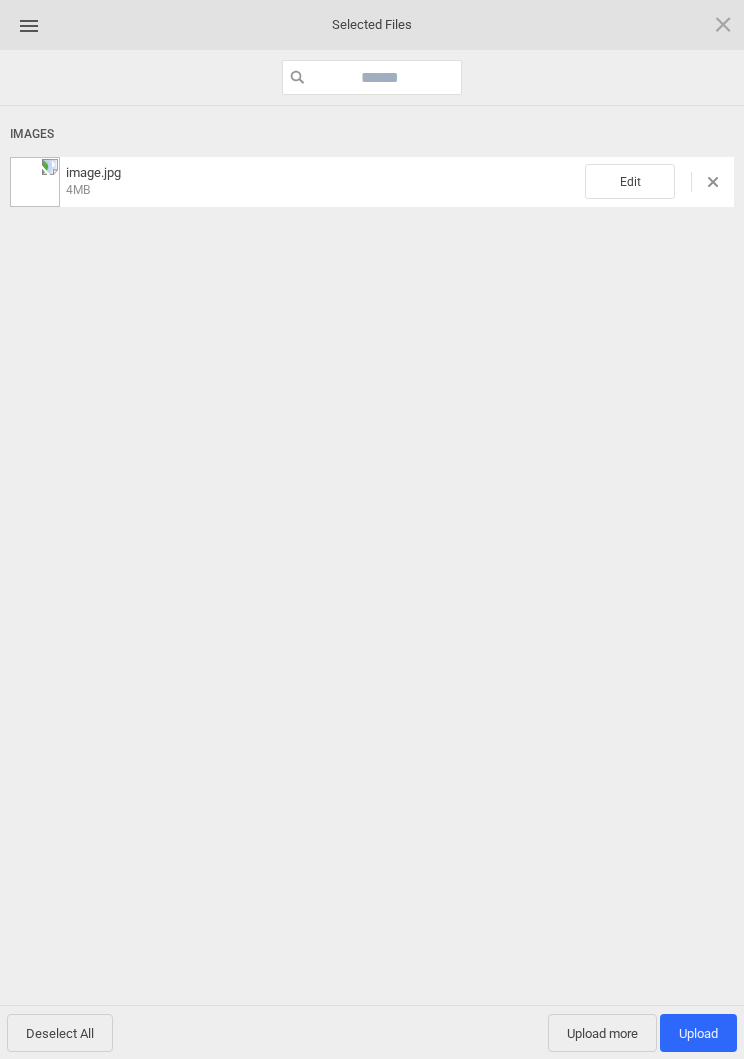 click on "Edit" at bounding box center [630, 181] 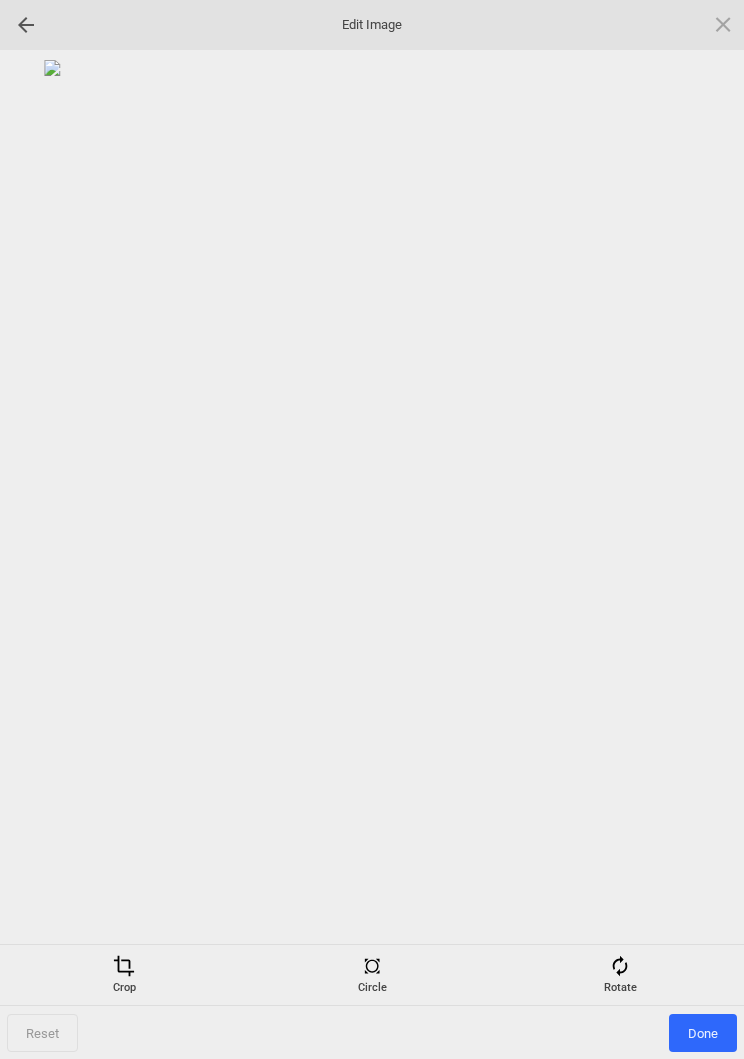 click on "Rotate" at bounding box center (620, 975) 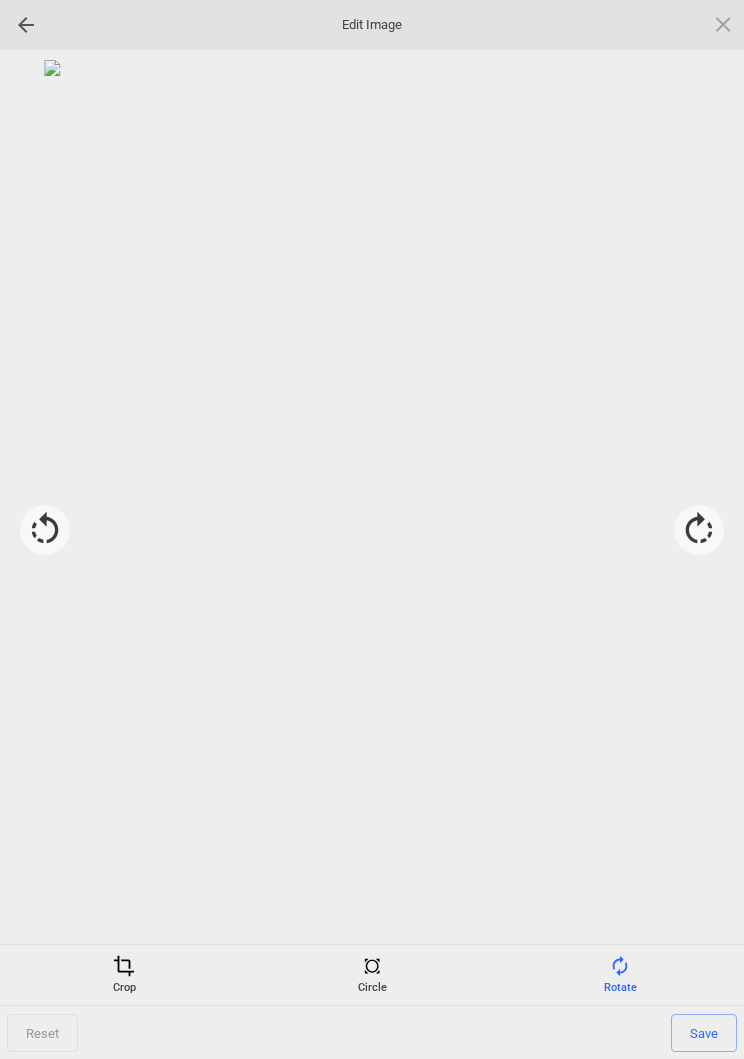 click at bounding box center (699, 530) 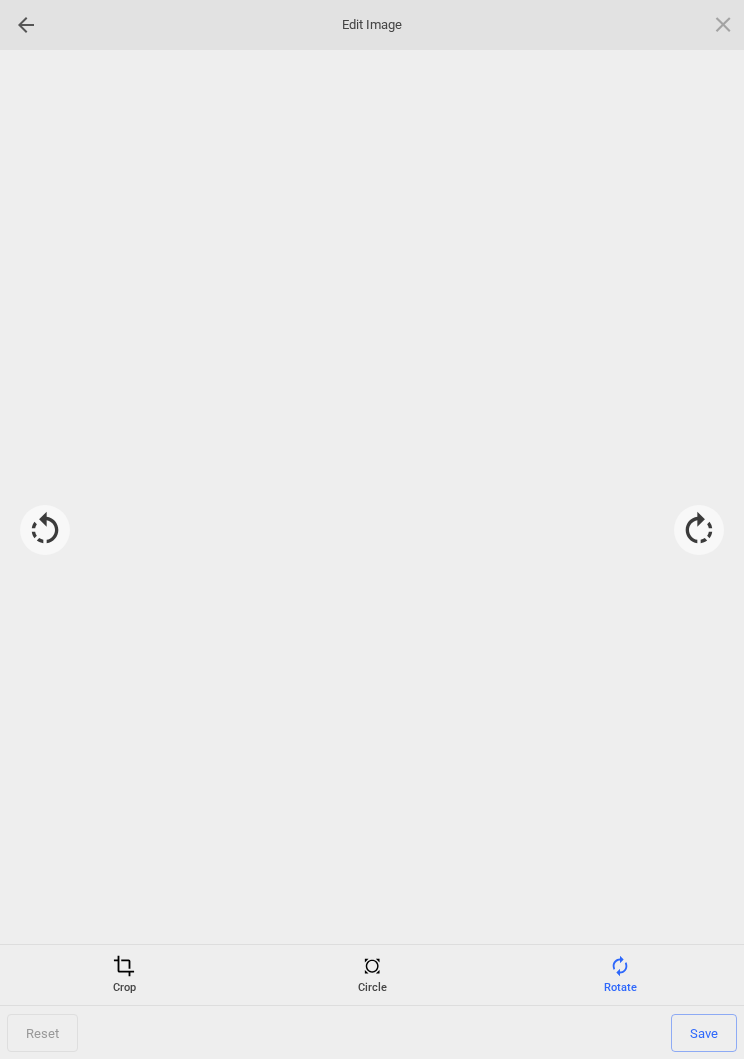 click at bounding box center (699, 530) 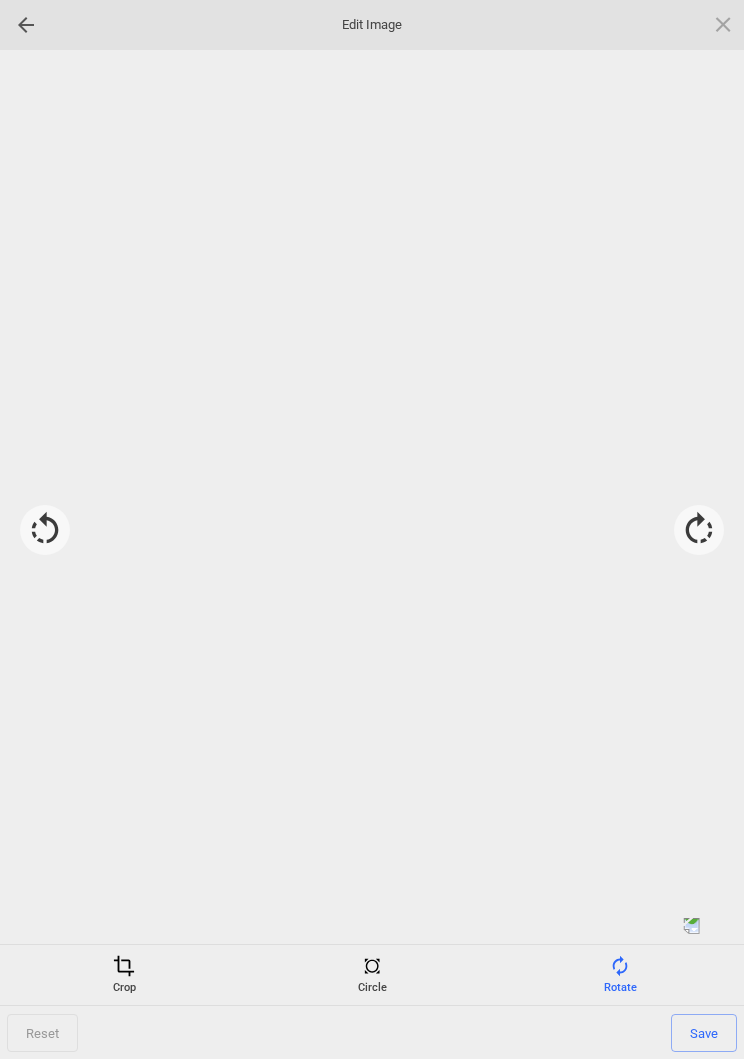 click at bounding box center [372, 497] 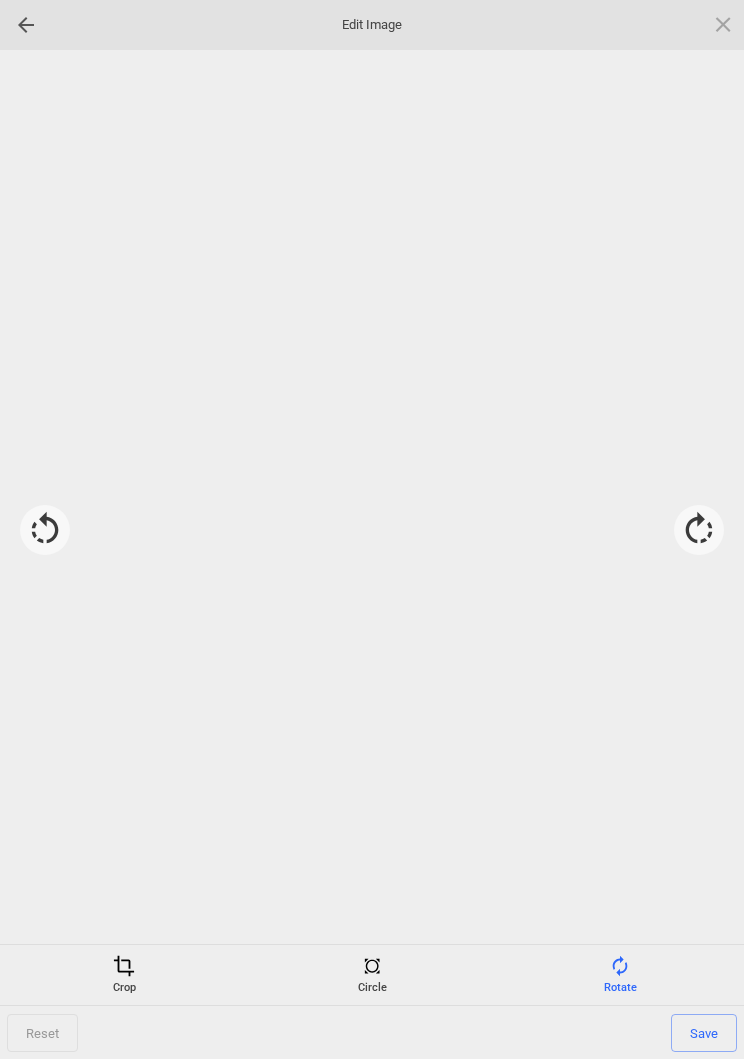 click at bounding box center [699, 530] 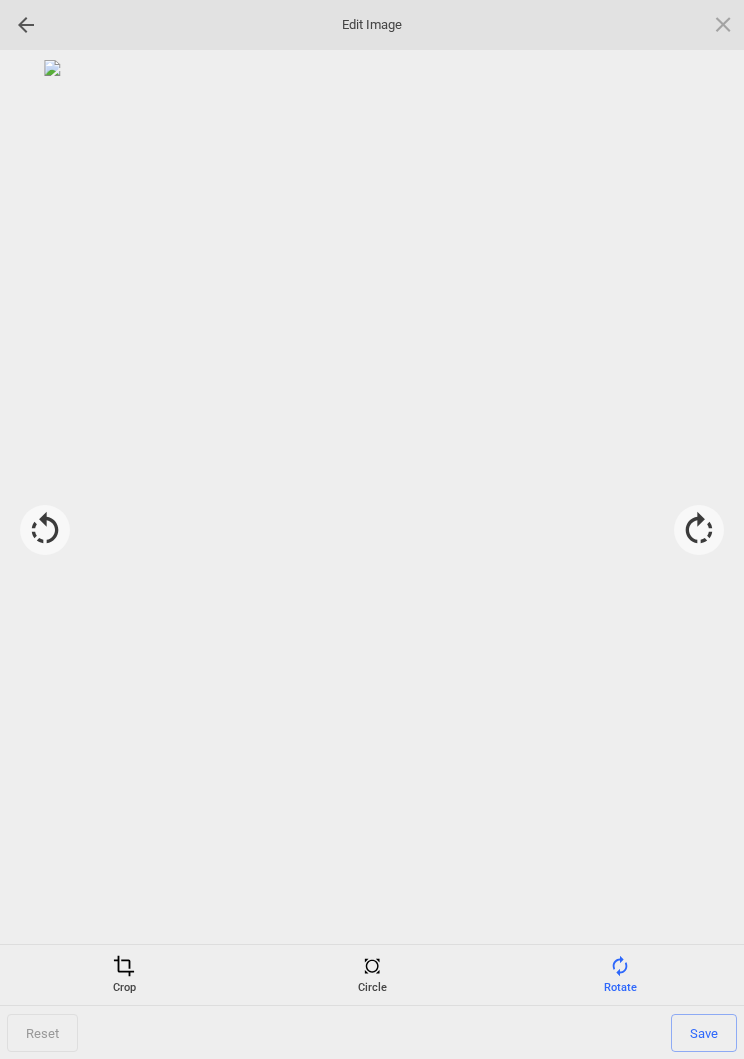 click on "Save" at bounding box center (704, 1033) 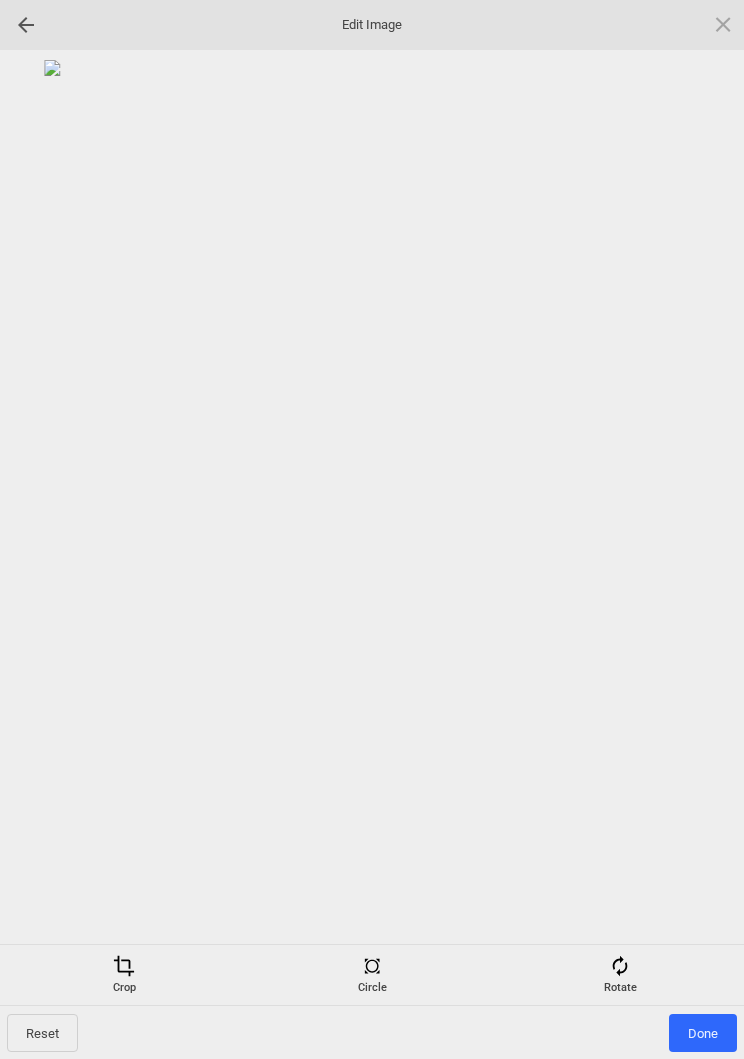 click on "Done" at bounding box center [703, 1033] 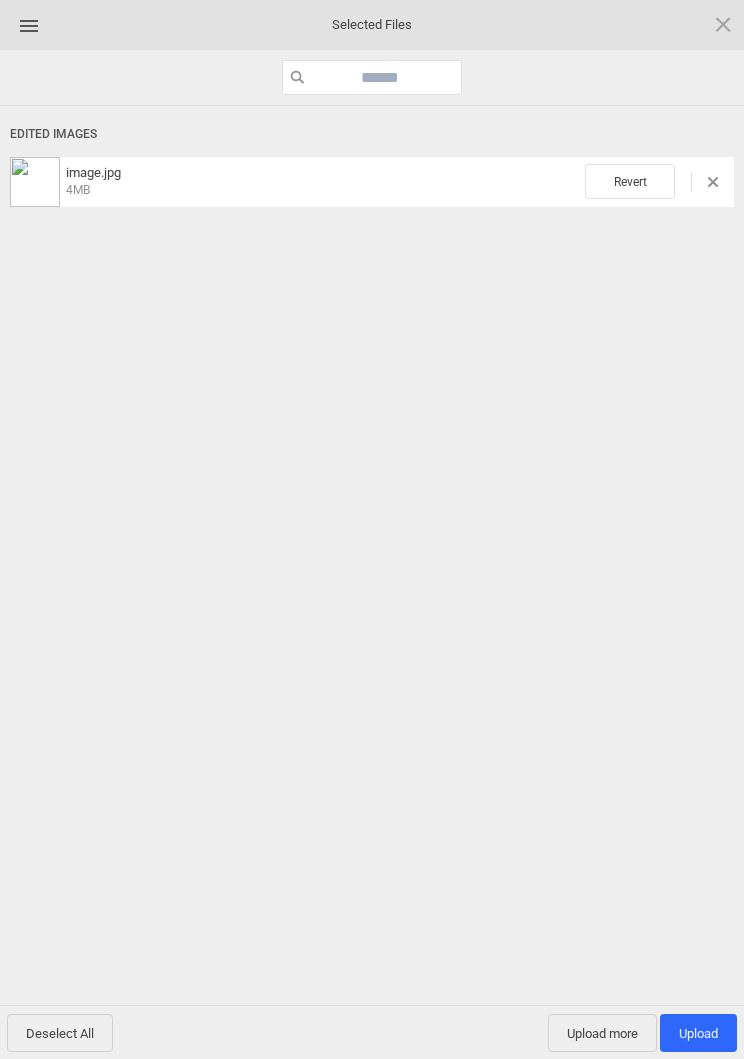 click on "Upload more" at bounding box center (602, 1033) 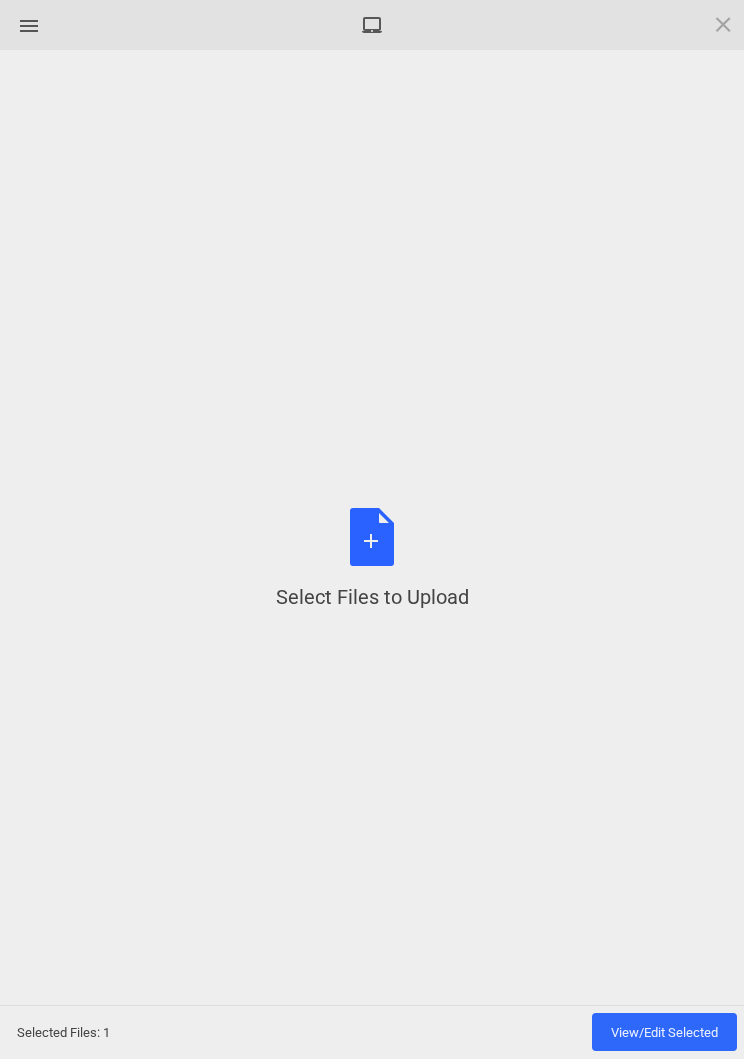 click on "Select Files to Upload
or Drag and Drop, Copy and Paste Files" at bounding box center [372, 559] 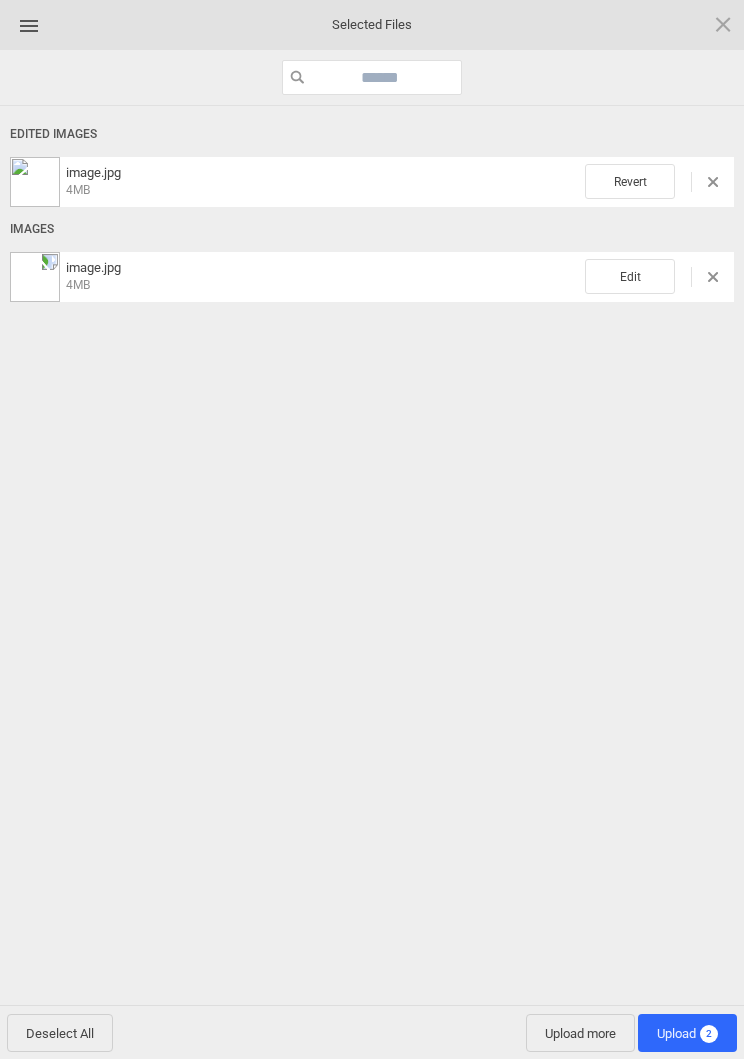 click on "Edit" at bounding box center [630, 181] 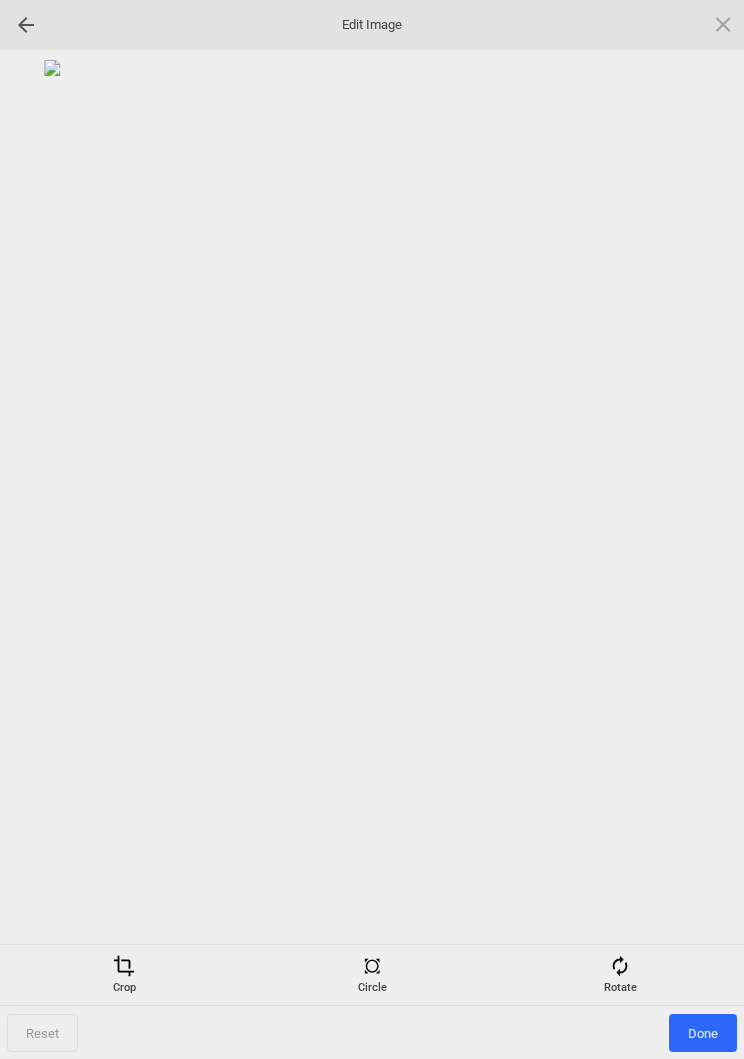 click at bounding box center [620, 966] 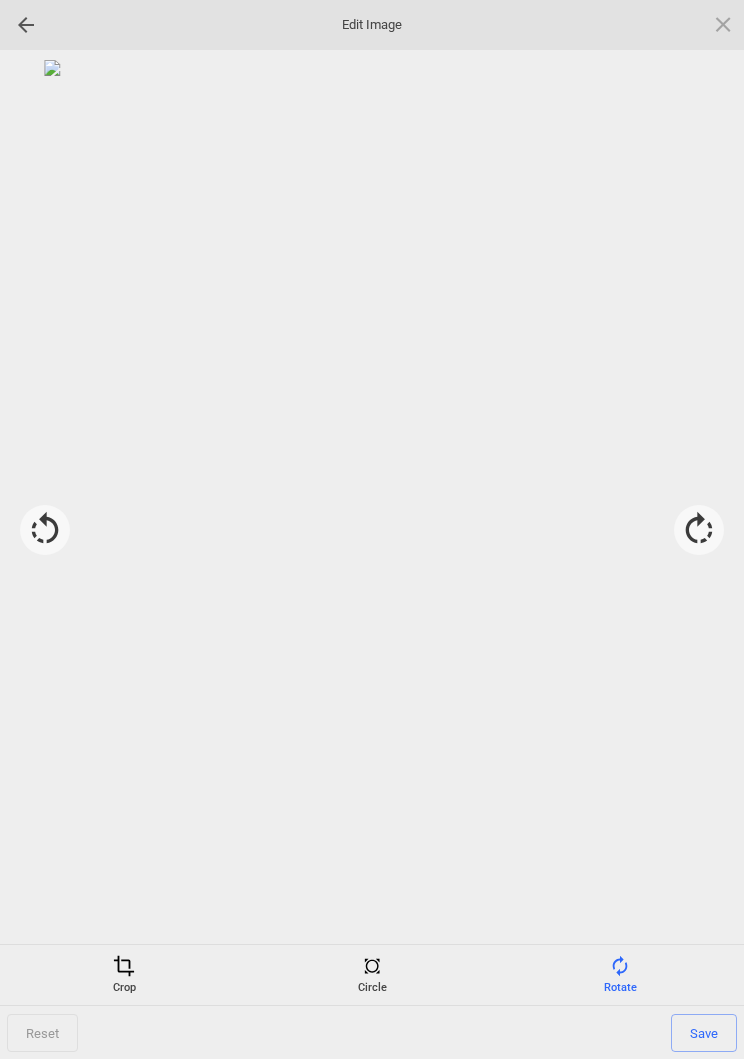 click at bounding box center (699, 530) 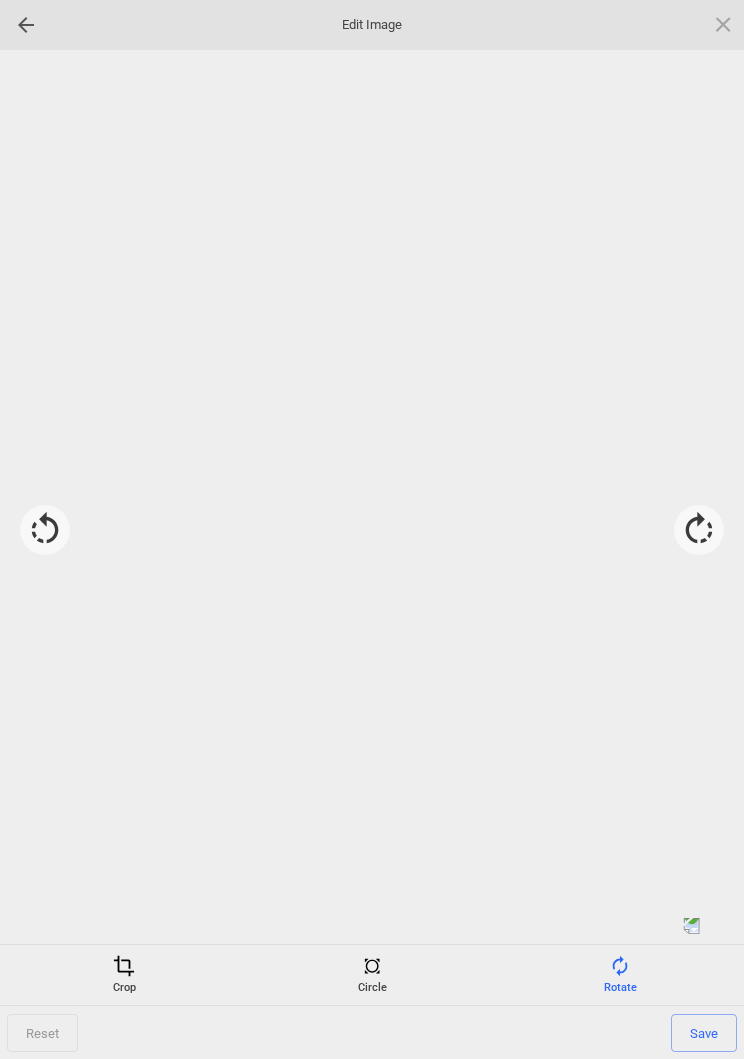 click at bounding box center (699, 530) 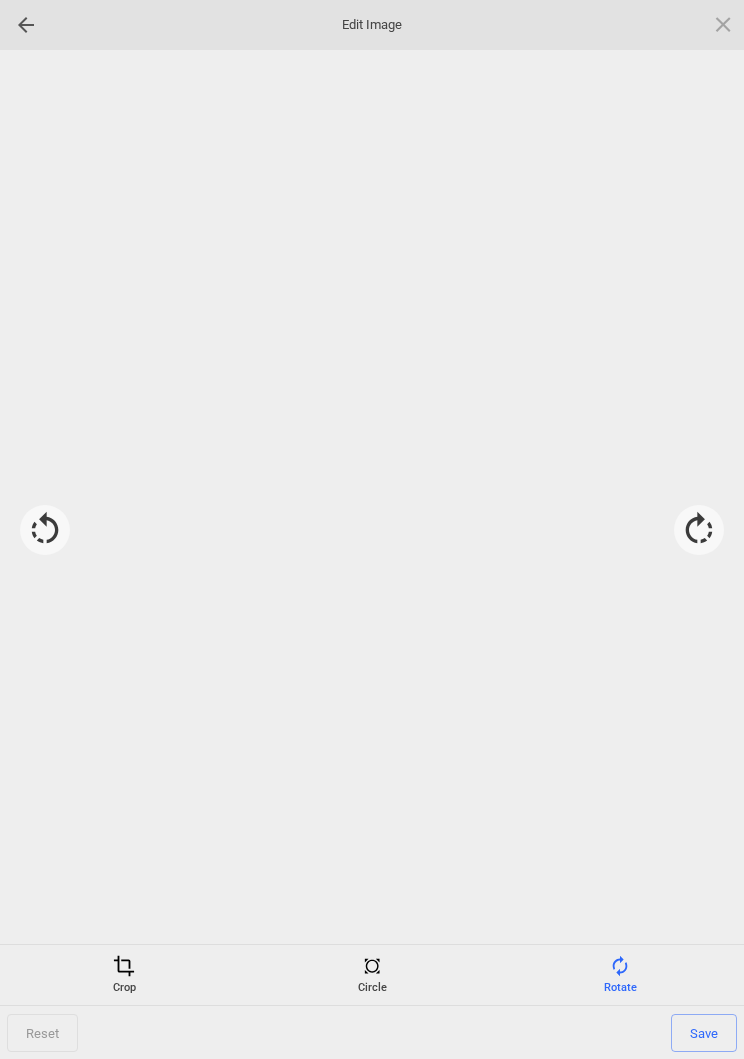 click at bounding box center [699, 530] 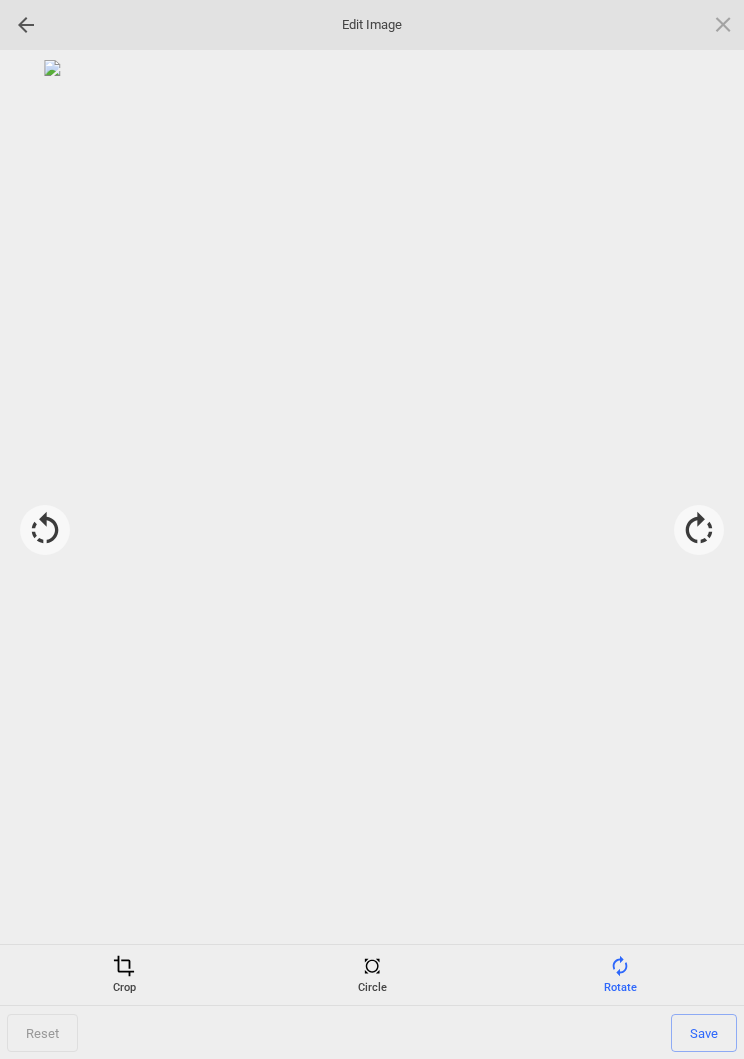 click on "Save" at bounding box center [704, 1033] 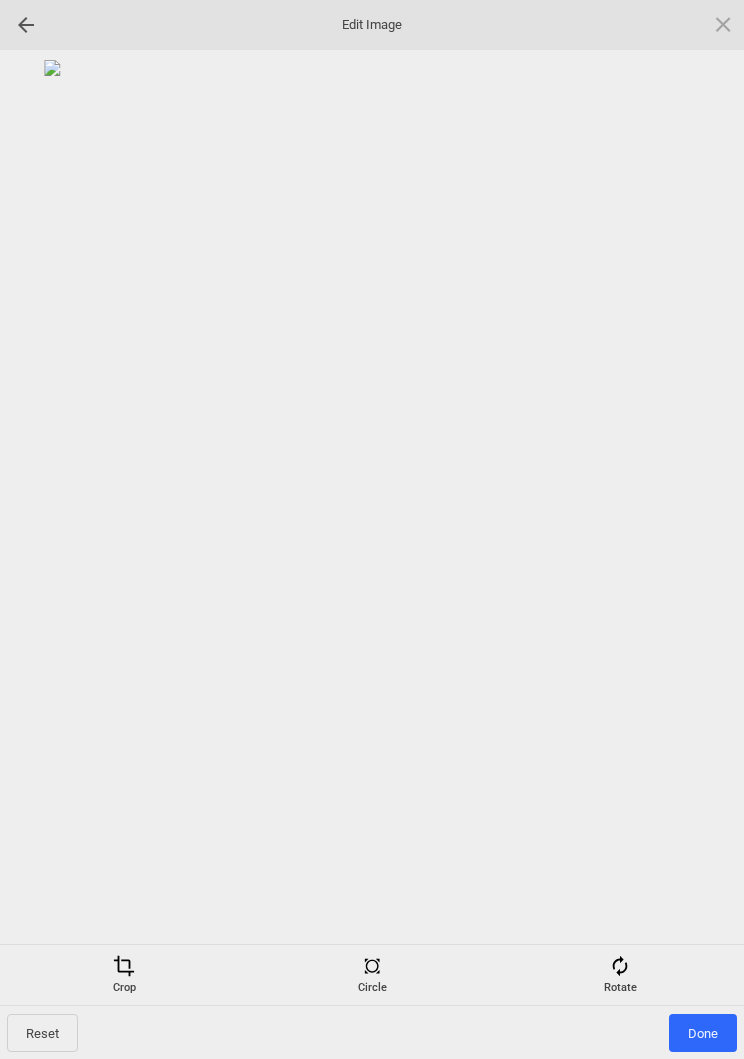 click on "Done" at bounding box center [703, 1033] 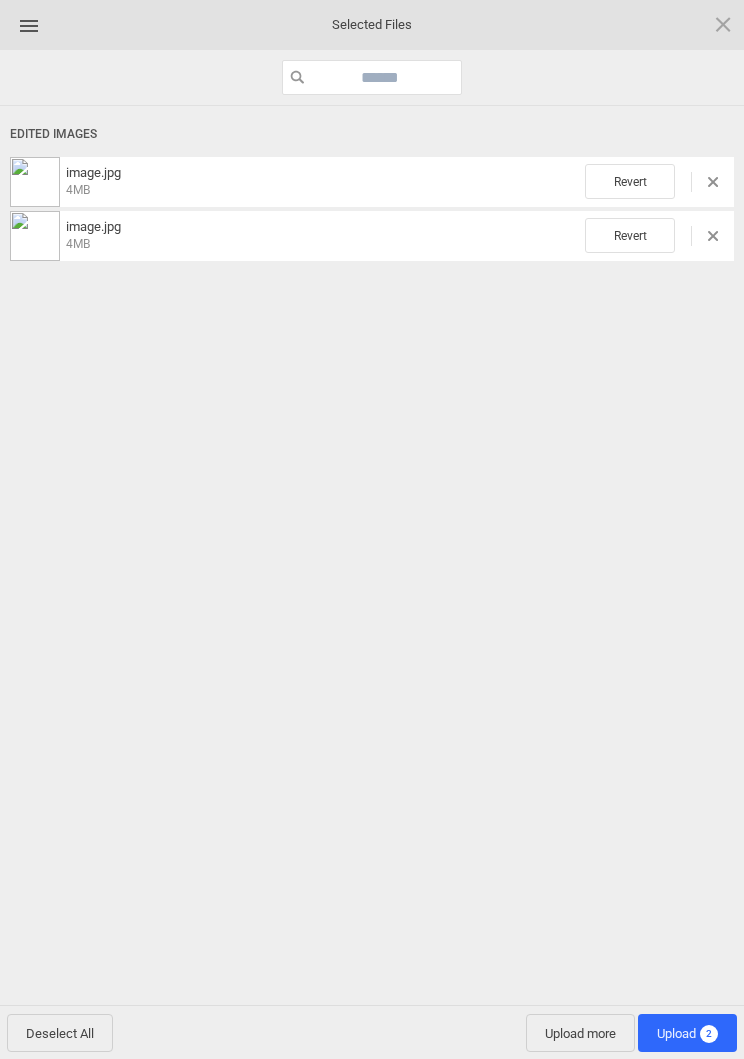 click on "Upload more" at bounding box center (580, 1033) 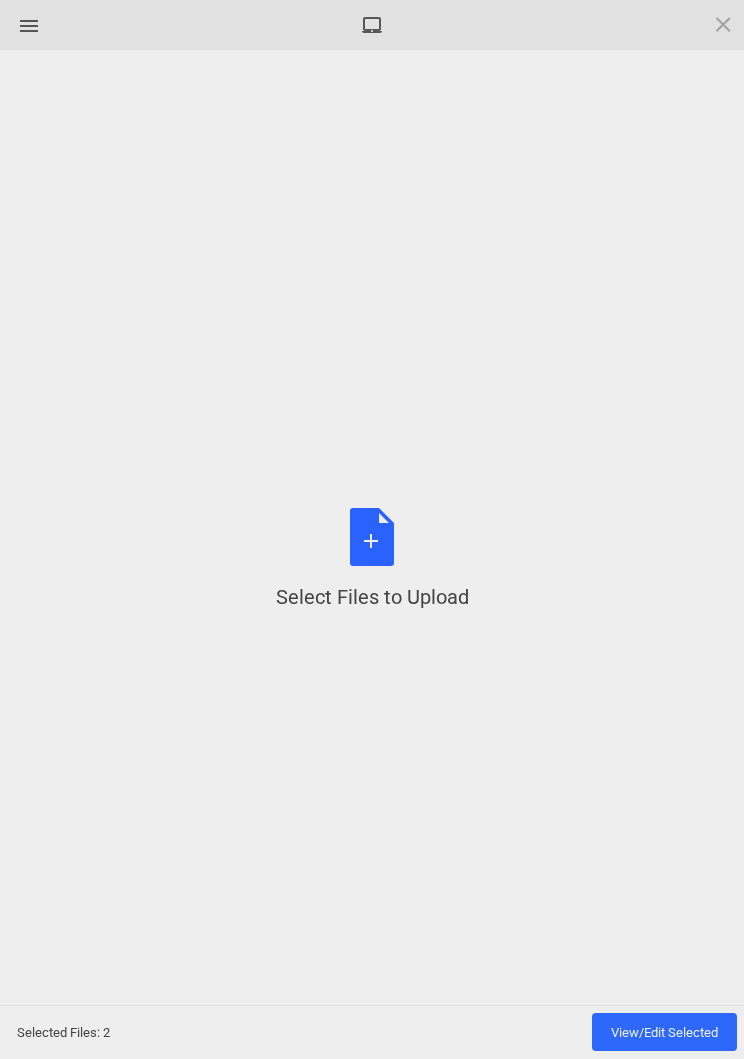 click on "Select Files to Upload
or Drag and Drop, Copy and Paste Files" at bounding box center (372, 559) 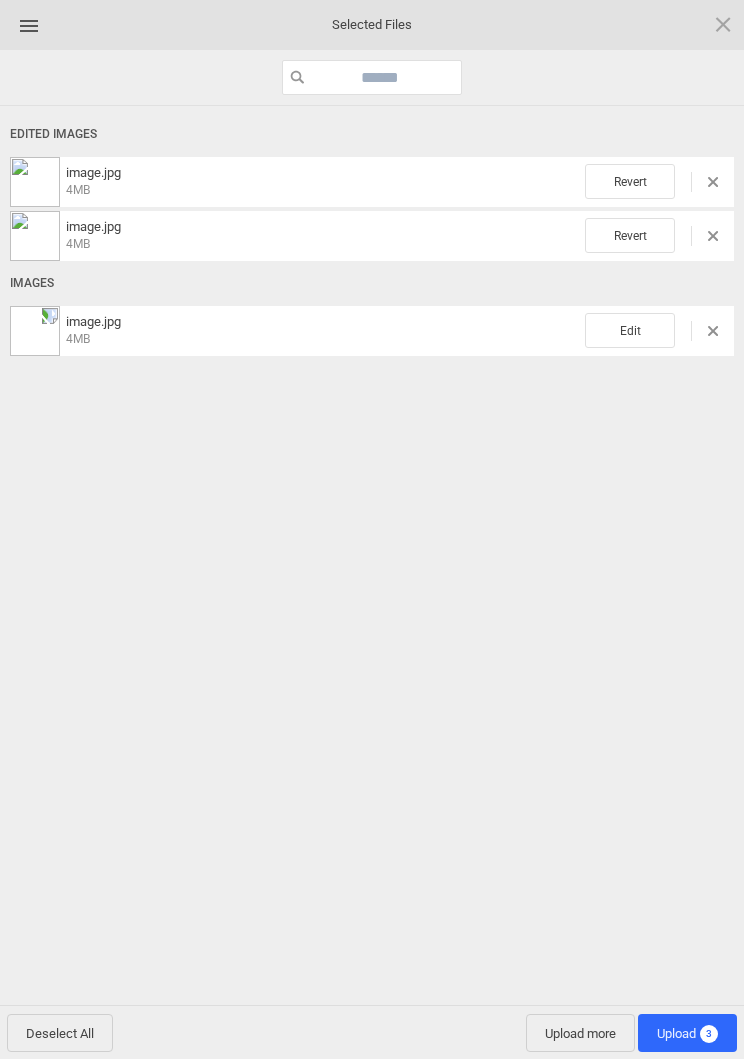 click on "Edit" at bounding box center (630, 181) 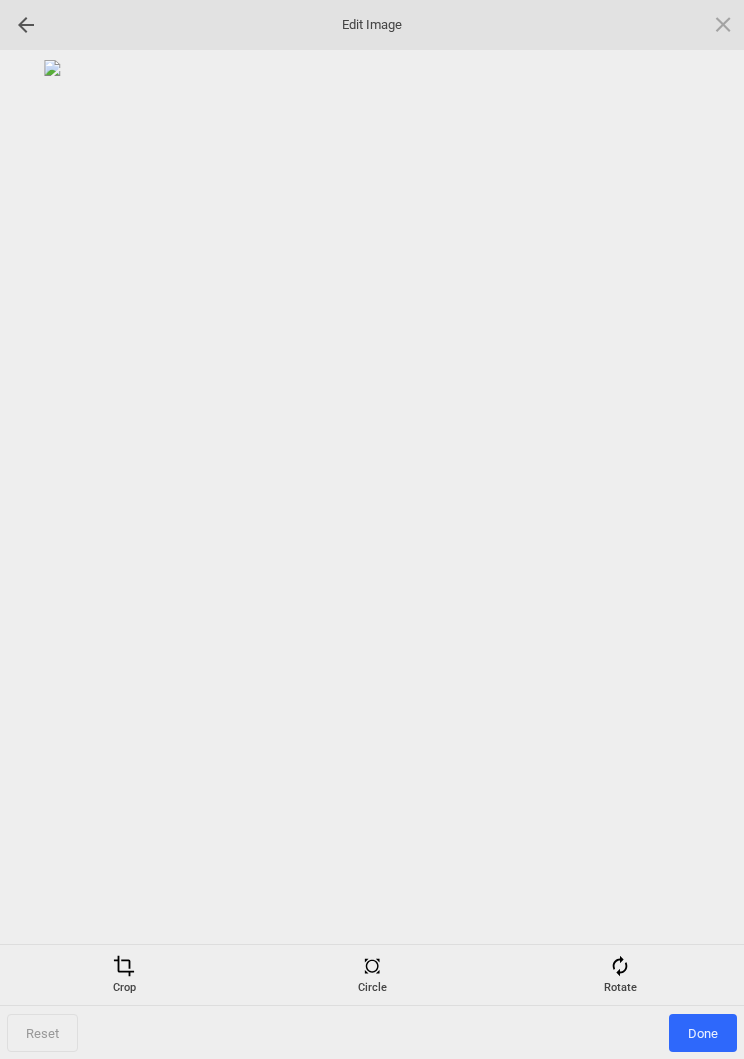 click on "Rotate" at bounding box center (620, 975) 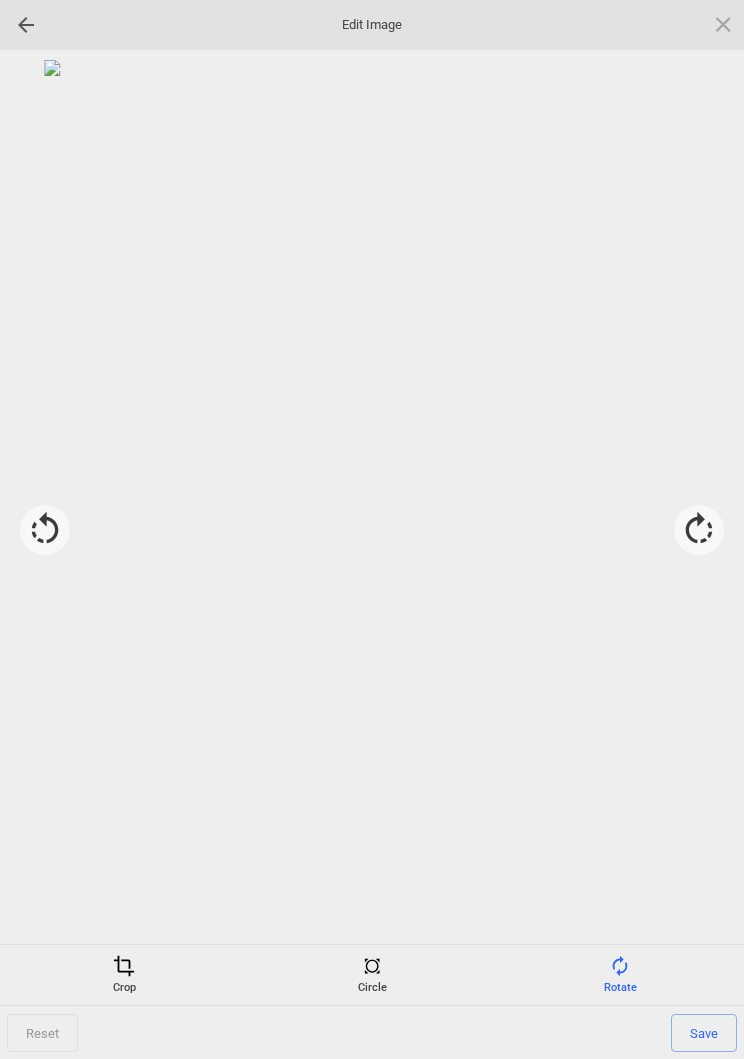 click at bounding box center (699, 530) 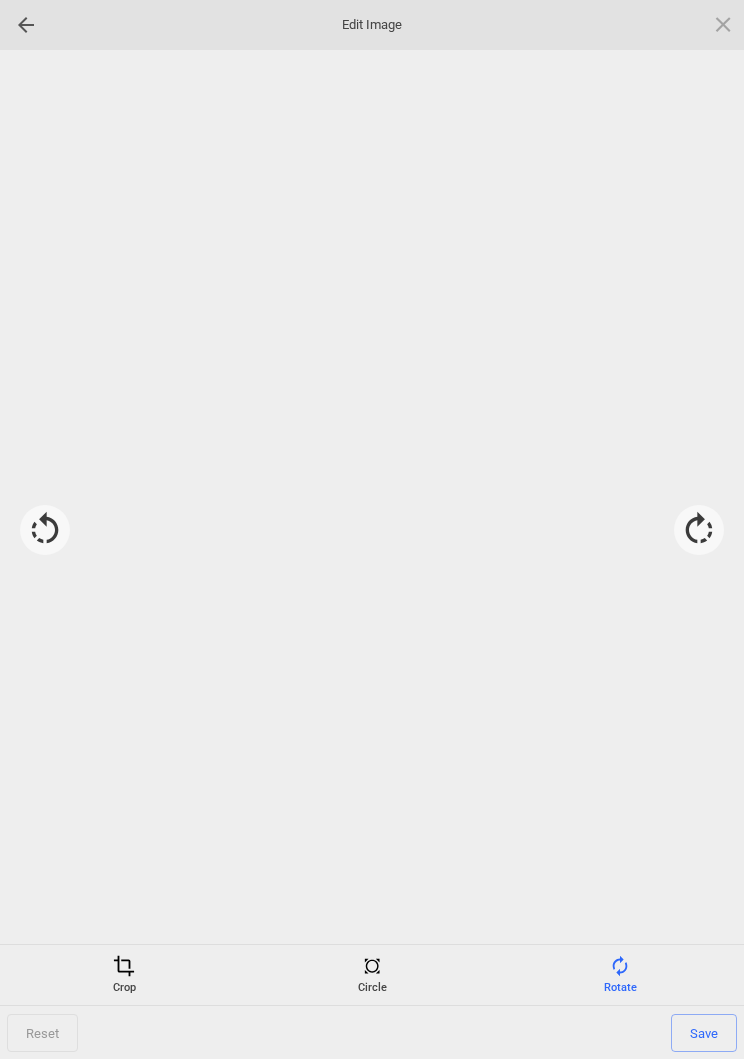click at bounding box center [699, 530] 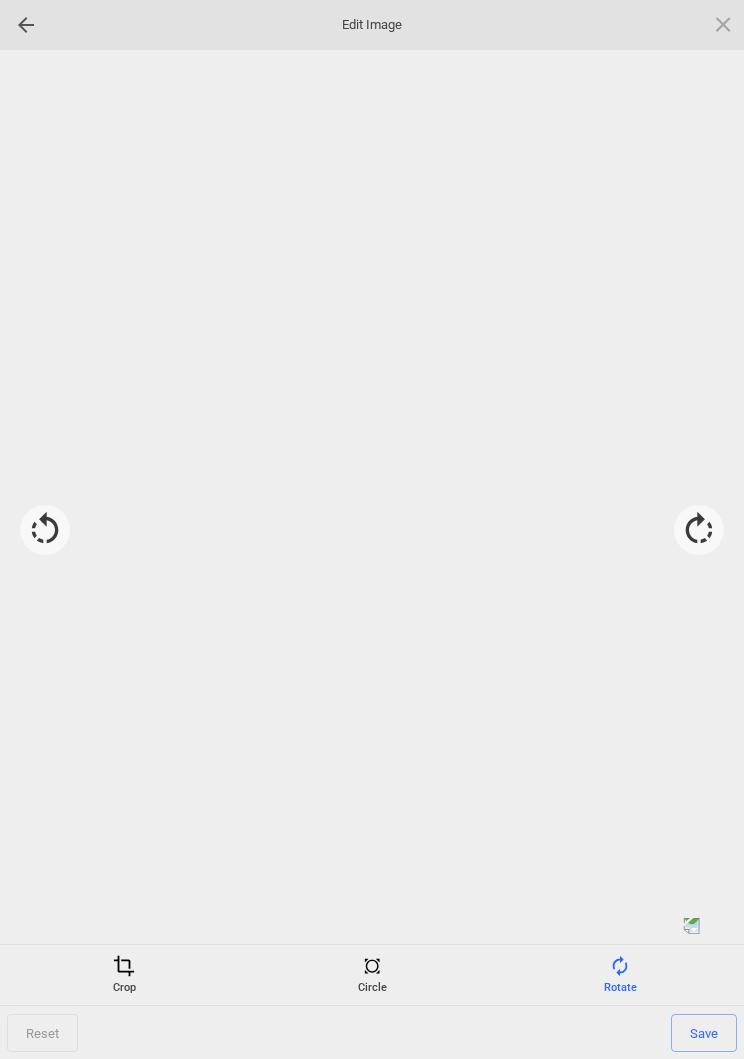 click at bounding box center [699, 530] 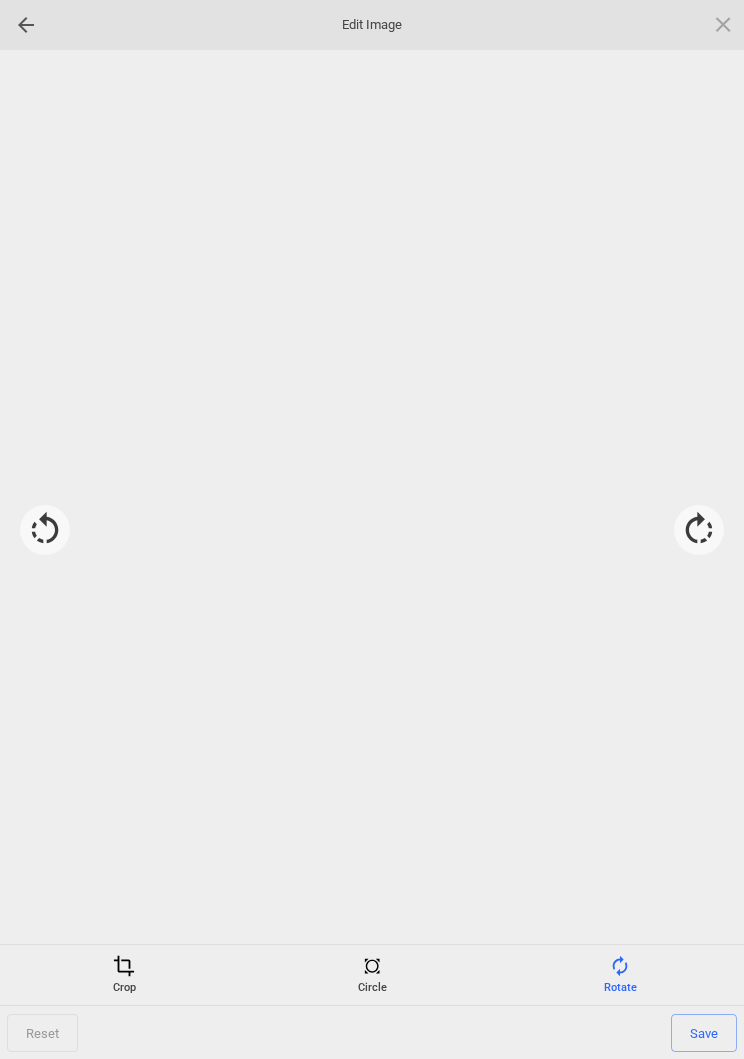 click at bounding box center (699, 530) 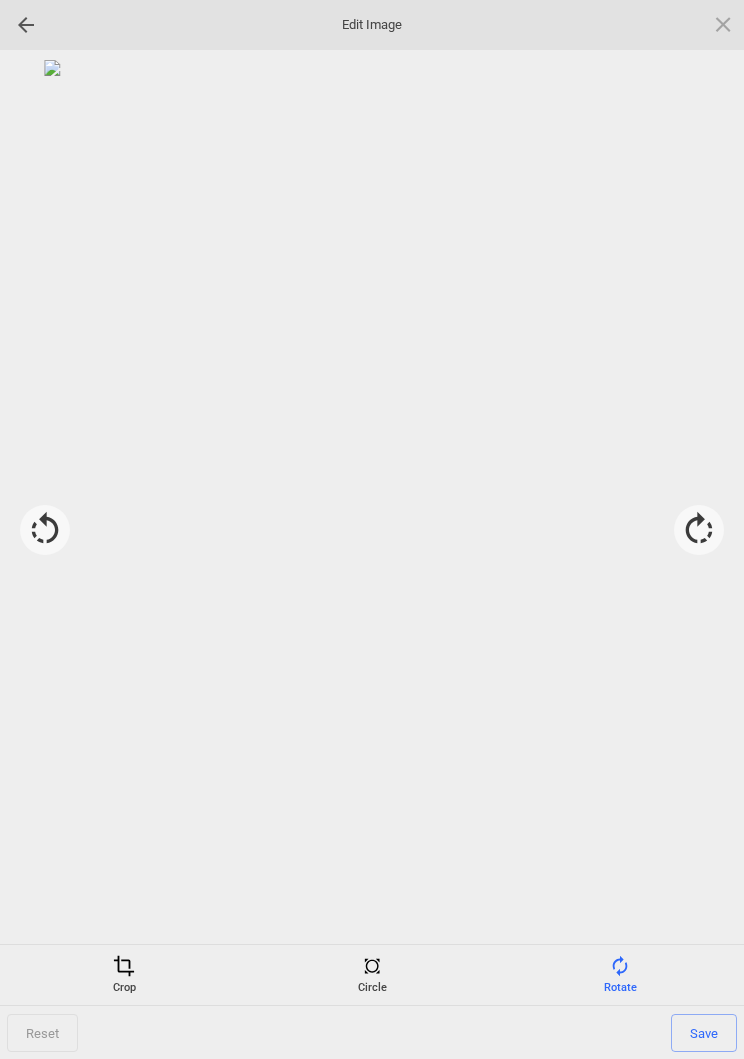 click on "Save" at bounding box center (704, 1033) 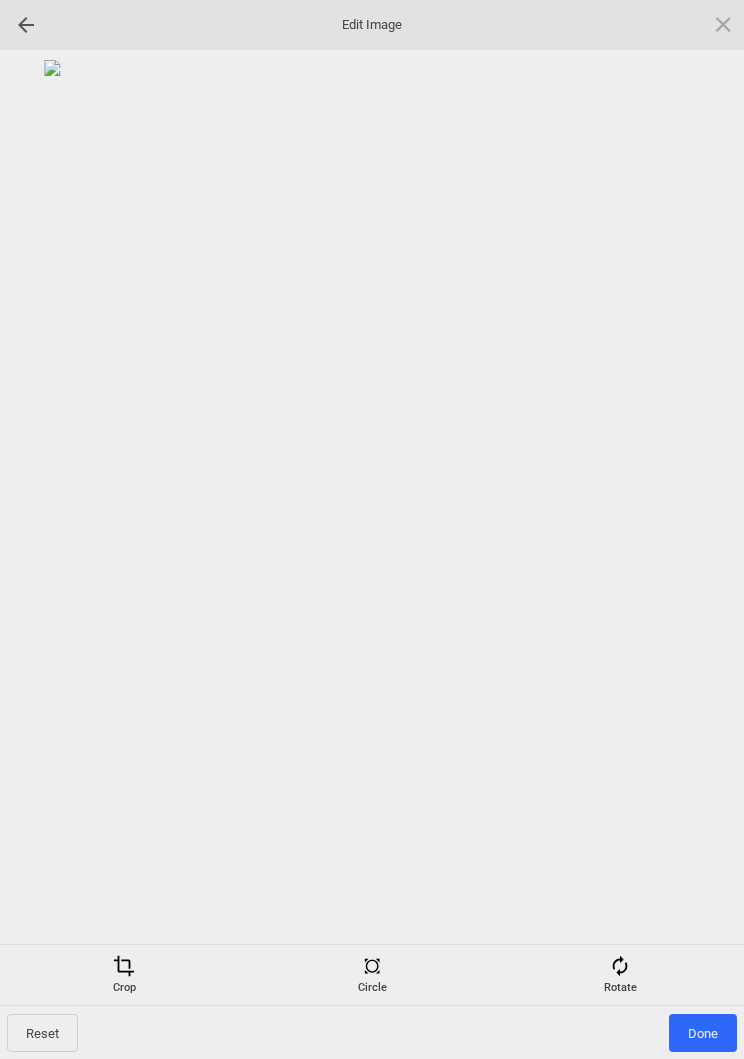 click on "Done" at bounding box center (703, 1033) 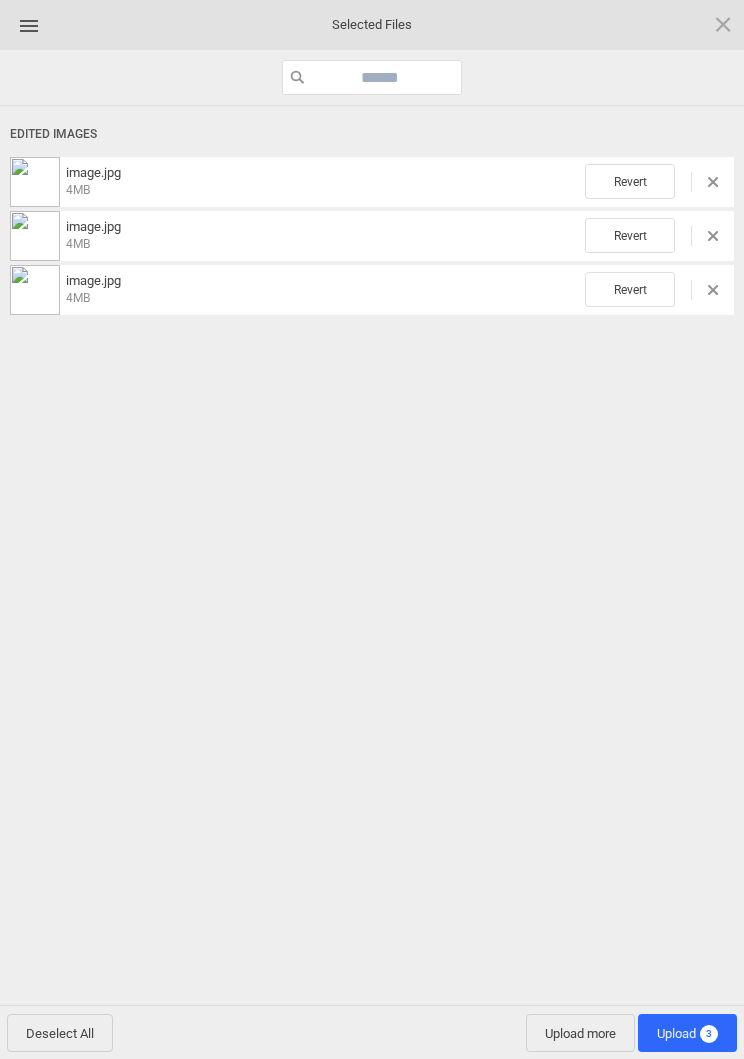 click on "Upload
3" at bounding box center [687, 1033] 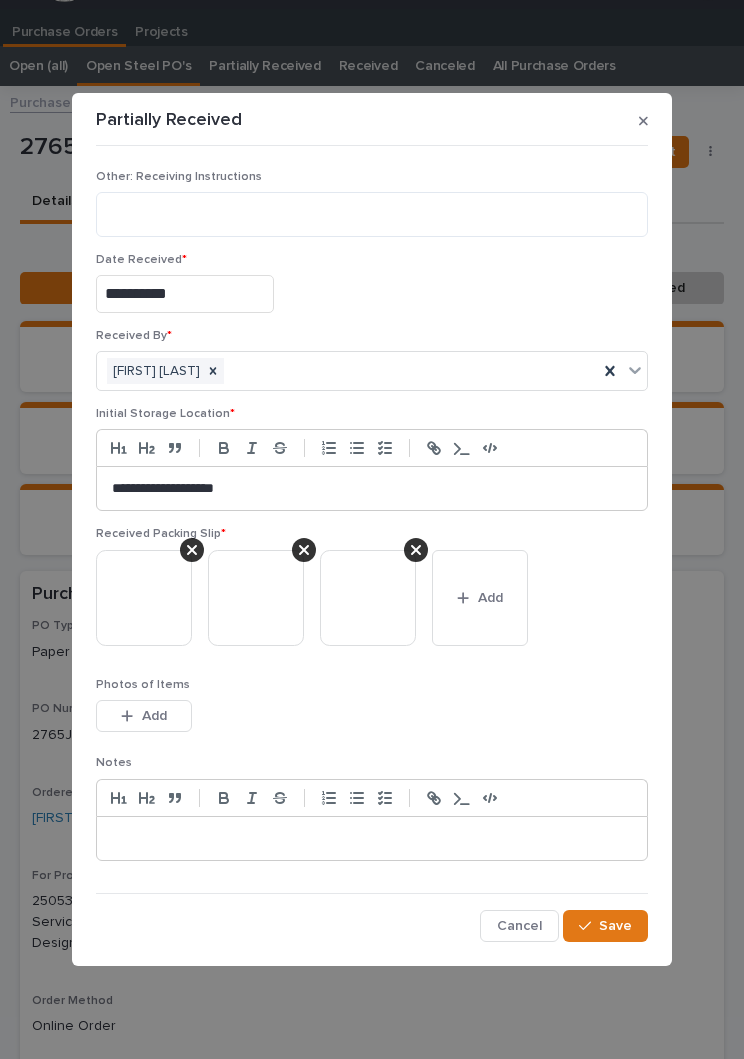 click on "Save" at bounding box center (605, 926) 